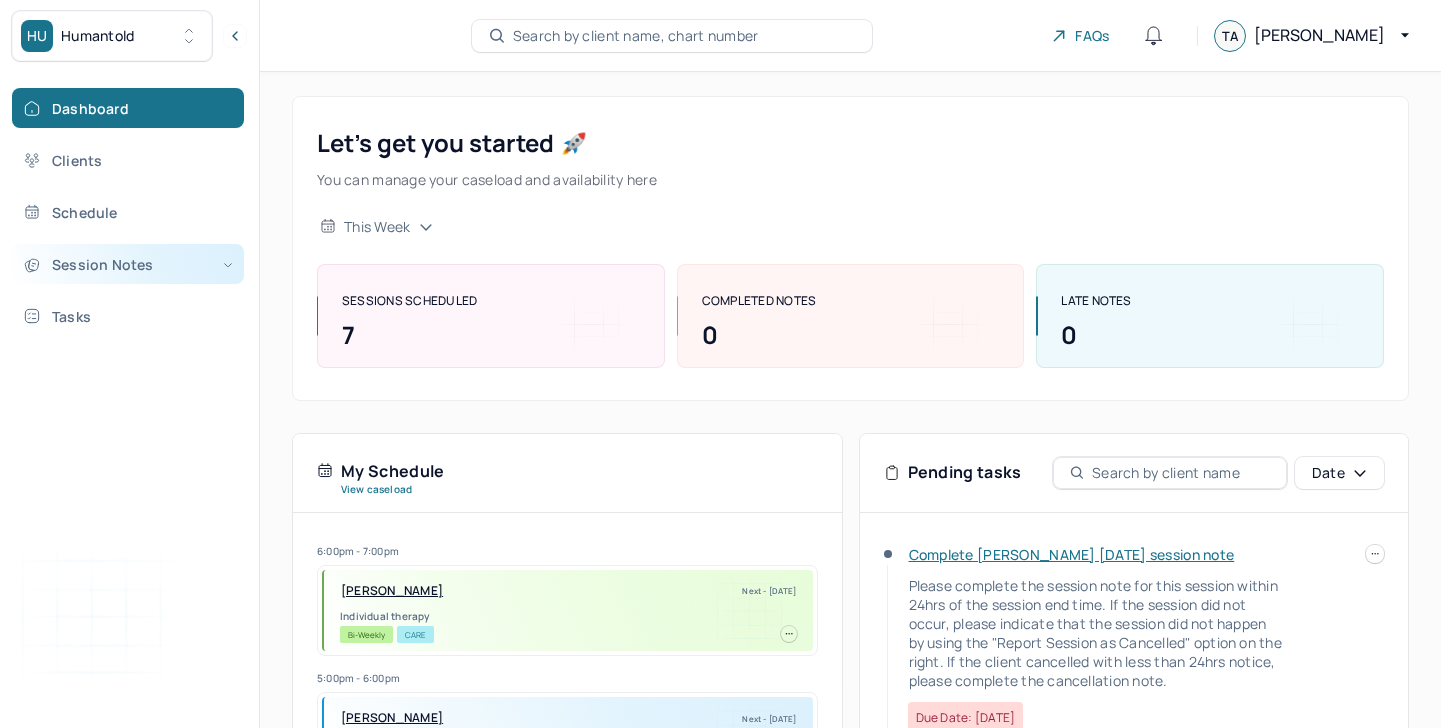 scroll, scrollTop: 0, scrollLeft: 0, axis: both 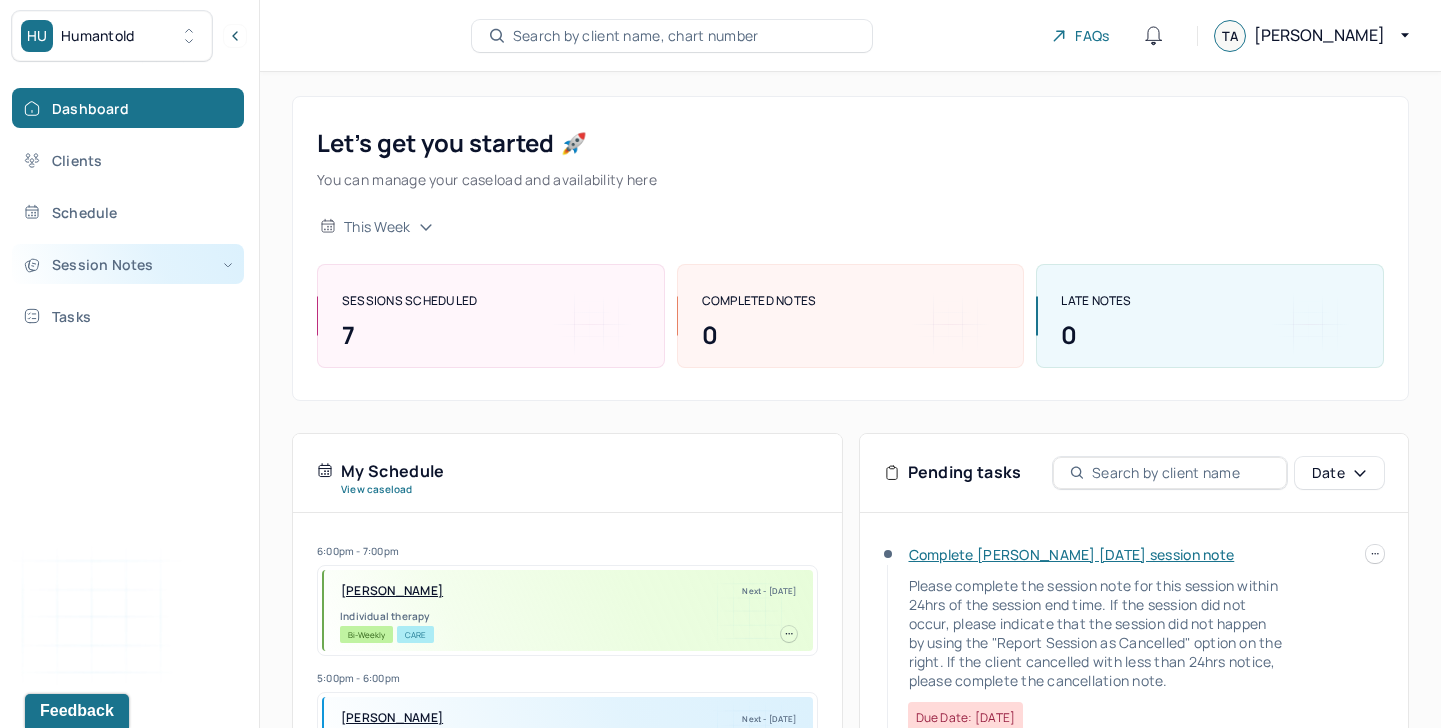 click on "Session Notes" at bounding box center [128, 264] 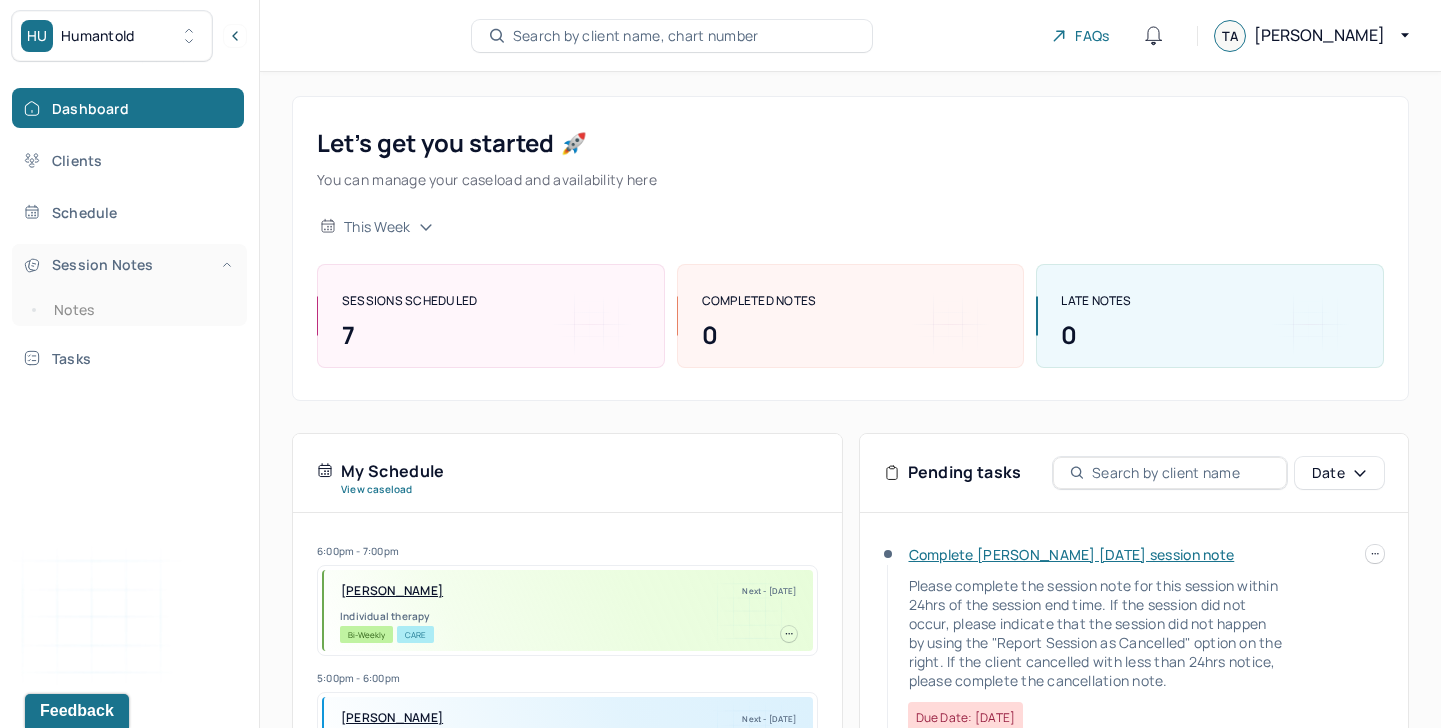 click on "Session Notes" at bounding box center [128, 264] 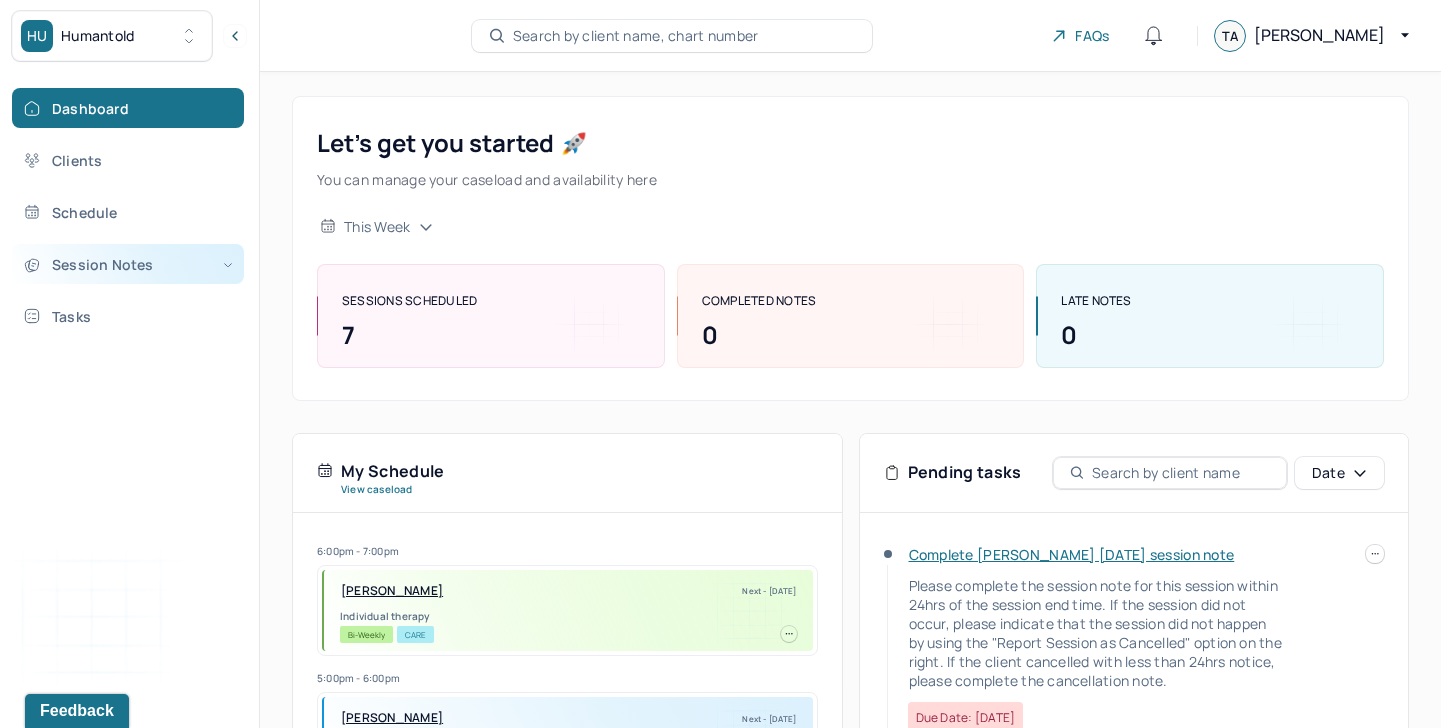 click on "Session Notes" at bounding box center (128, 264) 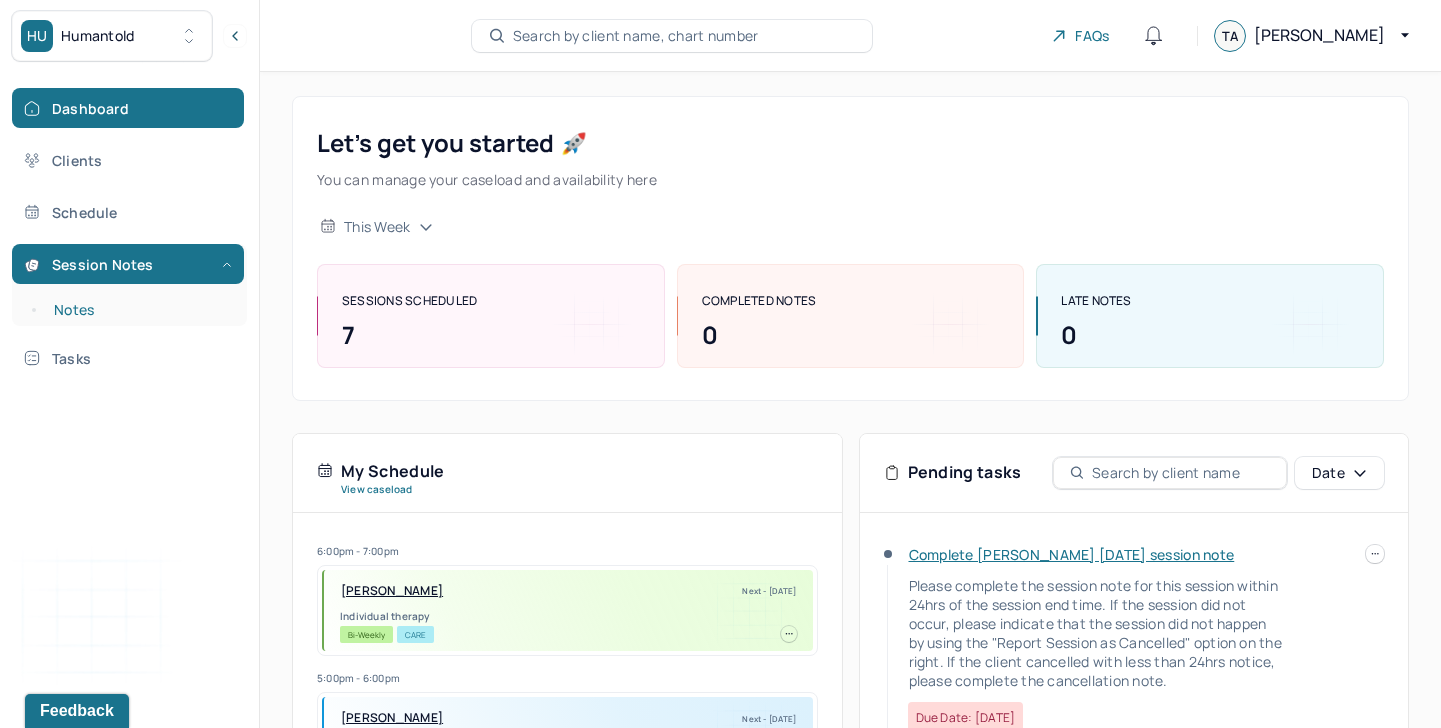 click on "Notes" at bounding box center (139, 310) 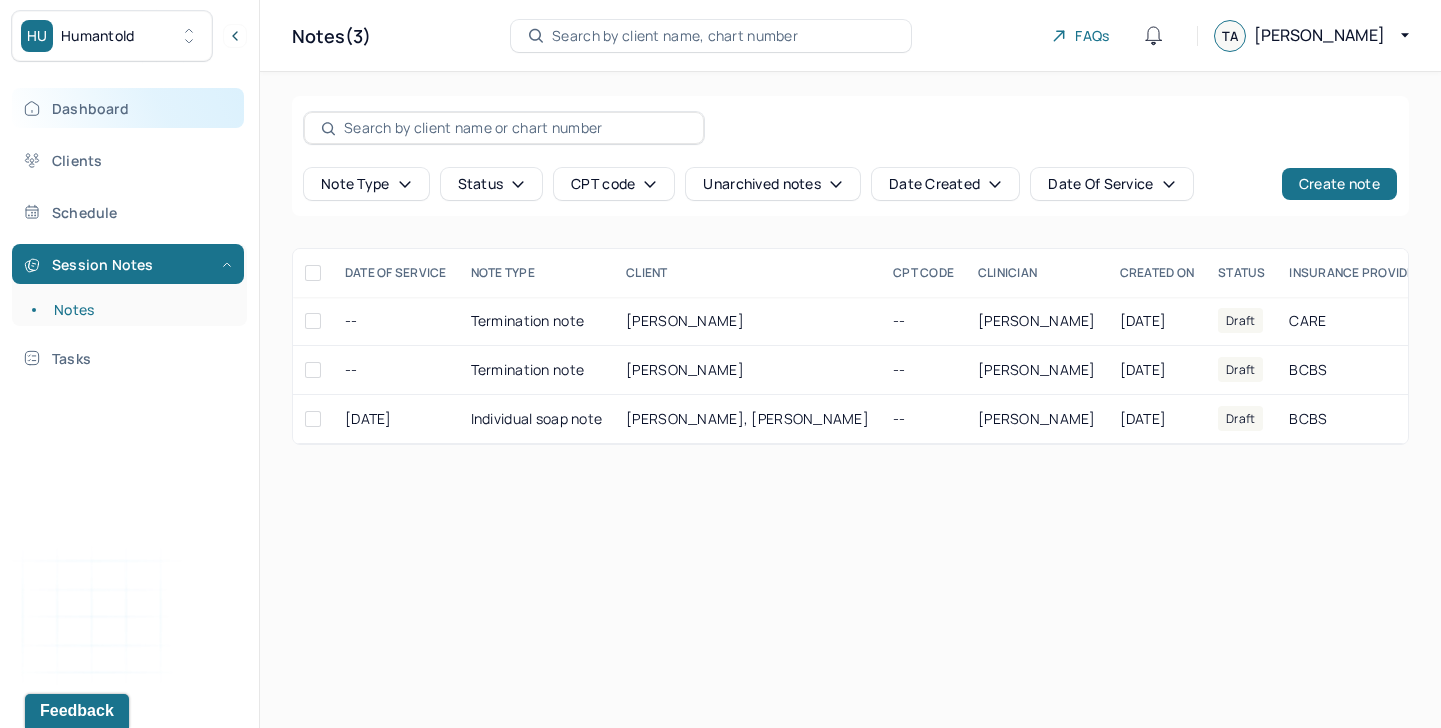 click on "Dashboard" at bounding box center (128, 108) 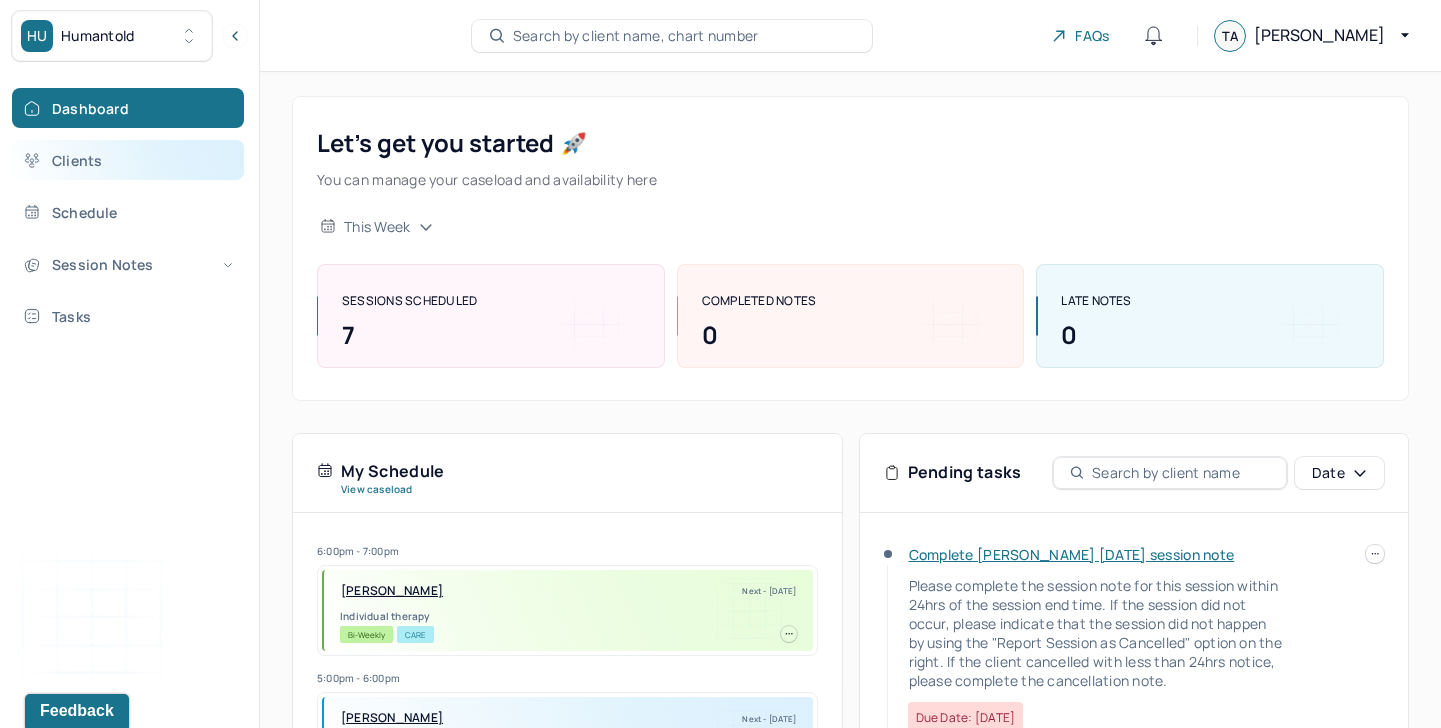 click on "Clients" at bounding box center [128, 160] 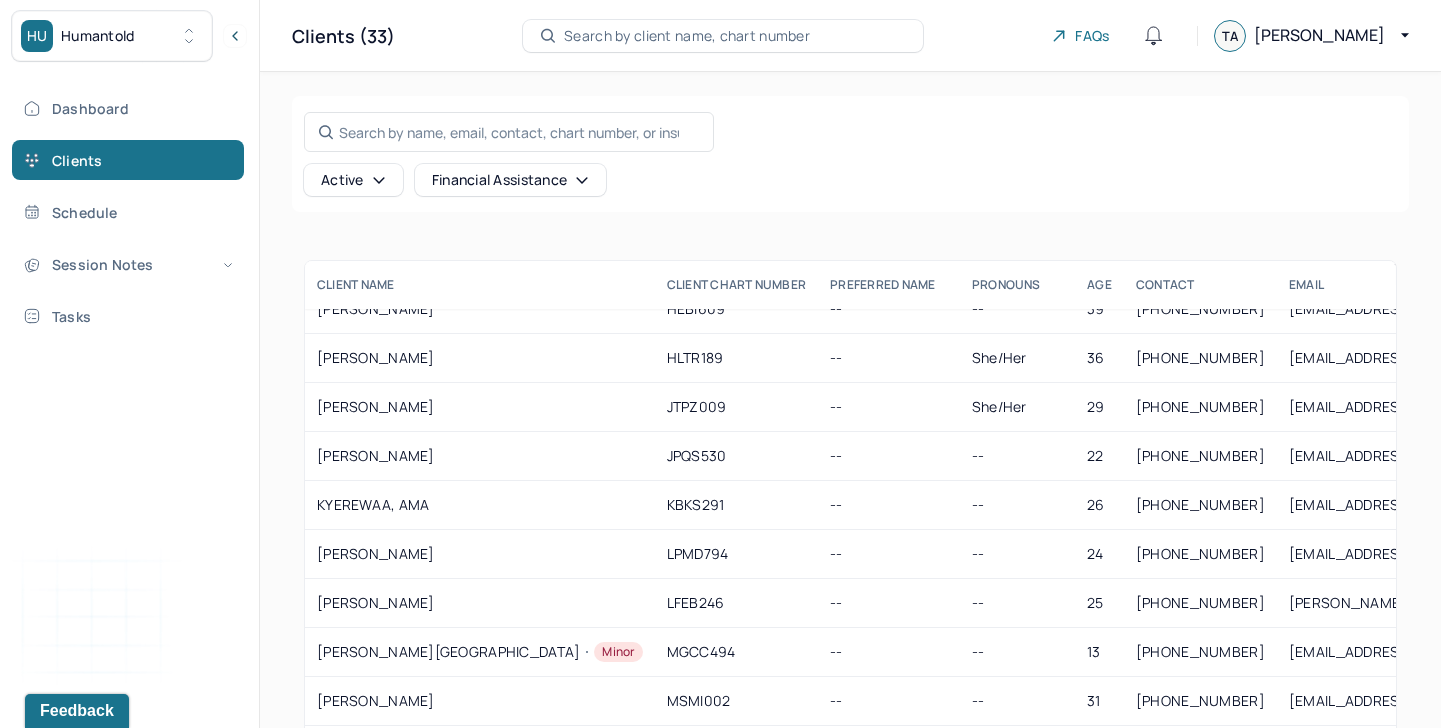 scroll, scrollTop: 771, scrollLeft: 0, axis: vertical 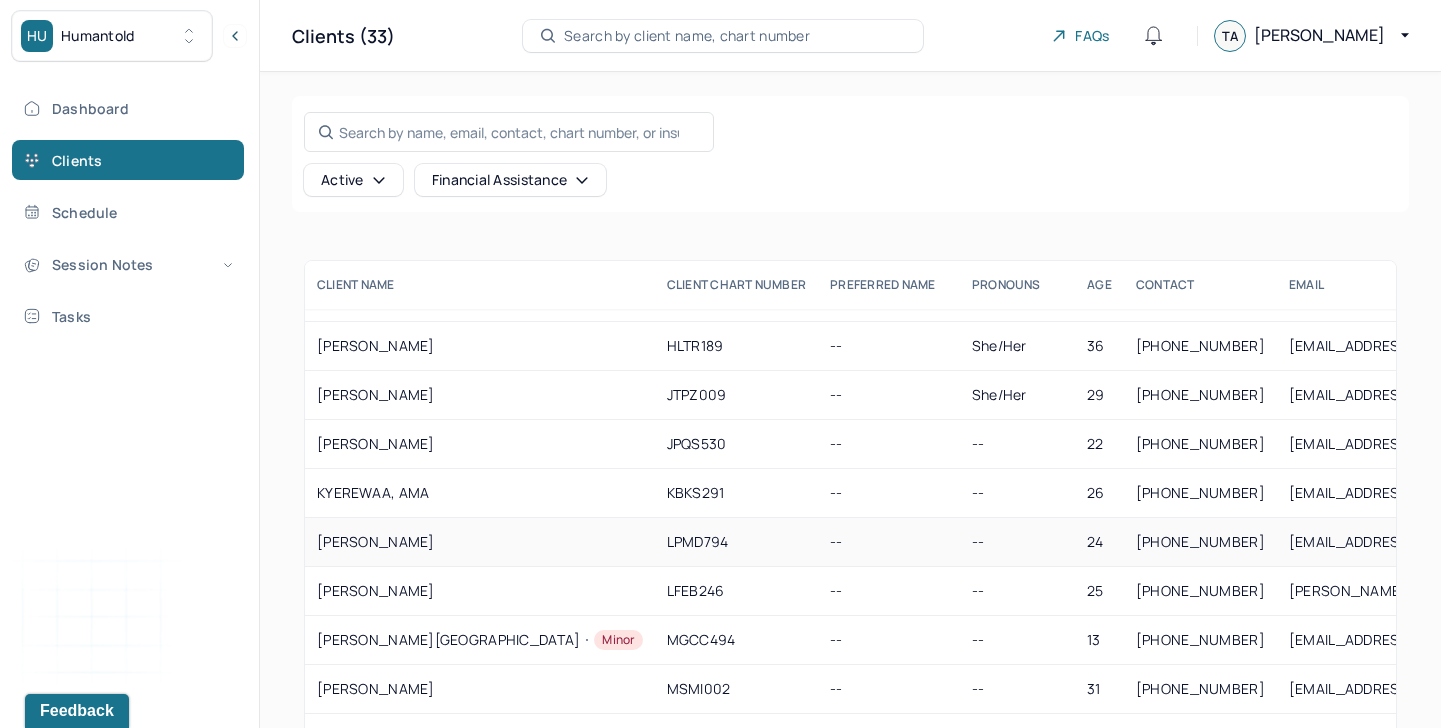 click on "[PERSON_NAME]" at bounding box center (480, 542) 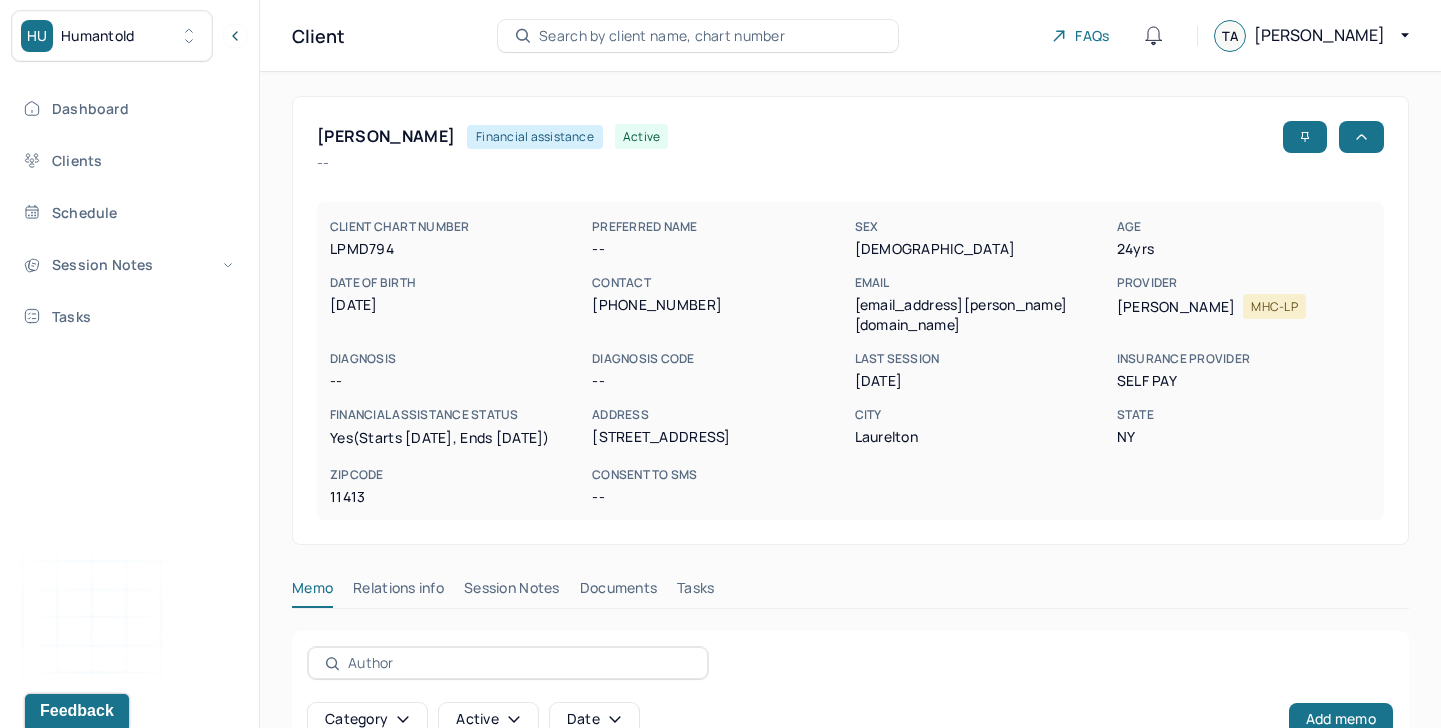 click on "Session Notes" at bounding box center [512, 592] 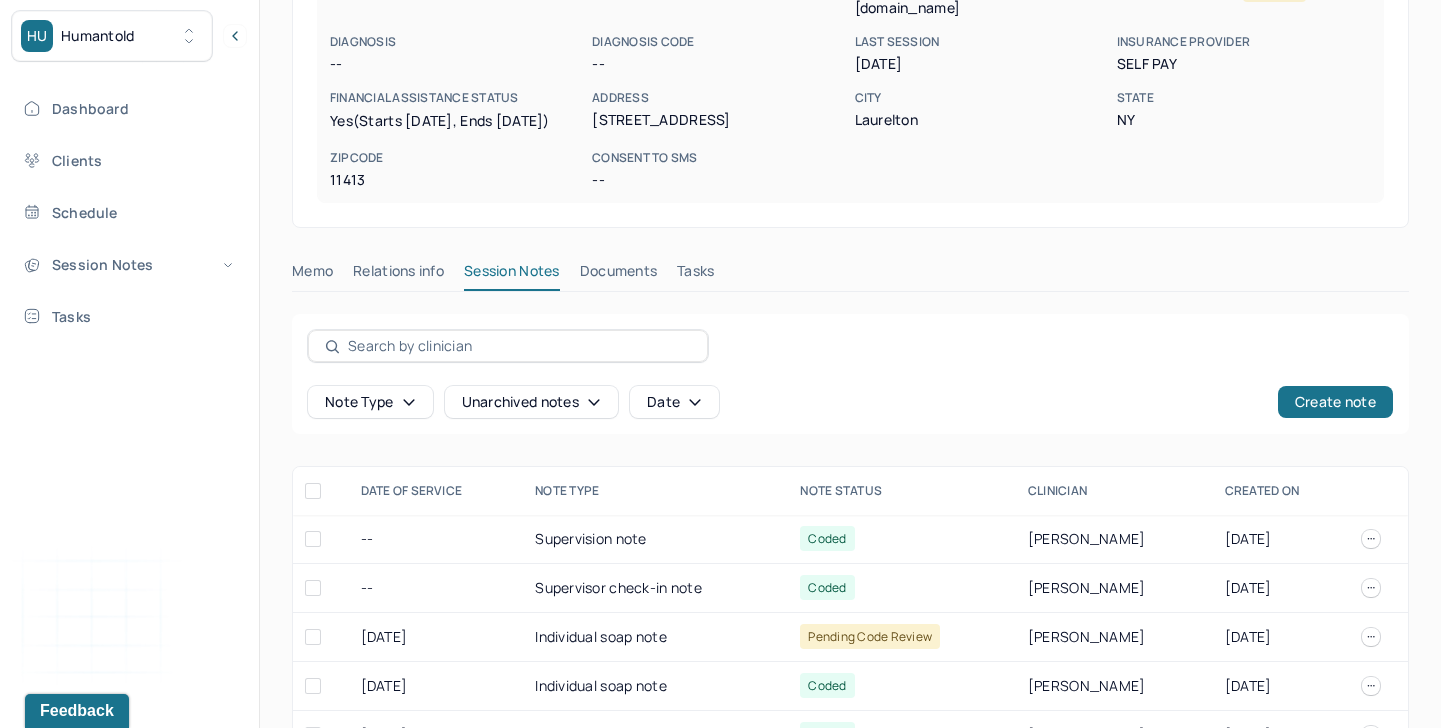 scroll, scrollTop: 670, scrollLeft: 0, axis: vertical 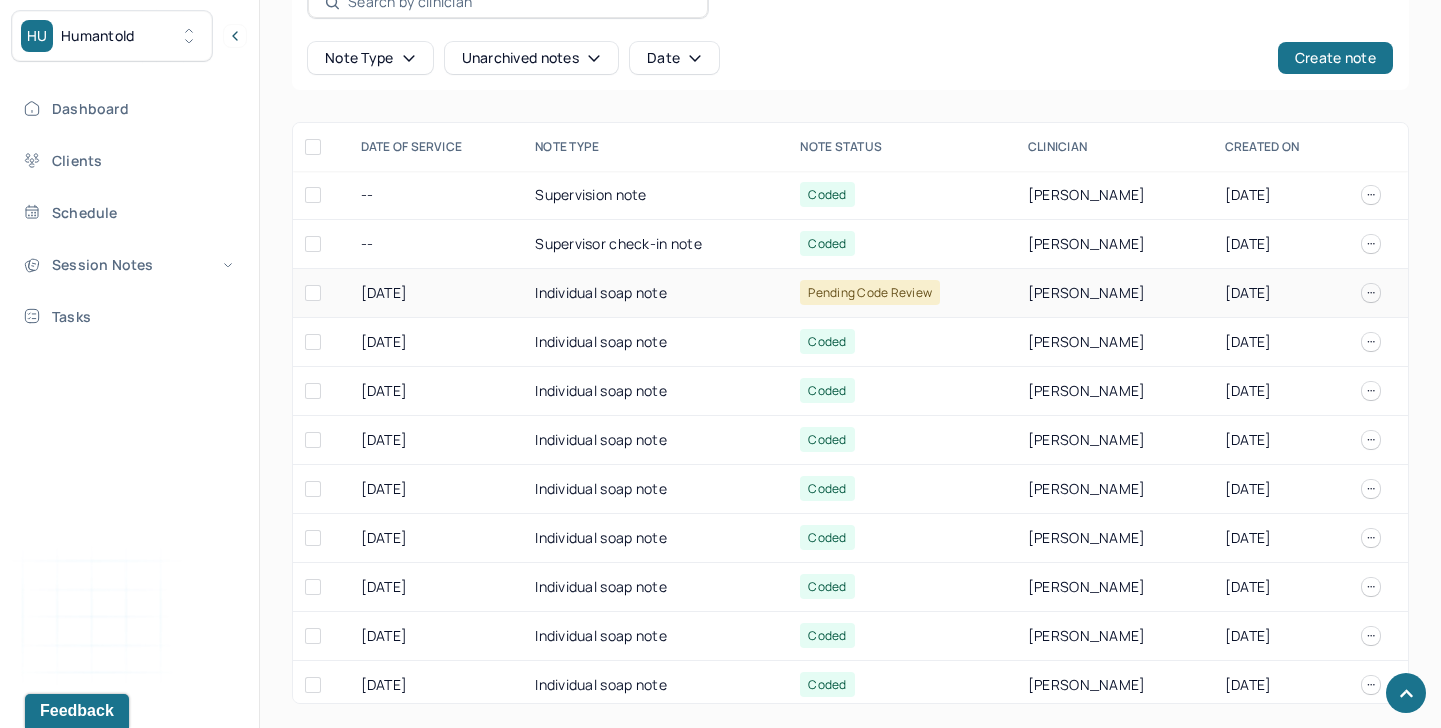 click on "Individual soap note" at bounding box center [655, 293] 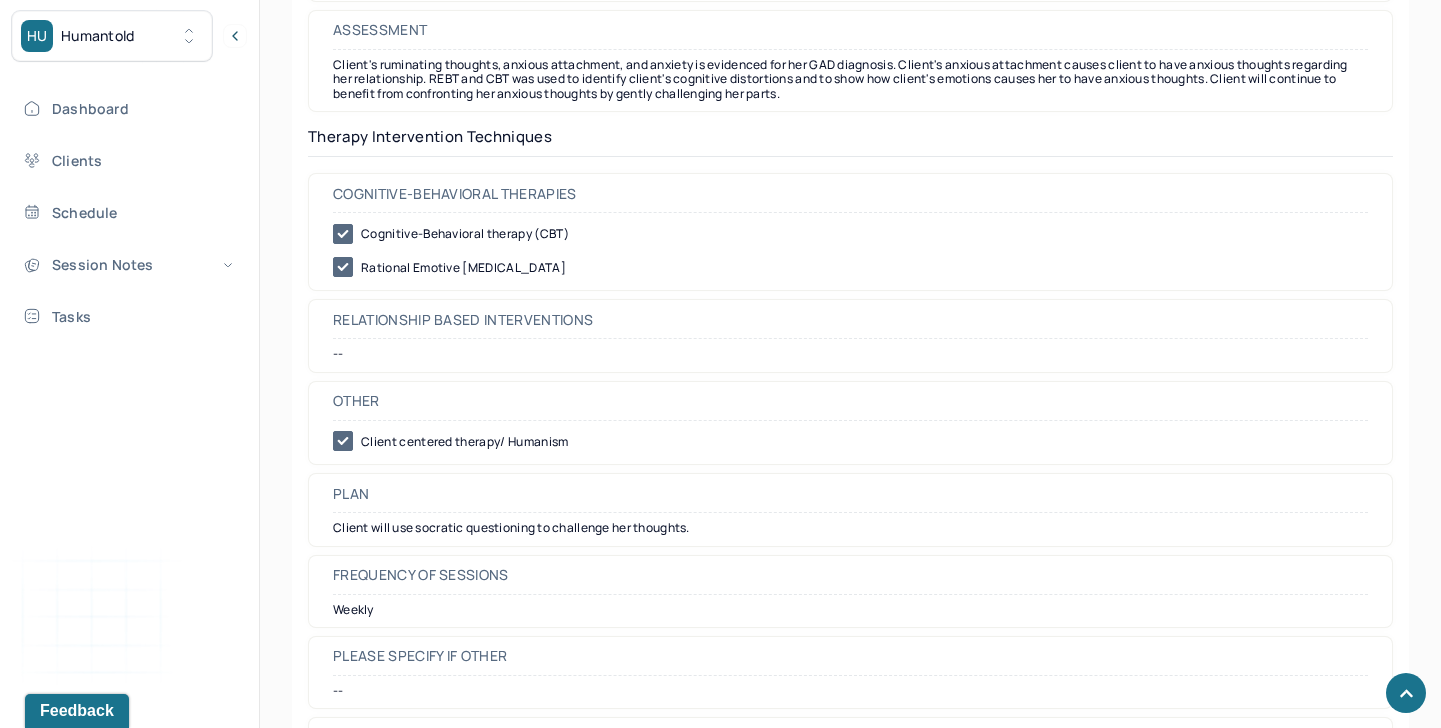 scroll, scrollTop: 1961, scrollLeft: 0, axis: vertical 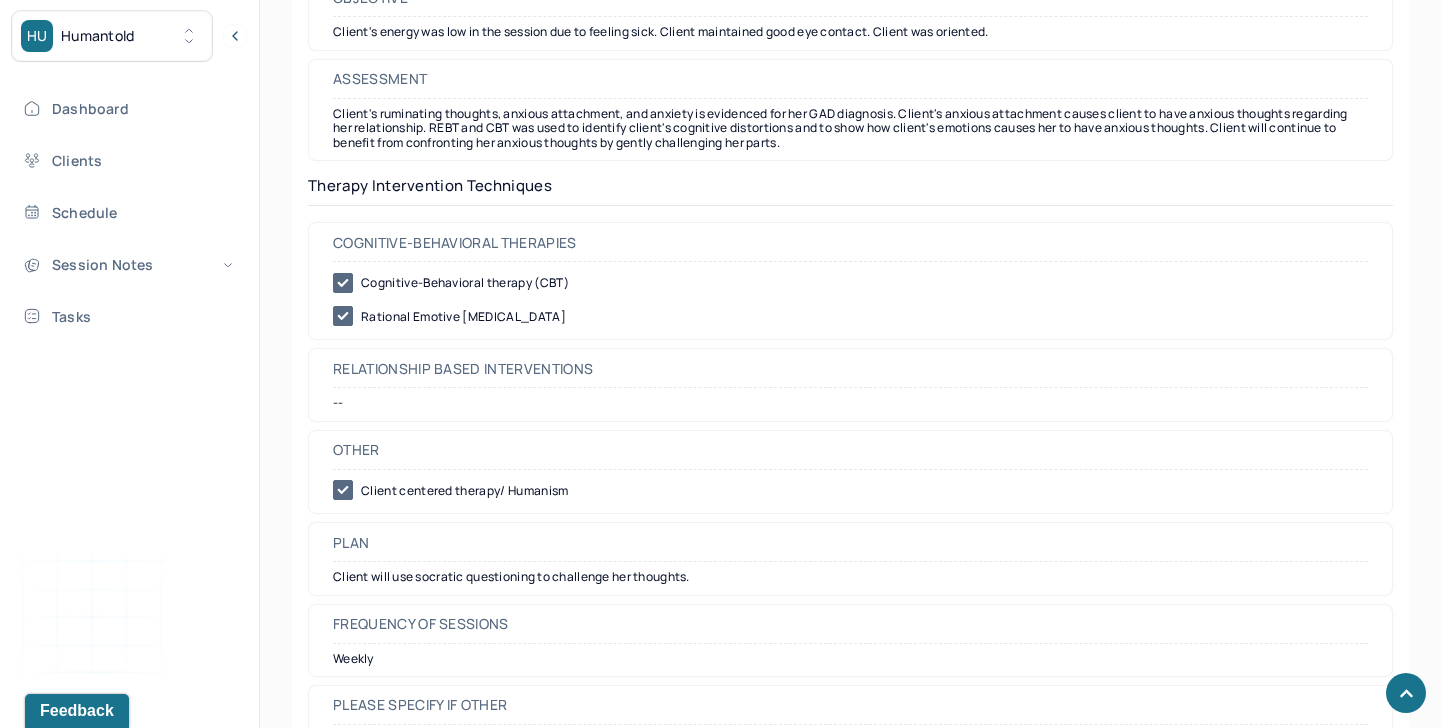 click on "Client's ruminating thoughts, anxious attachment, and anxiety is evidenced for her GAD diagnosis. Client's anxious attachment causes client to have anxious thoughts regarding her relationship. REBT and CBT was used to identify client's cognitive distortions and to show how client's emotions causes her to have anxious thoughts. Client will continue to benefit from confronting her anxious thoughts by  gently challenging her parts." at bounding box center (850, 128) 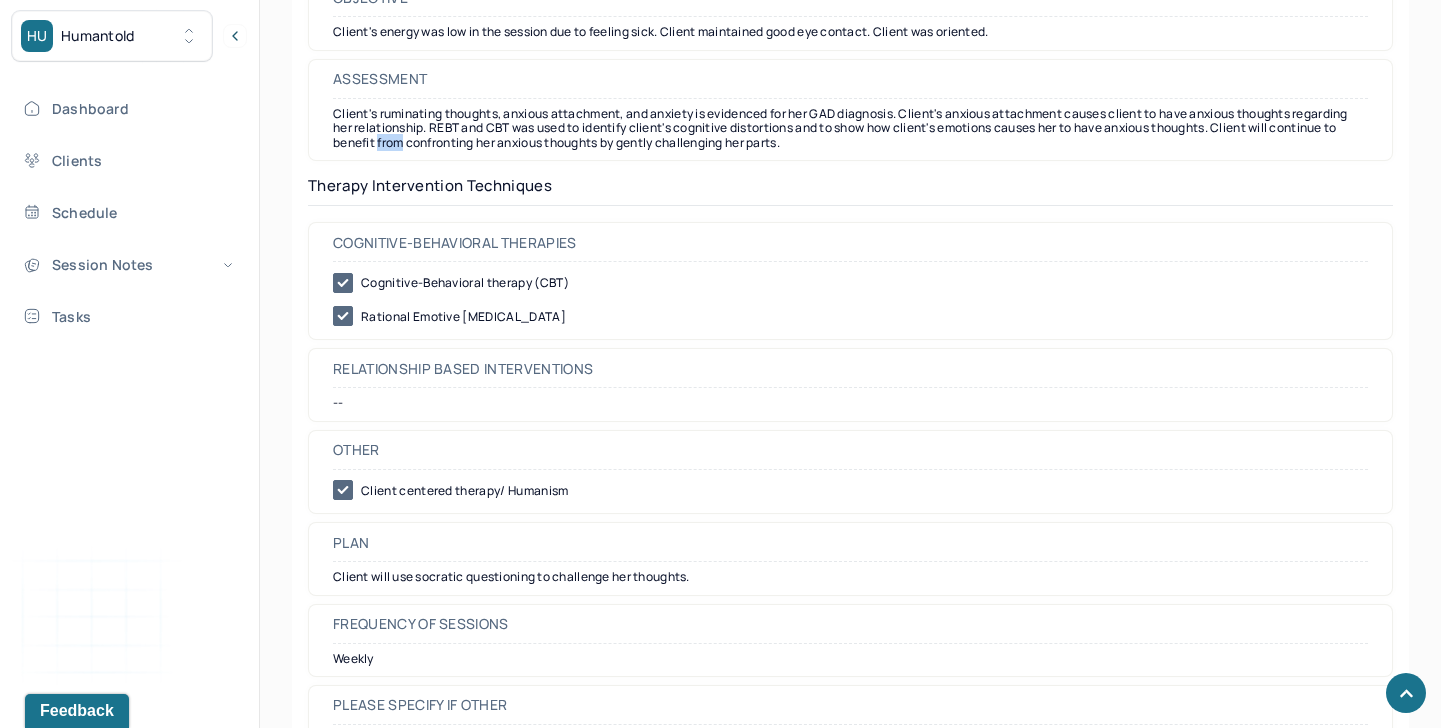 click on "Client's ruminating thoughts, anxious attachment, and anxiety is evidenced for her GAD diagnosis. Client's anxious attachment causes client to have anxious thoughts regarding her relationship. REBT and CBT was used to identify client's cognitive distortions and to show how client's emotions causes her to have anxious thoughts. Client will continue to benefit from confronting her anxious thoughts by  gently challenging her parts." at bounding box center (850, 128) 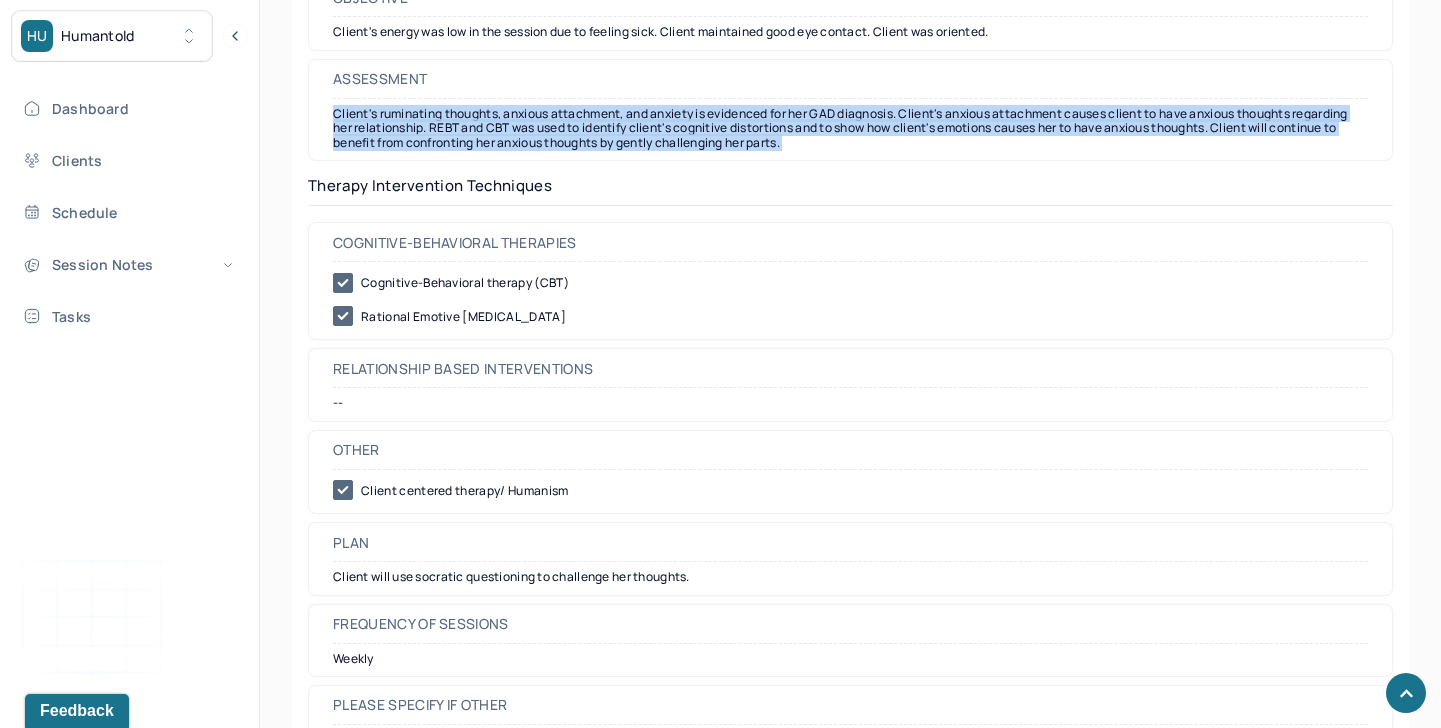 click on "Client's ruminating thoughts, anxious attachment, and anxiety is evidenced for her GAD diagnosis. Client's anxious attachment causes client to have anxious thoughts regarding her relationship. REBT and CBT was used to identify client's cognitive distortions and to show how client's emotions causes her to have anxious thoughts. Client will continue to benefit from confronting her anxious thoughts by  gently challenging her parts." at bounding box center [850, 128] 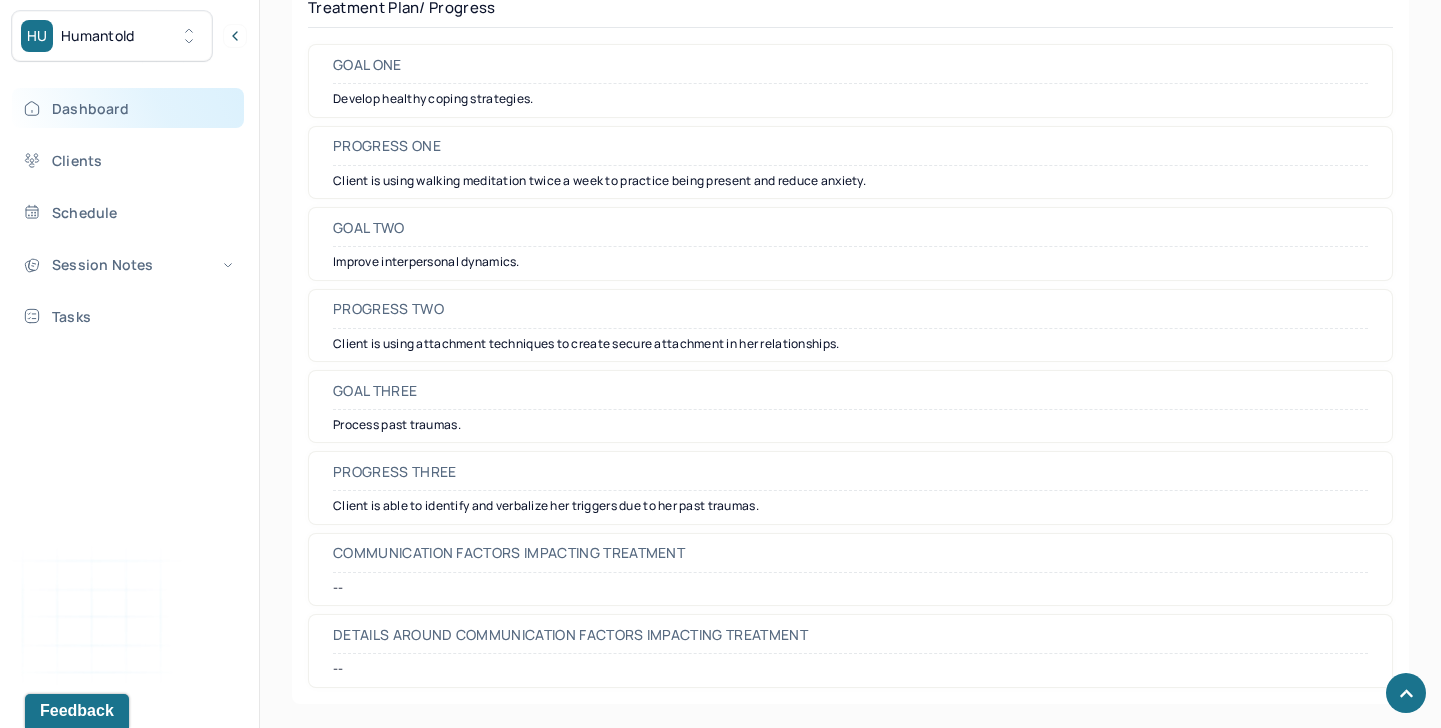click on "Dashboard" at bounding box center (128, 108) 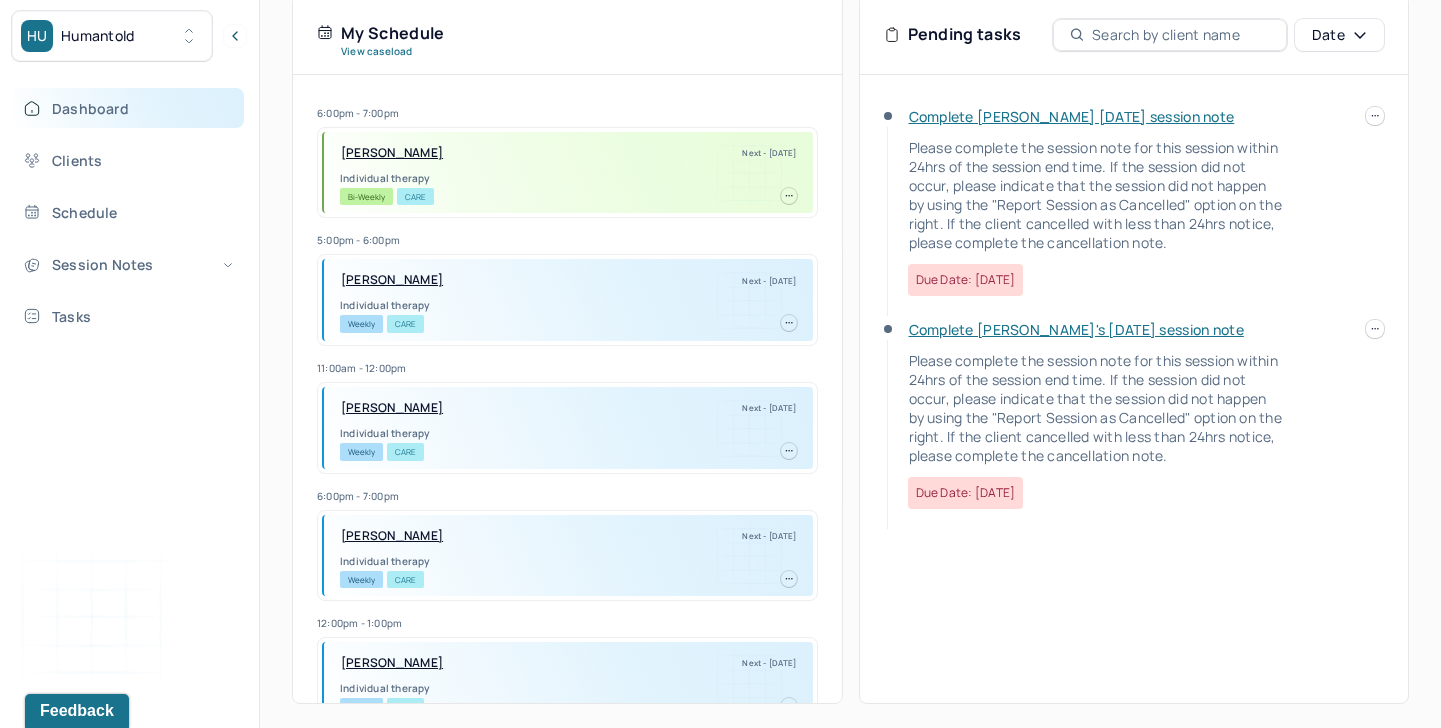 scroll, scrollTop: 437, scrollLeft: 0, axis: vertical 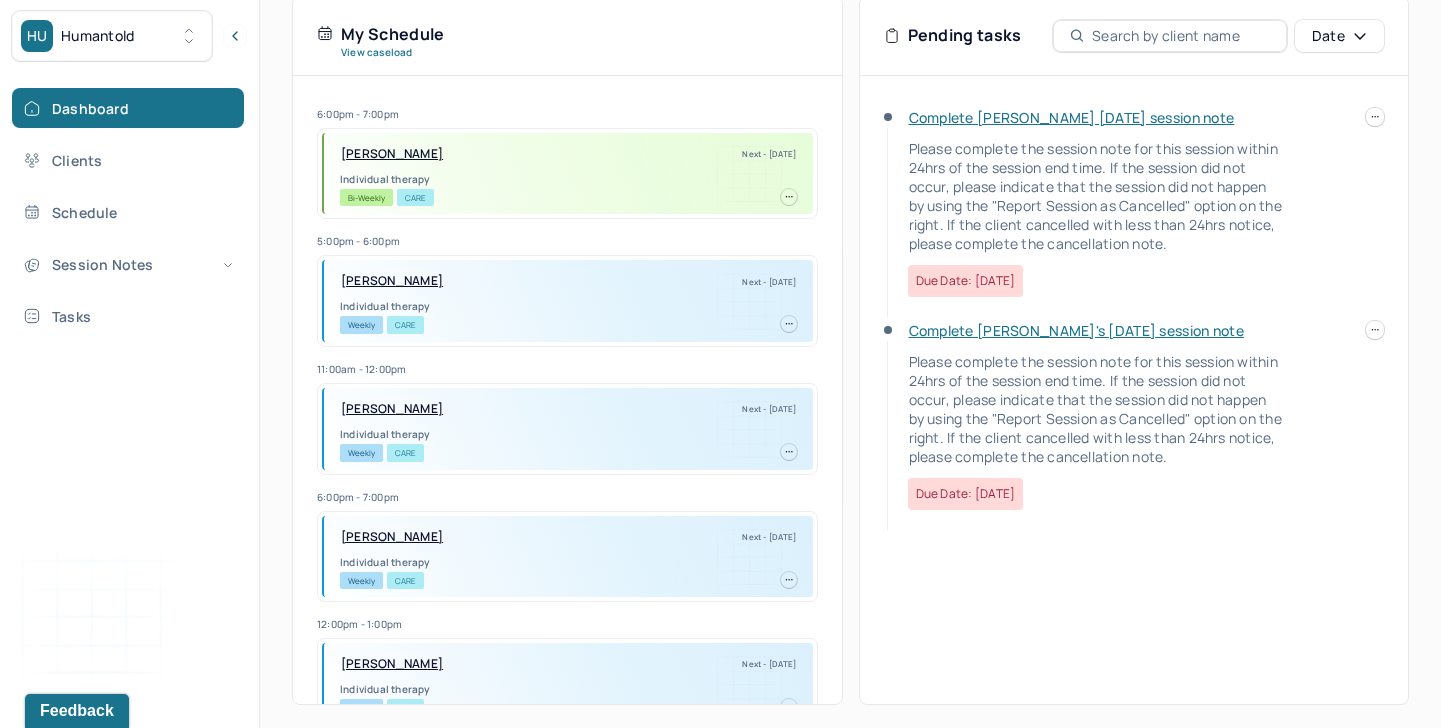 click on "Complete [PERSON_NAME] [DATE] session note" at bounding box center [1072, 117] 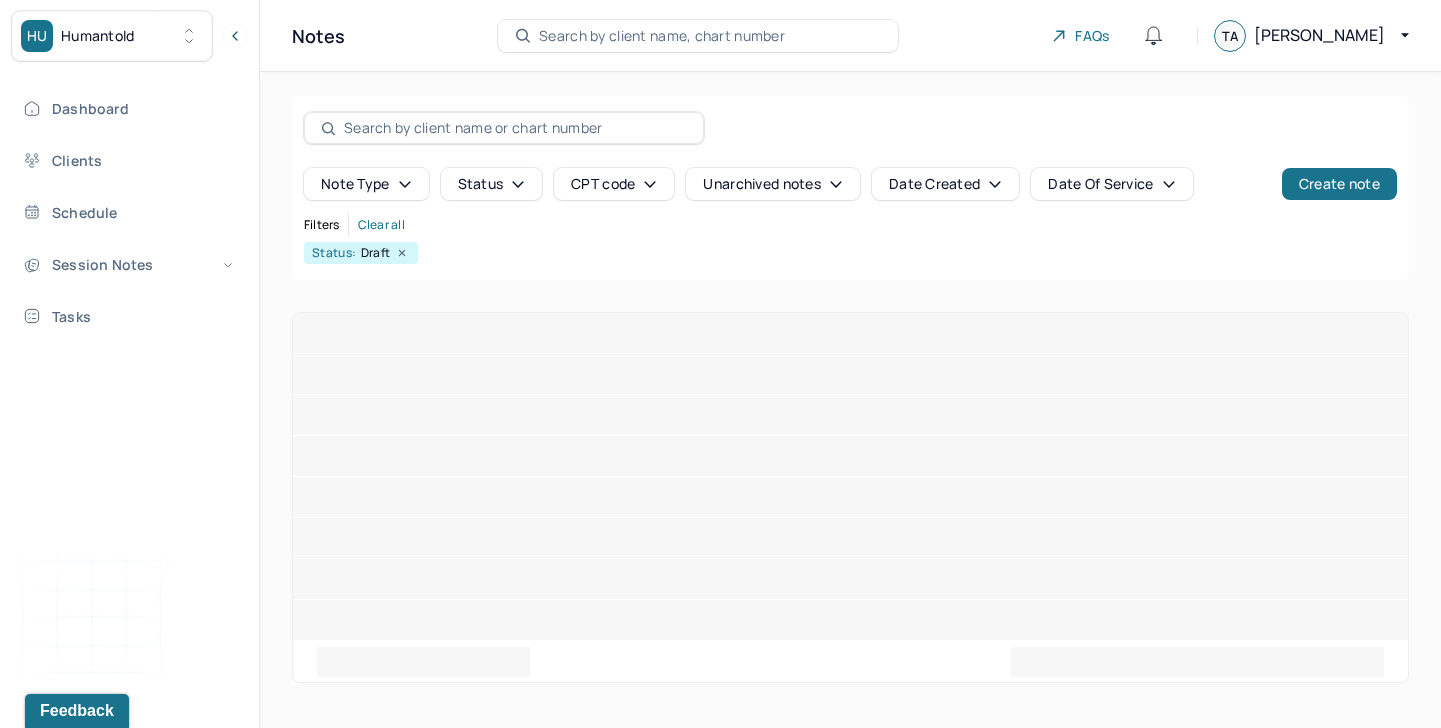 scroll, scrollTop: 0, scrollLeft: 0, axis: both 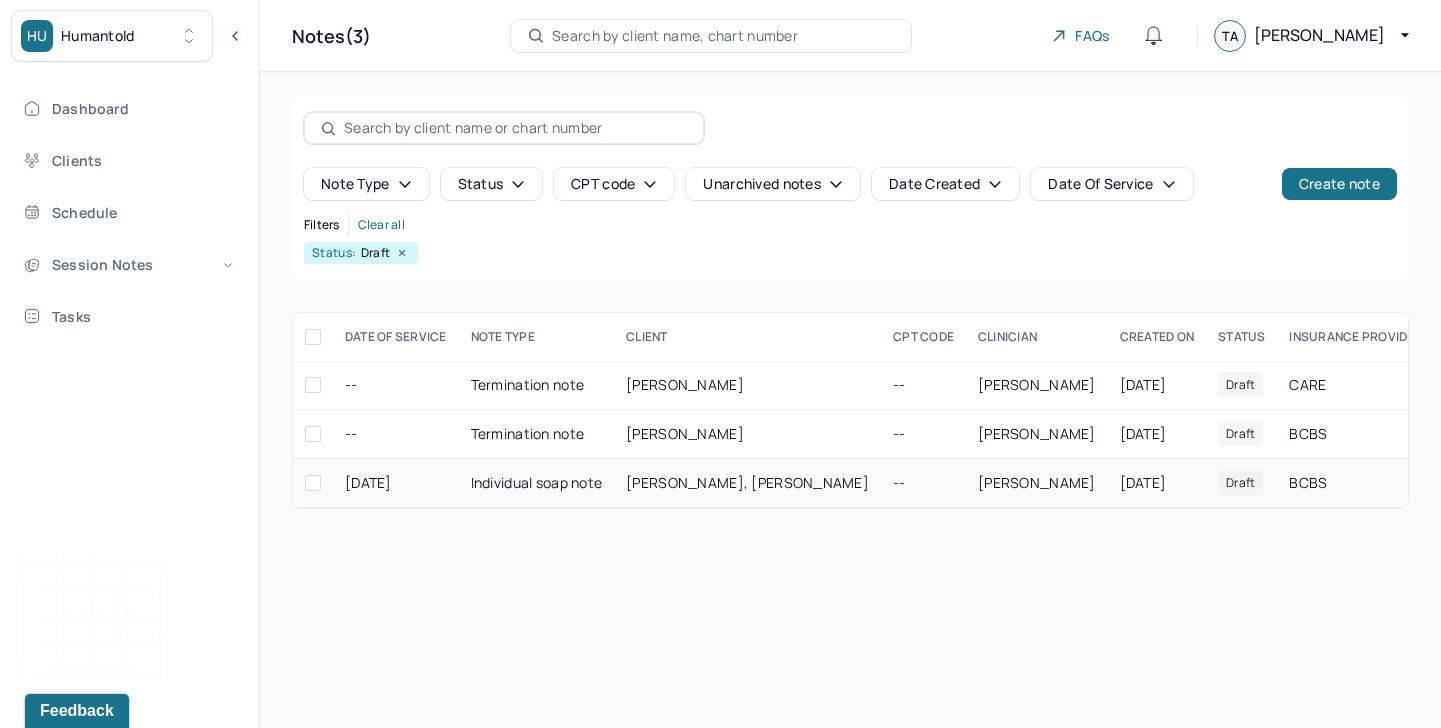 click on "[PERSON_NAME]" at bounding box center [1037, 483] 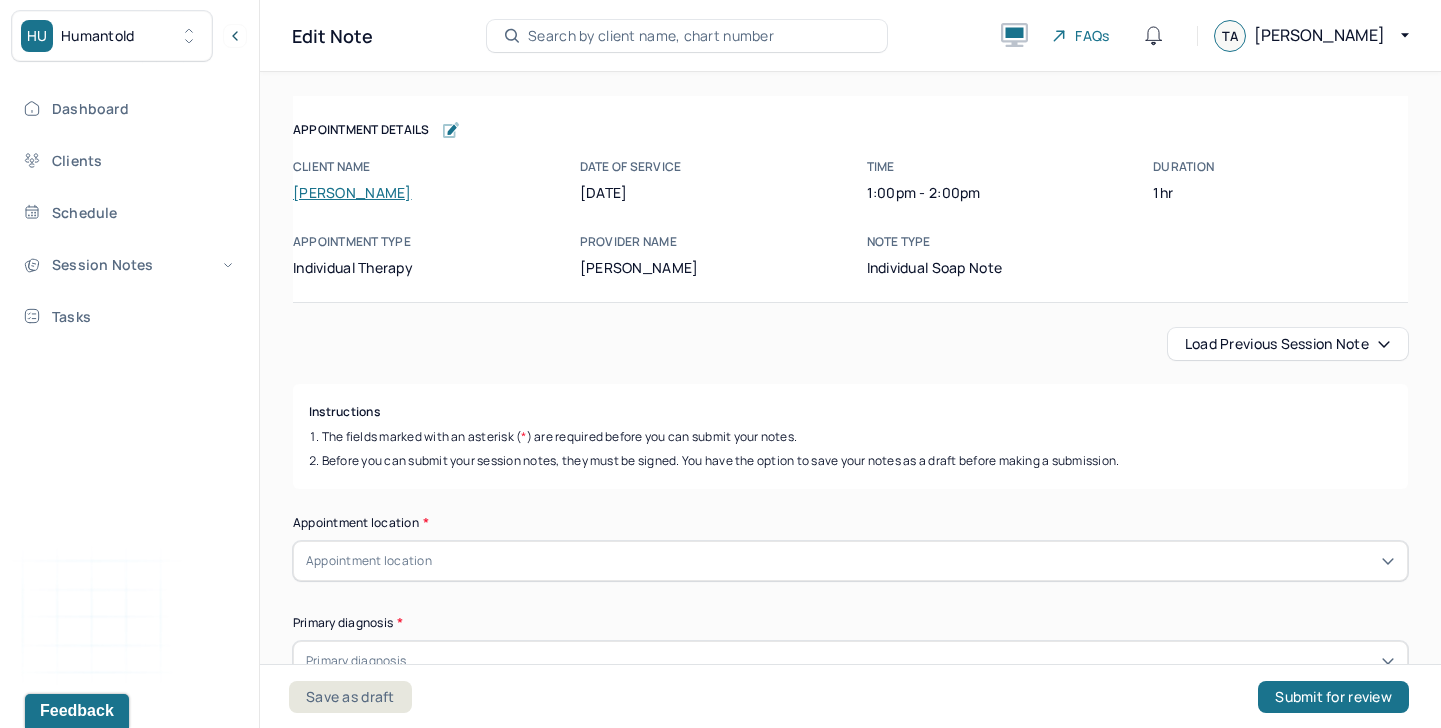 click on "Load previous session note" at bounding box center [1288, 344] 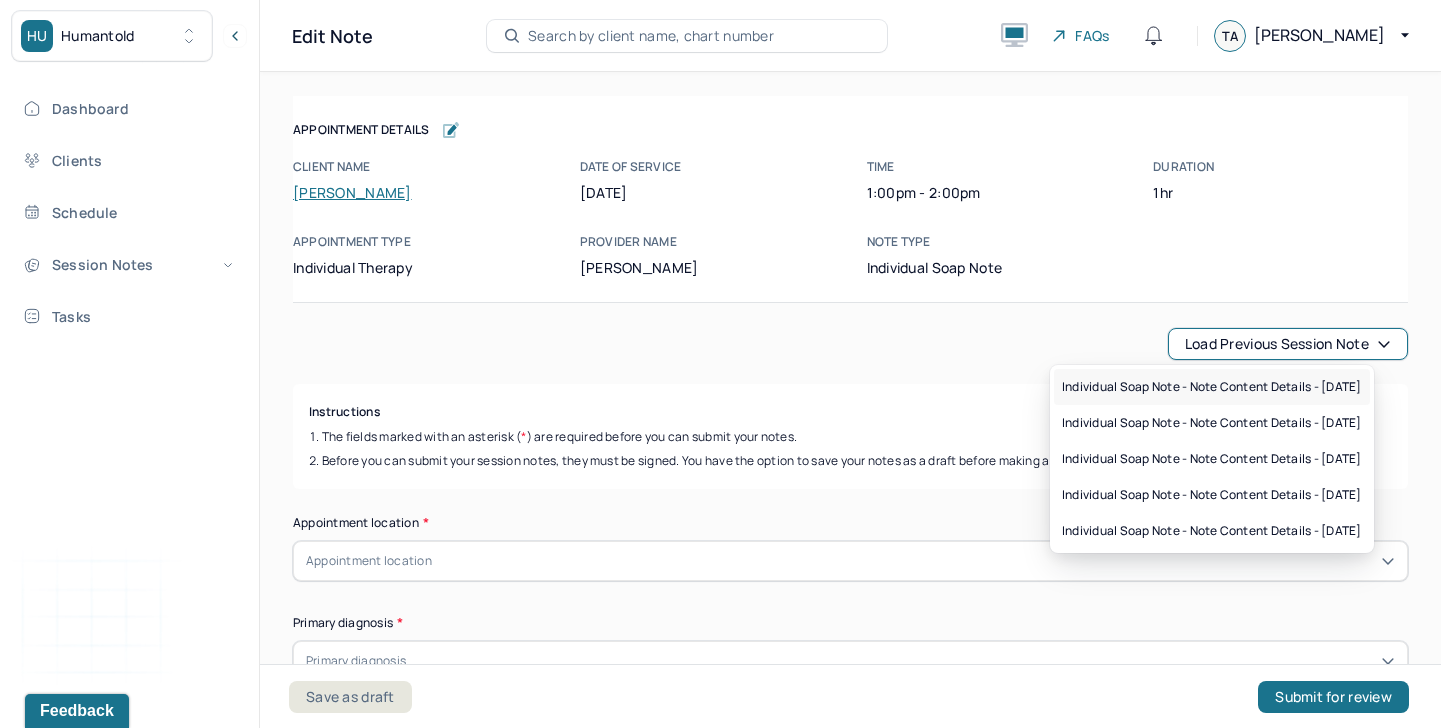 click on "Individual soap note   - Note content Details -   [DATE]" at bounding box center [1212, 387] 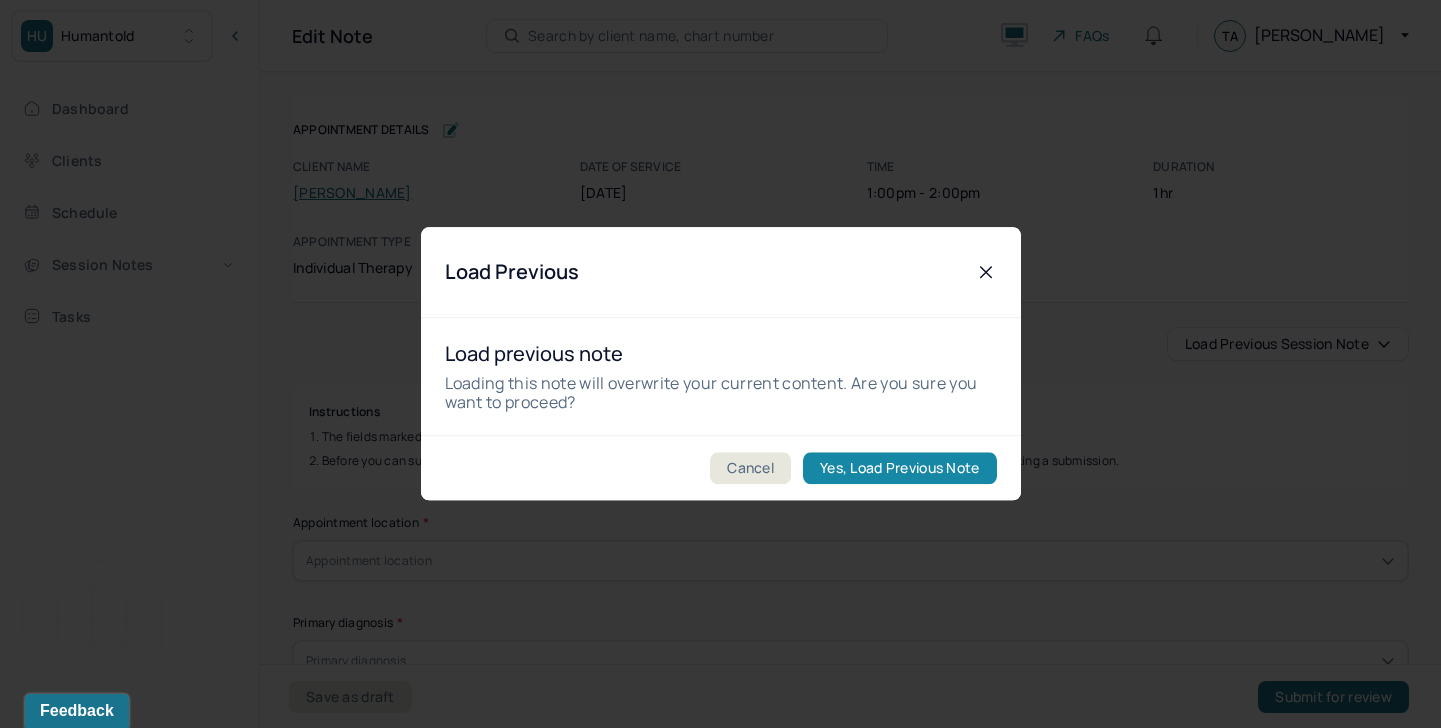 click on "Yes, Load Previous Note" at bounding box center (899, 469) 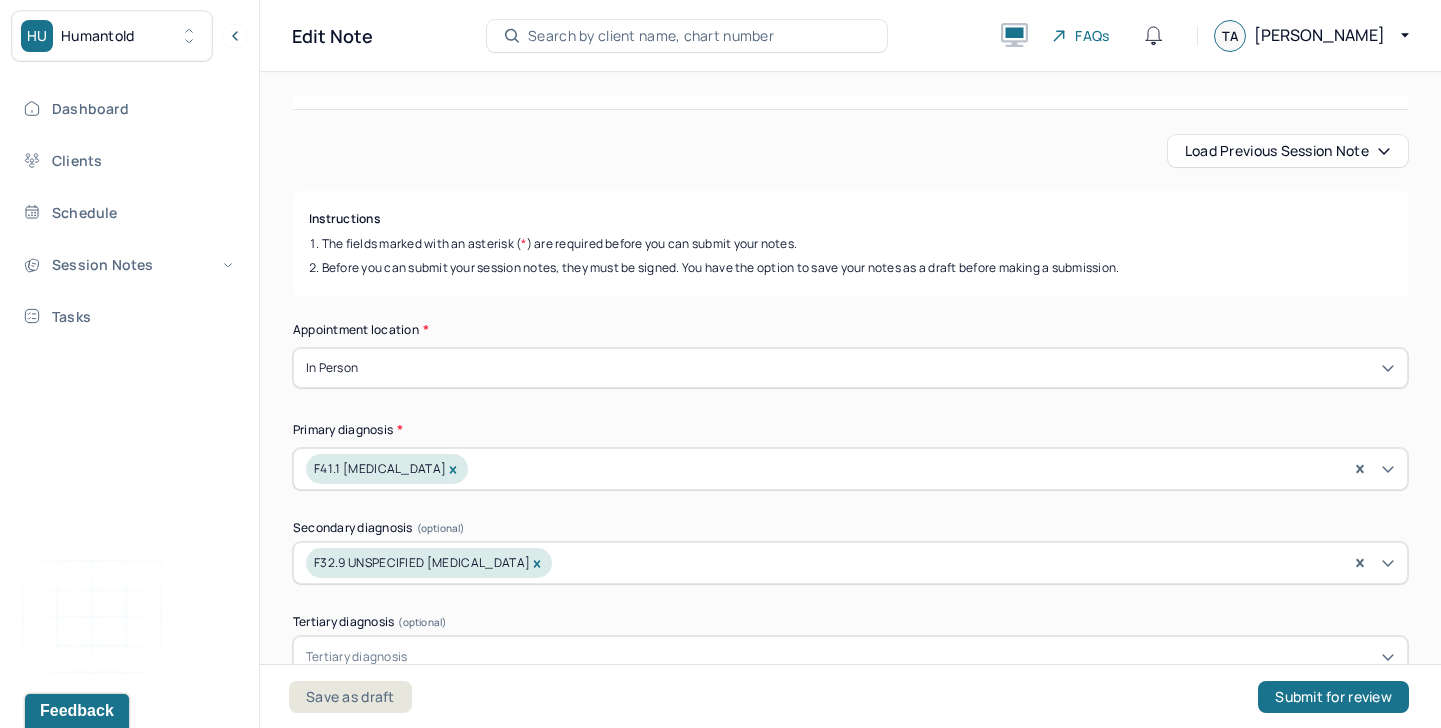 scroll, scrollTop: 365, scrollLeft: 0, axis: vertical 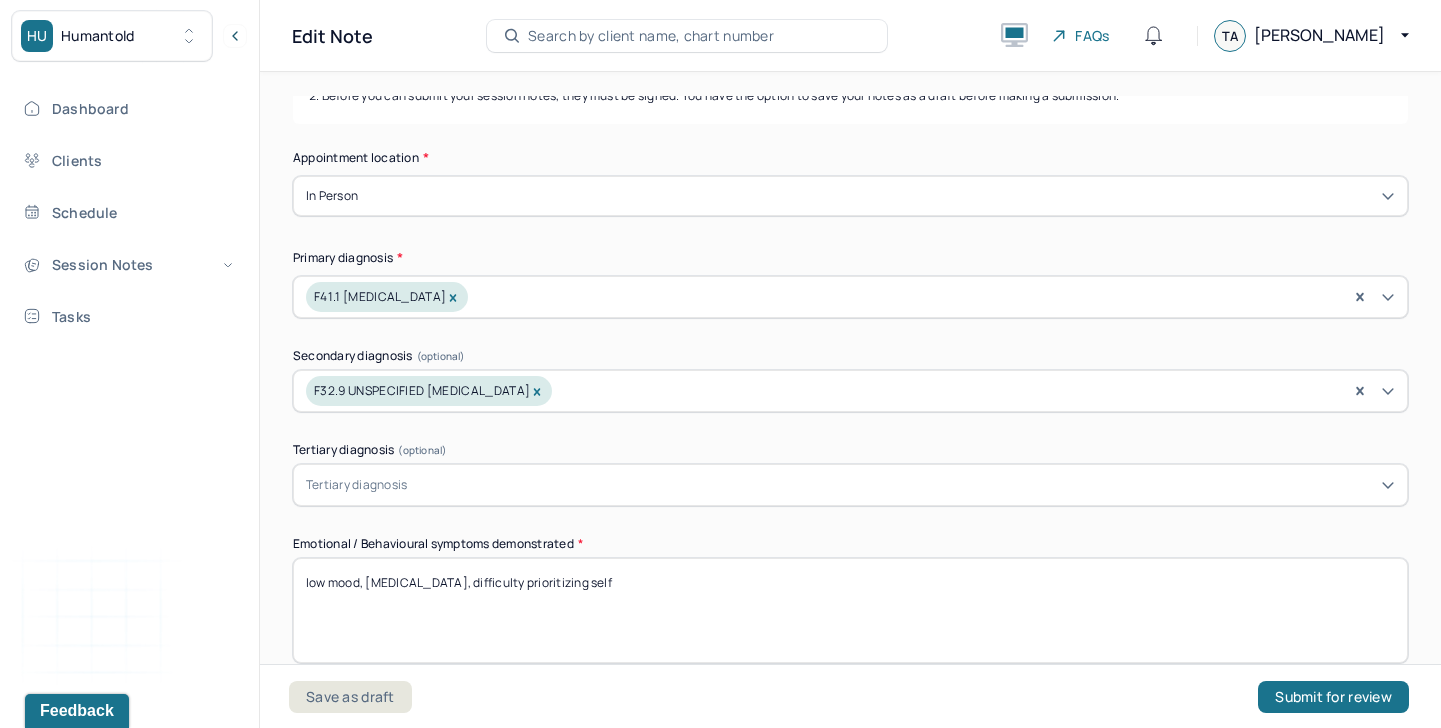 click on "low mood, [MEDICAL_DATA], difficulty prioritizing self" at bounding box center (850, 610) 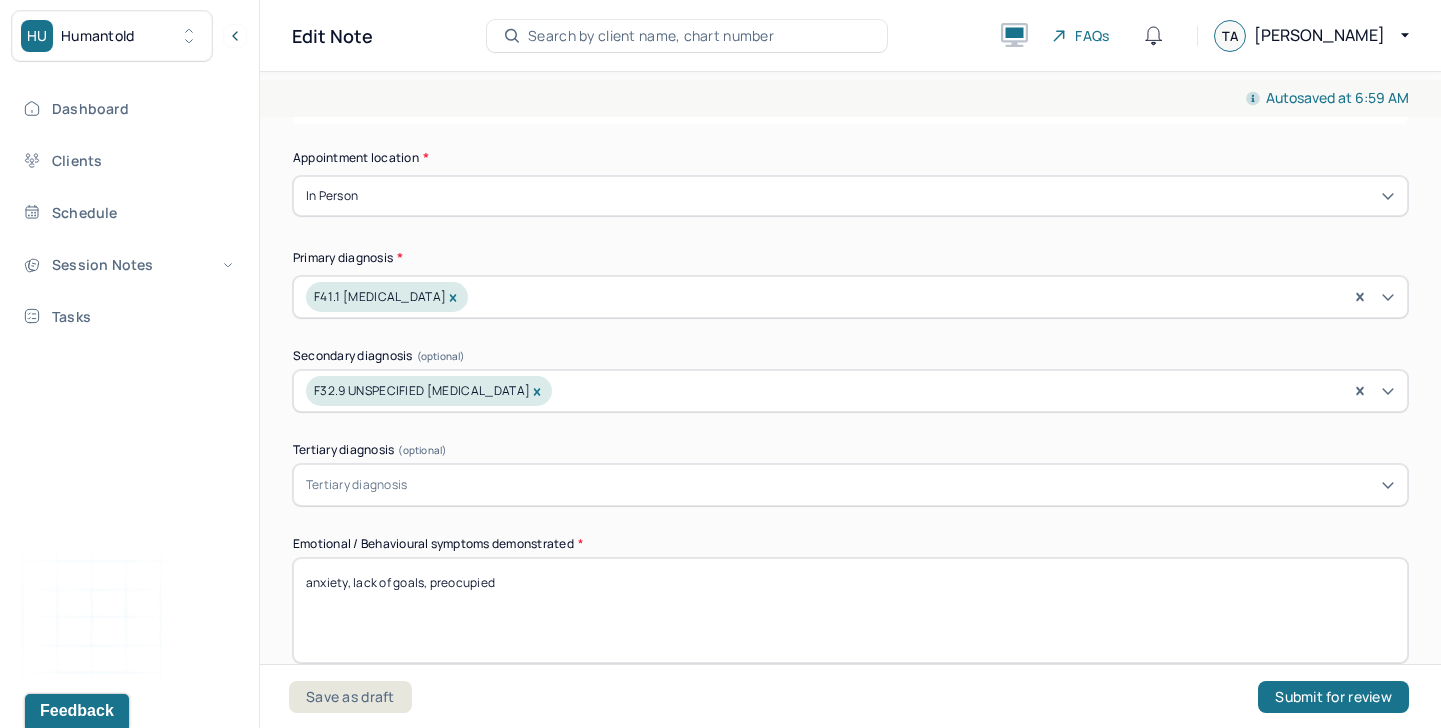 click on "anxiety, lack of goals," at bounding box center (850, 610) 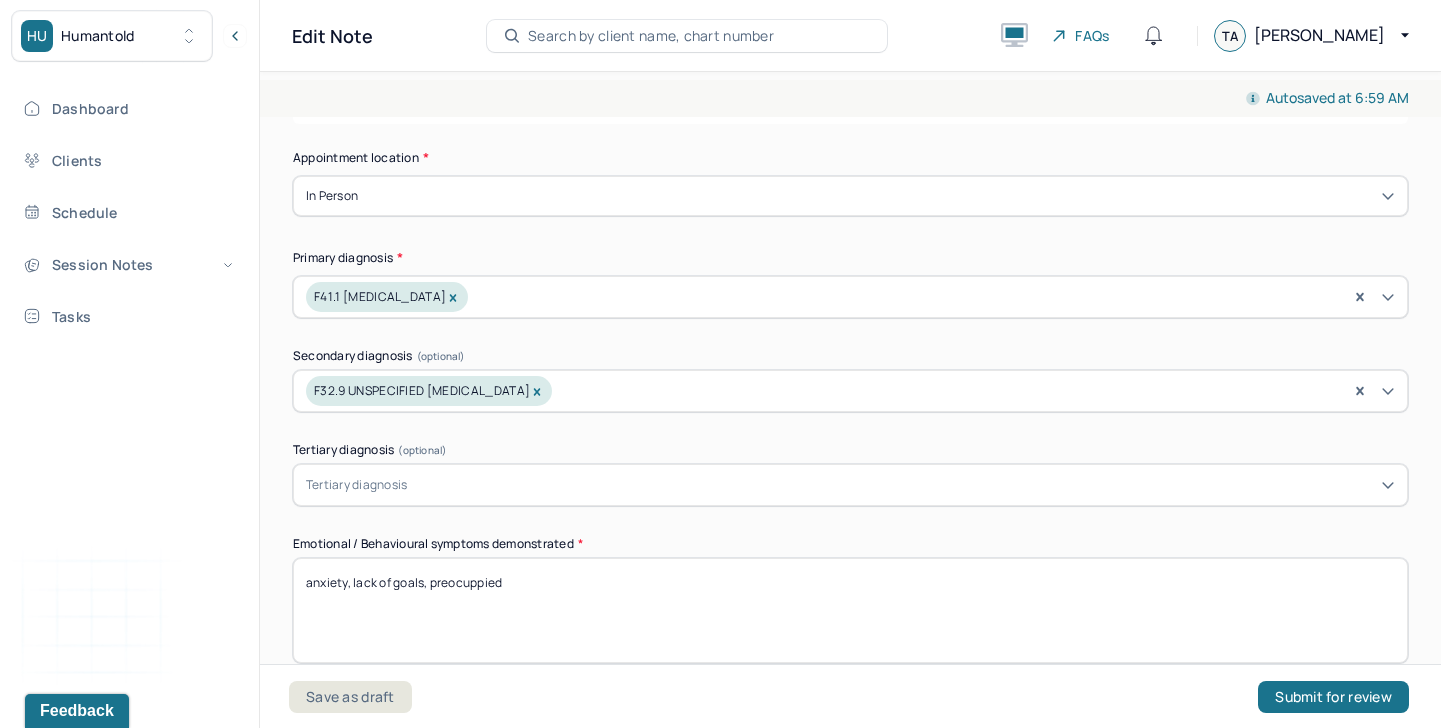 click on "anxiety, lack of goals, preocupied" at bounding box center (850, 610) 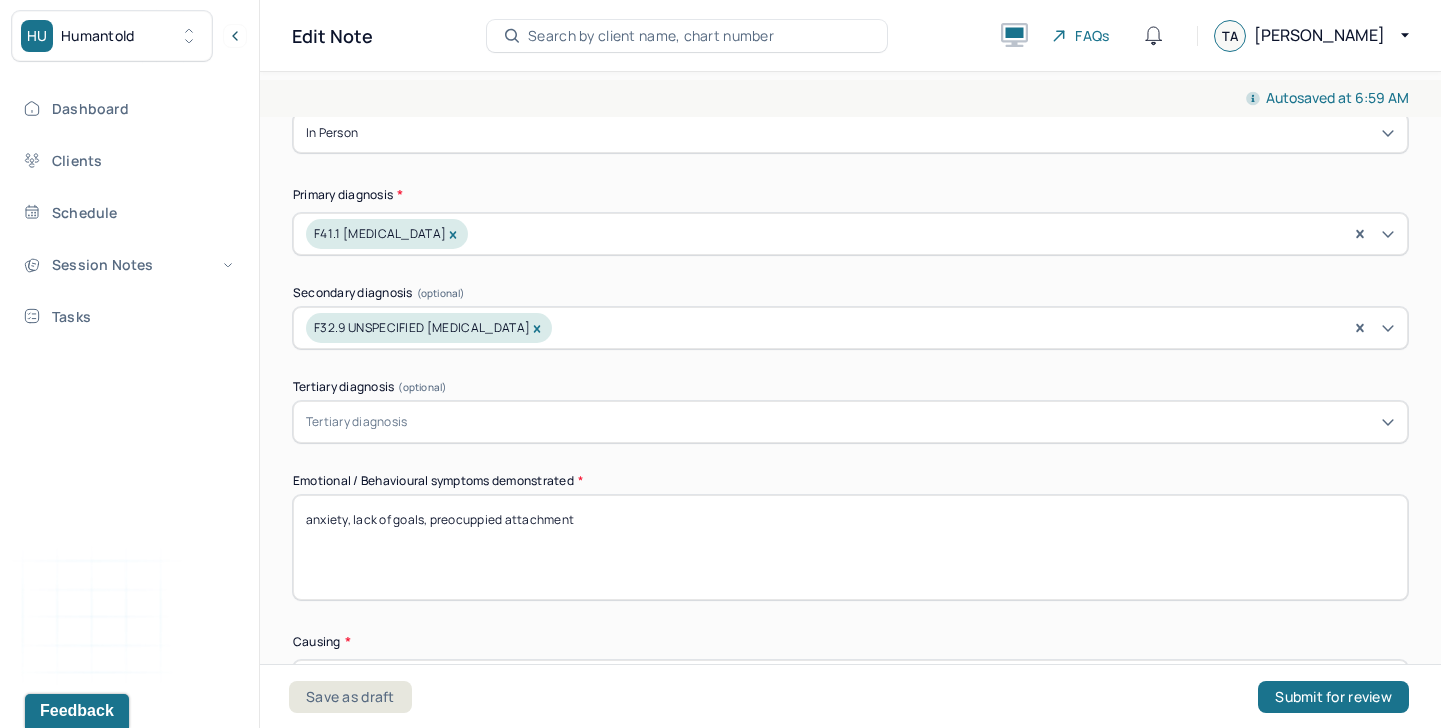 scroll, scrollTop: 502, scrollLeft: 0, axis: vertical 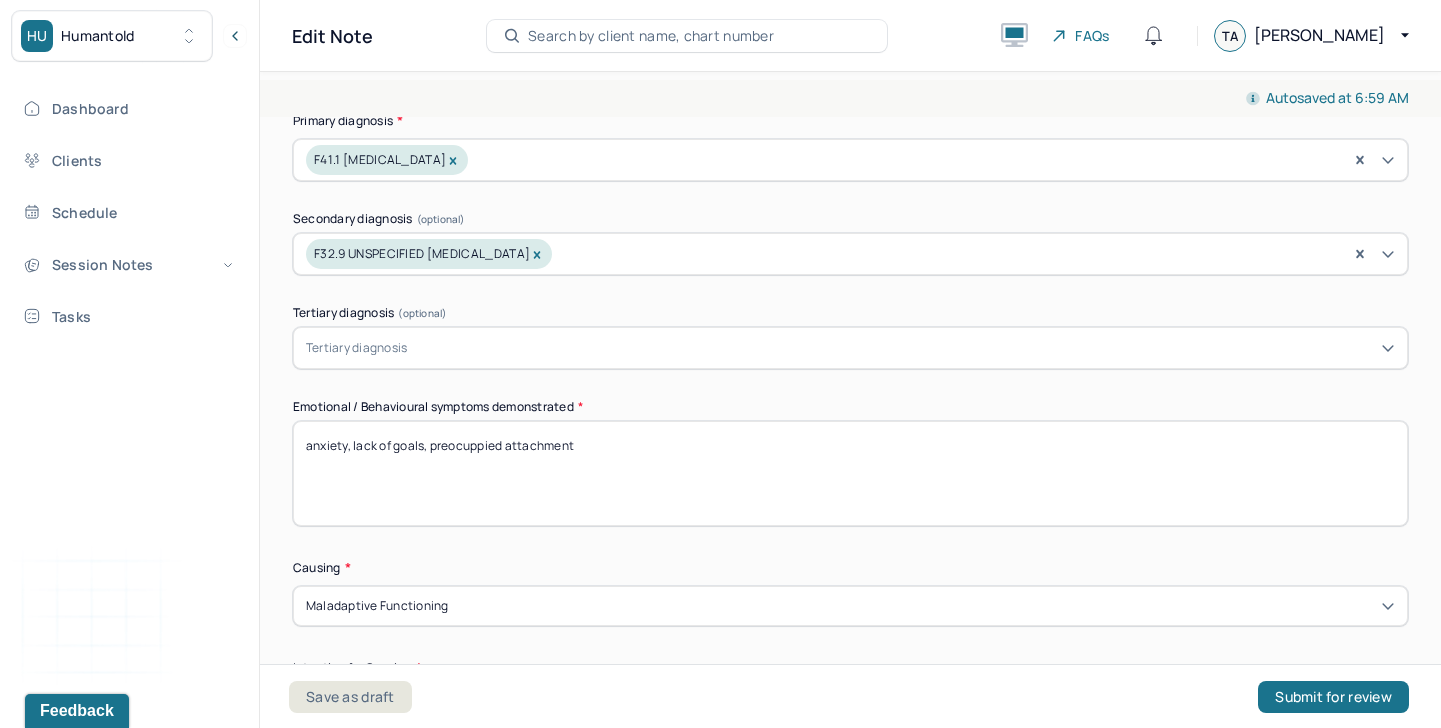 click on "anxiety, lack of goals, preocuppied attachment" at bounding box center [850, 473] 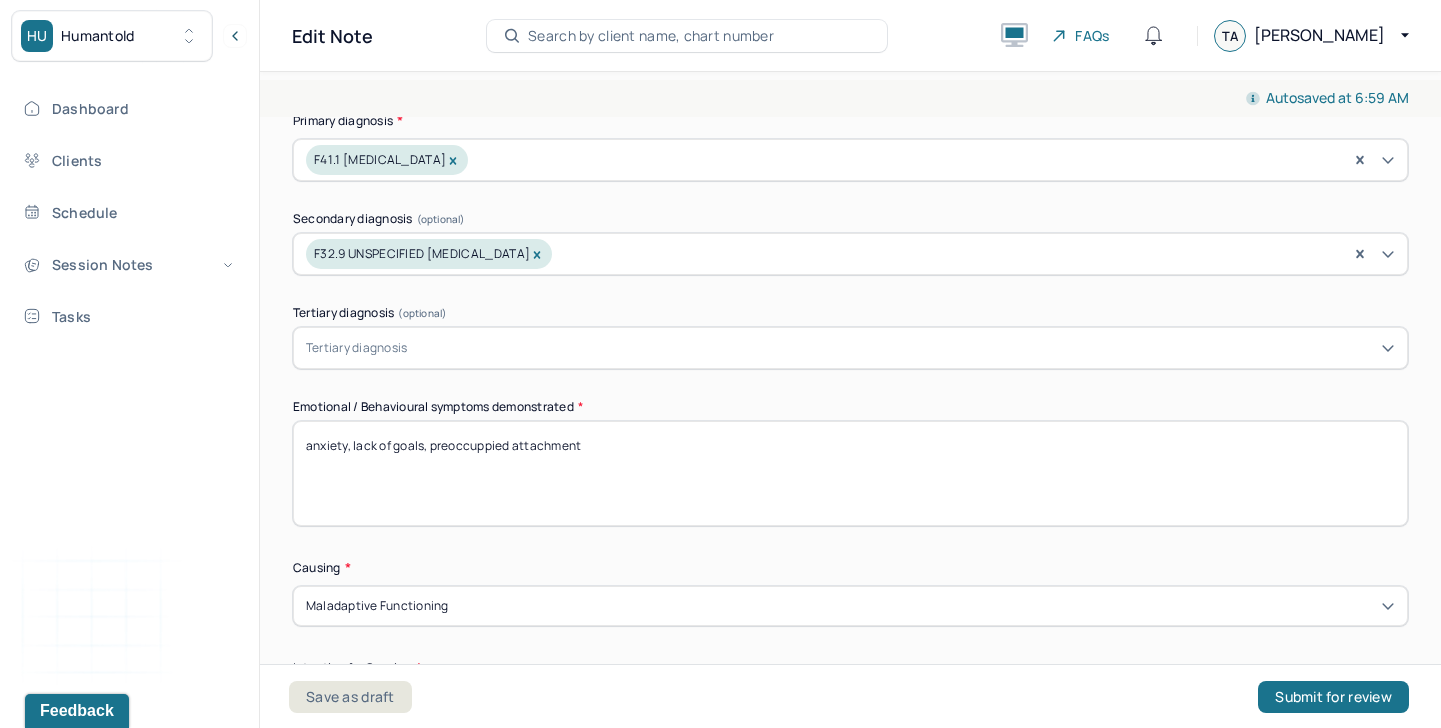 click on "anxiety, lack of goals, preocuppied attachment" at bounding box center (850, 473) 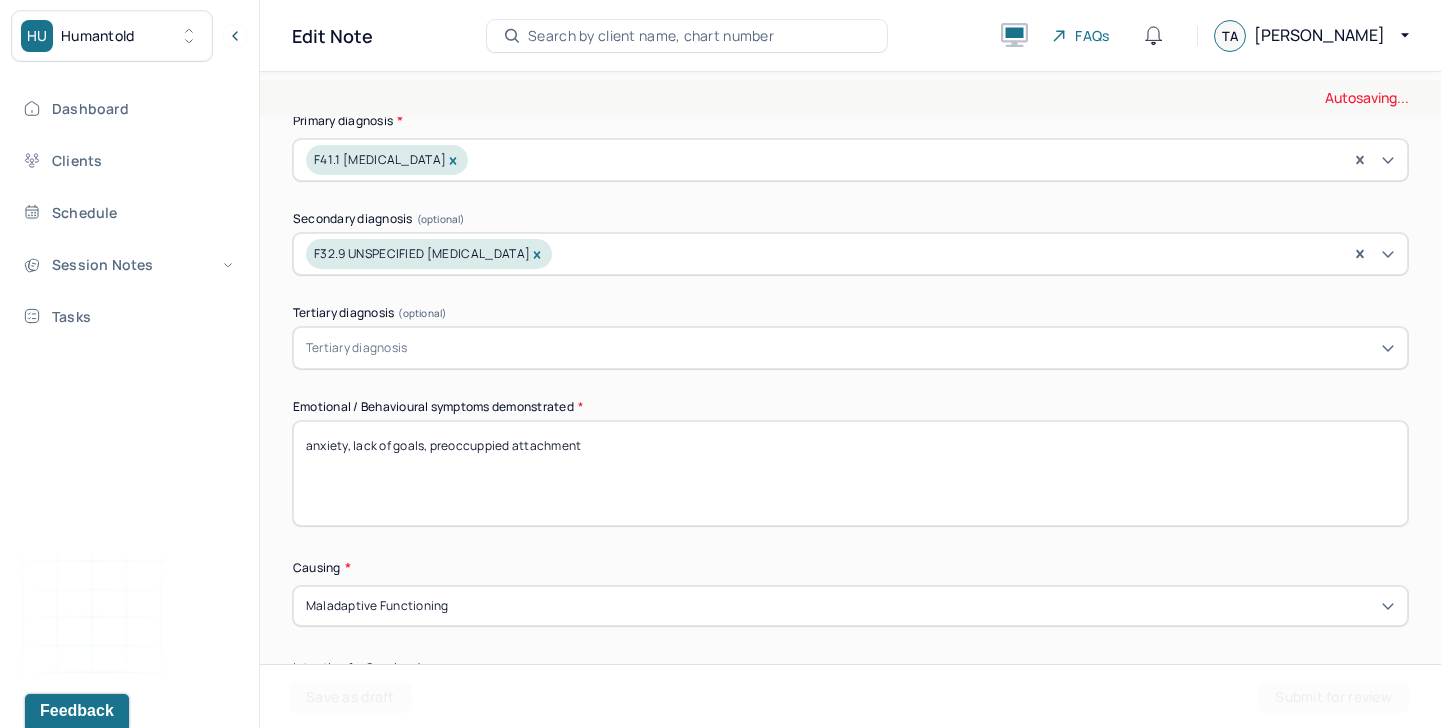click on "anxiety, lack of goals, preocuppied attachment" at bounding box center [850, 473] 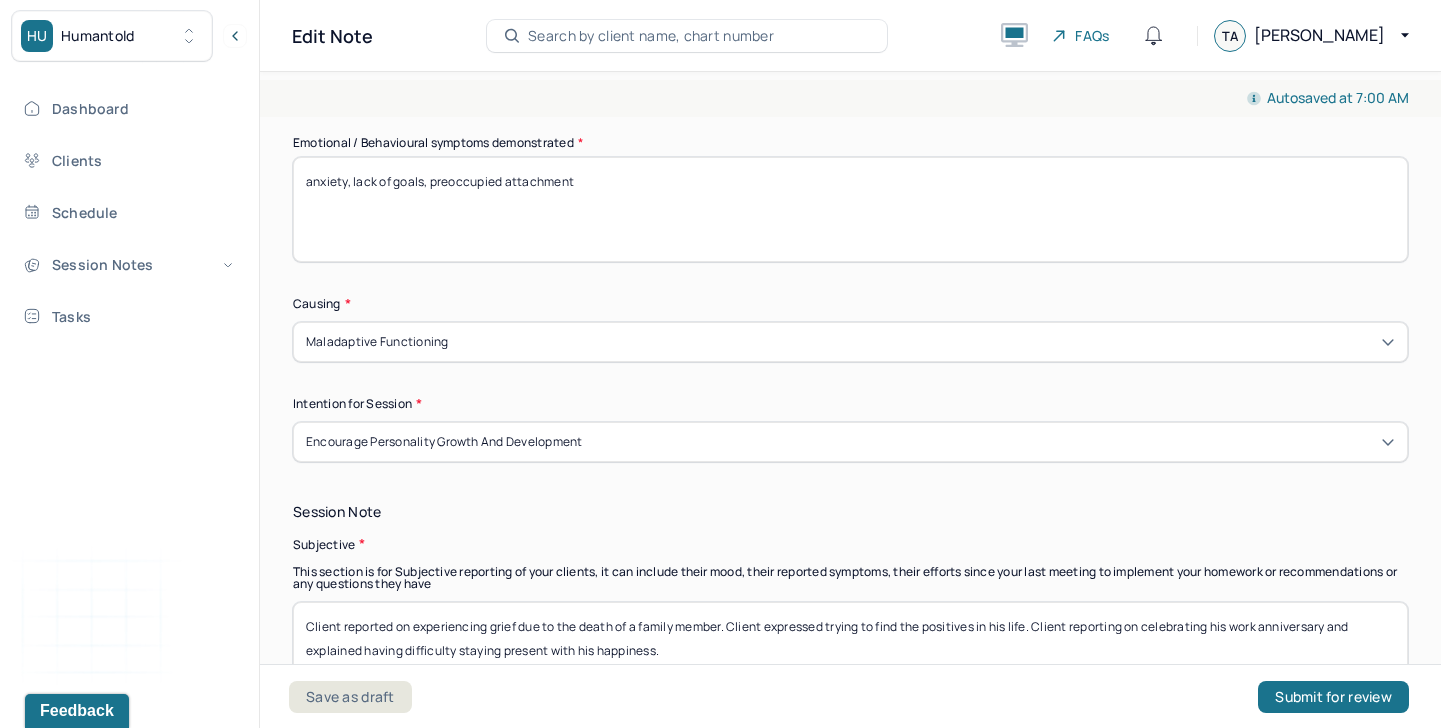 scroll, scrollTop: 808, scrollLeft: 0, axis: vertical 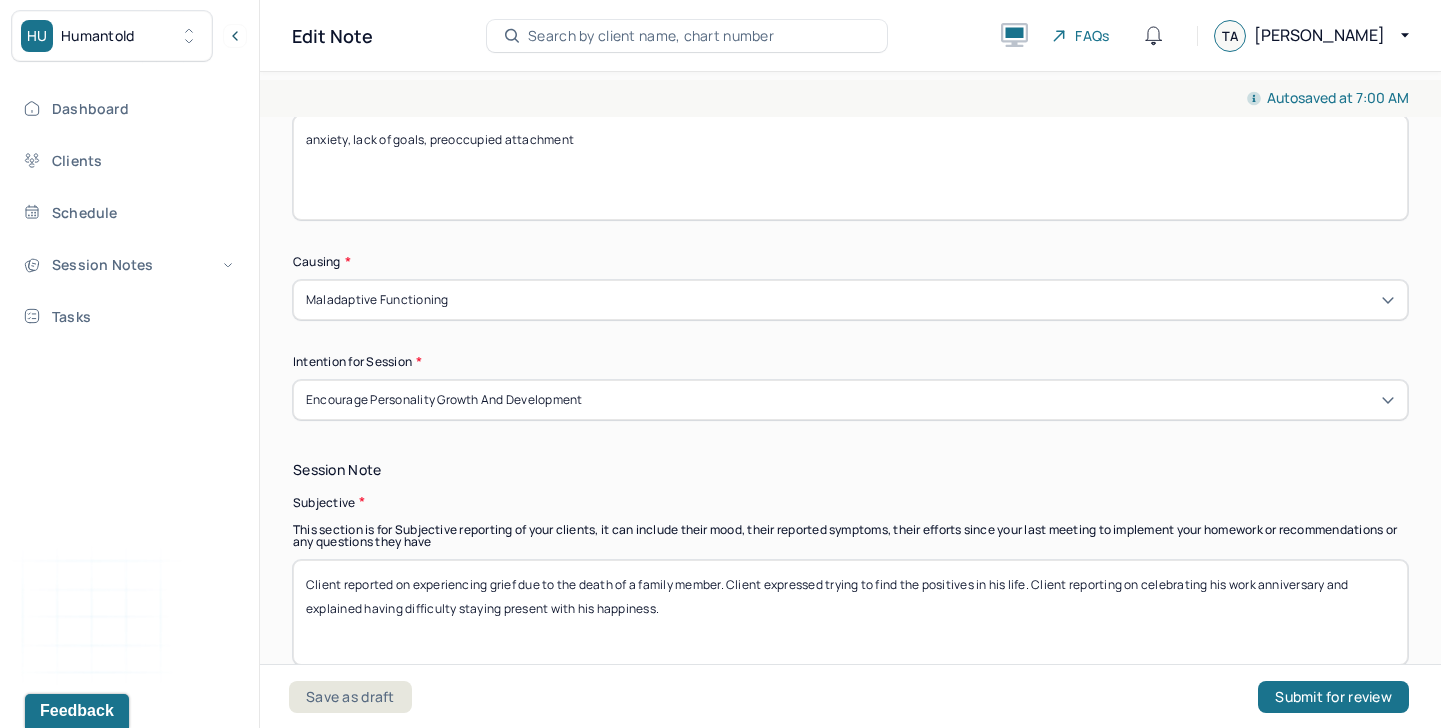 type on "anxiety, lack of goals, preoccupied attachment" 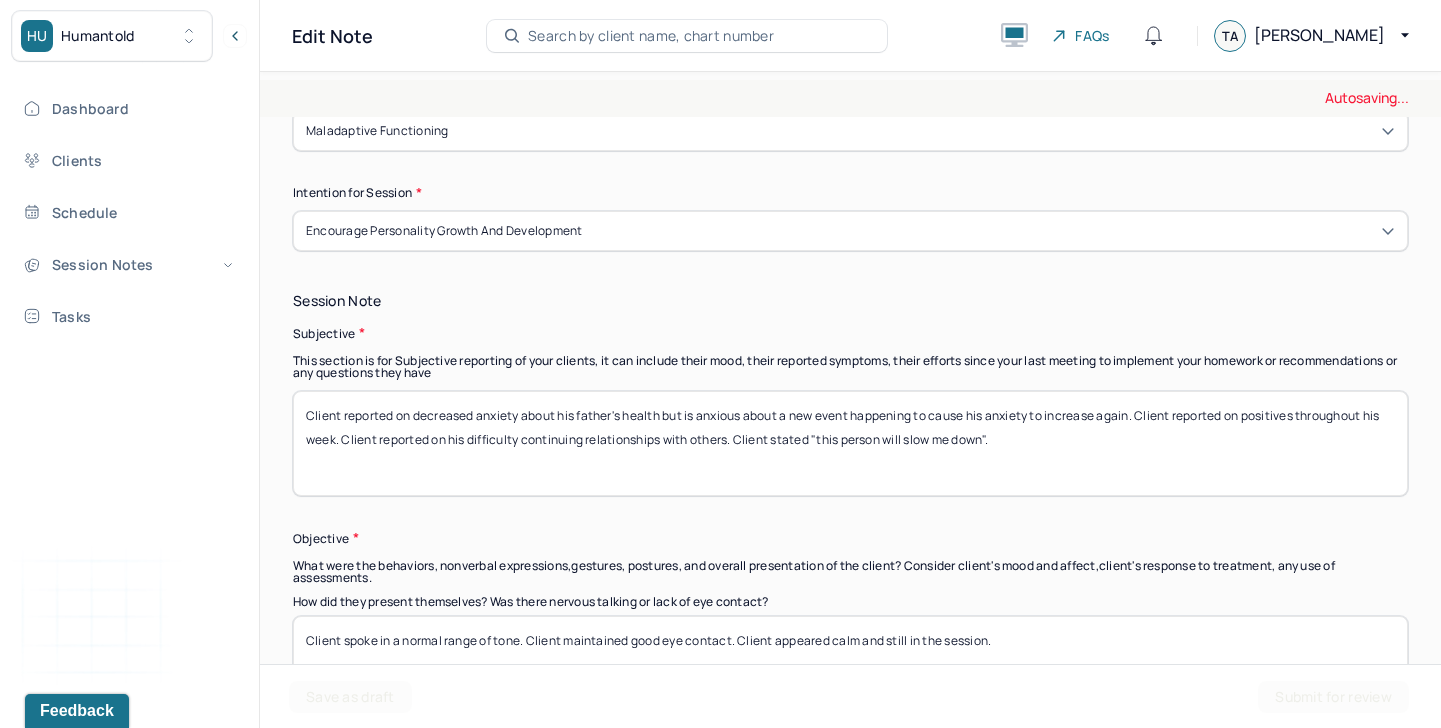 scroll, scrollTop: 1183, scrollLeft: 0, axis: vertical 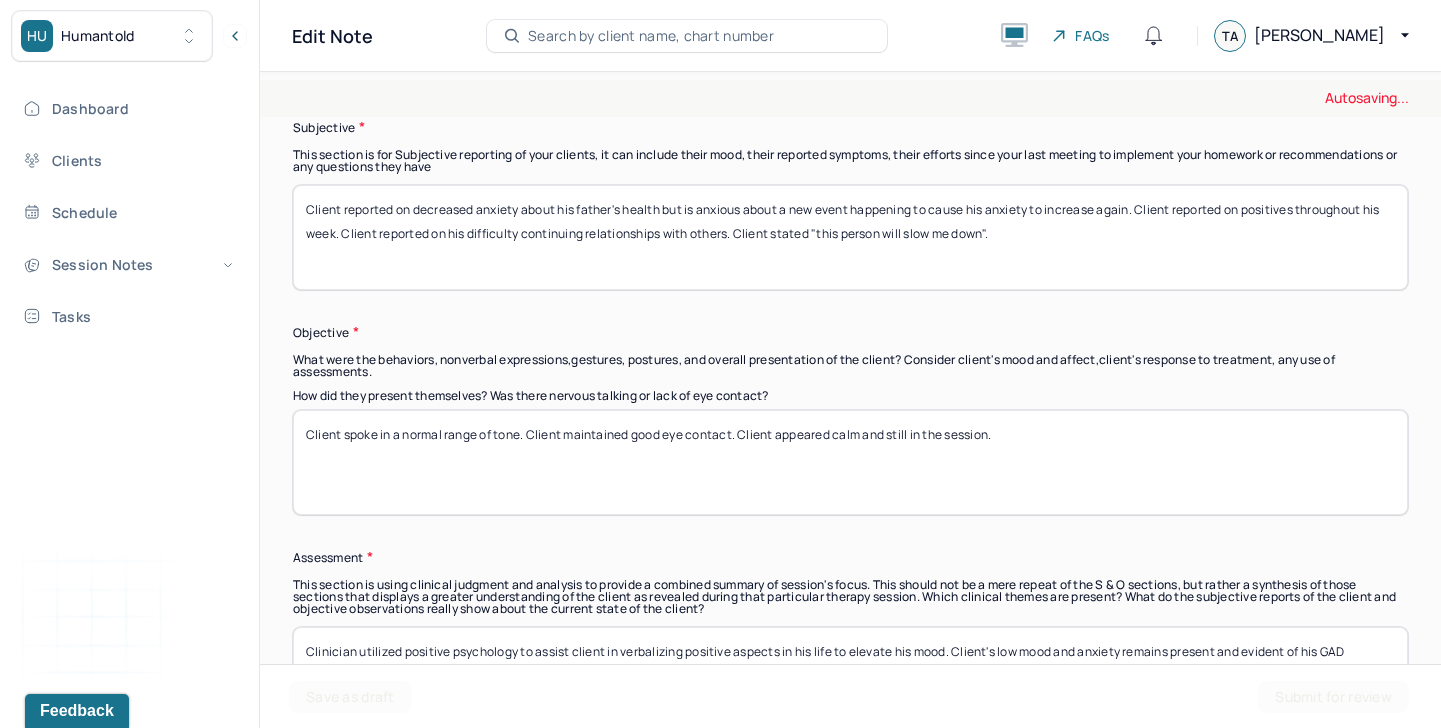 type on "Client reported on decreased anxiety about his father's health but is anxious about a new event happening to cause his anxiety to increase again. Client reported on positives throughout his week. Client reported on his difficulty continuing relationships with others. Client stated "this person will slow me down"." 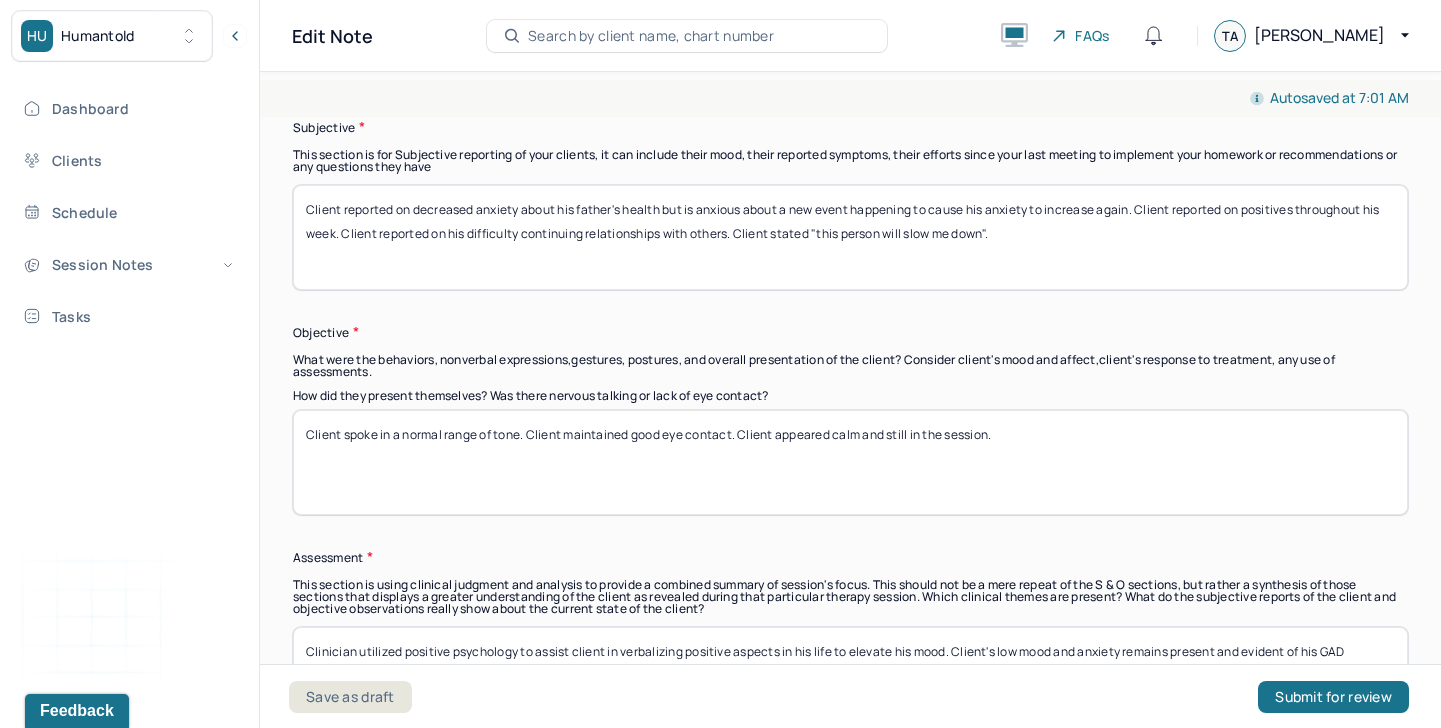click on "Client spoke in a normal range of tone. Client maintained good eye contact. Client appeared calm and still in the session." at bounding box center (850, 462) 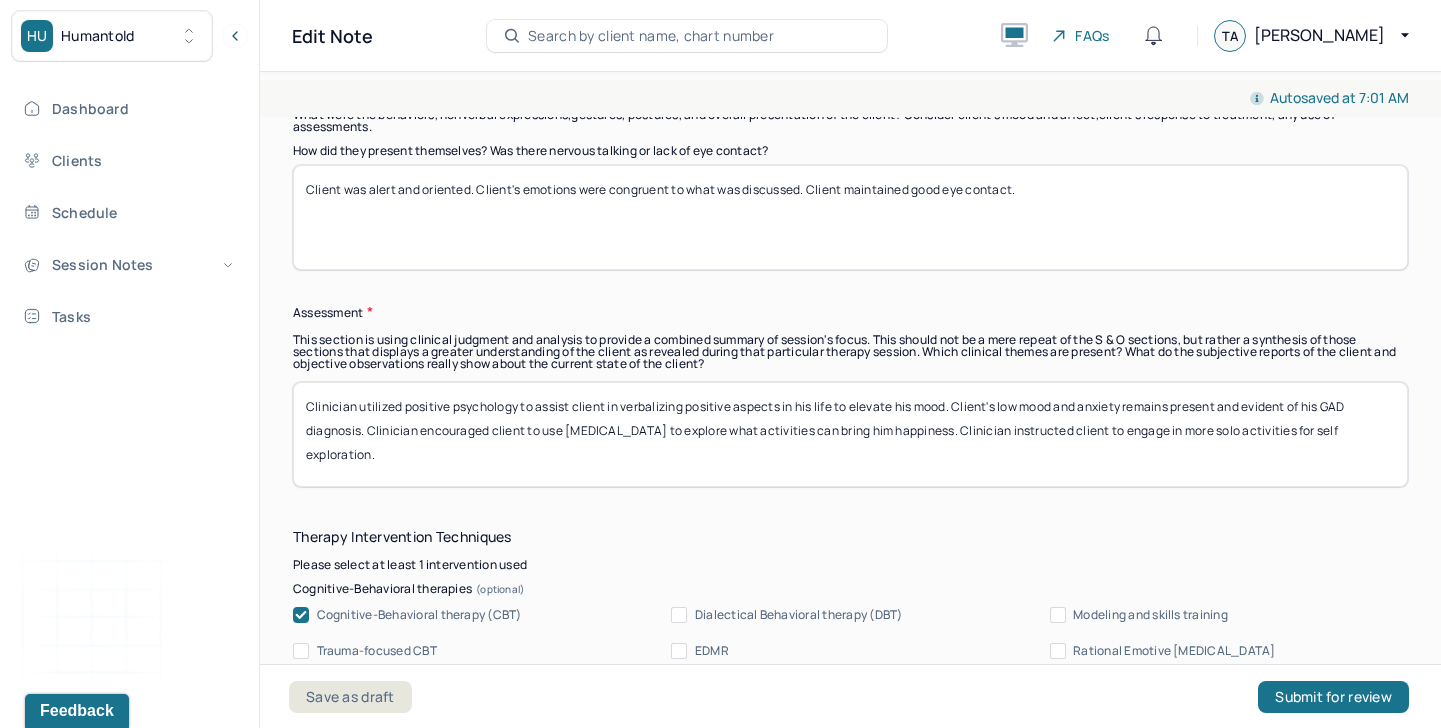 scroll, scrollTop: 1442, scrollLeft: 0, axis: vertical 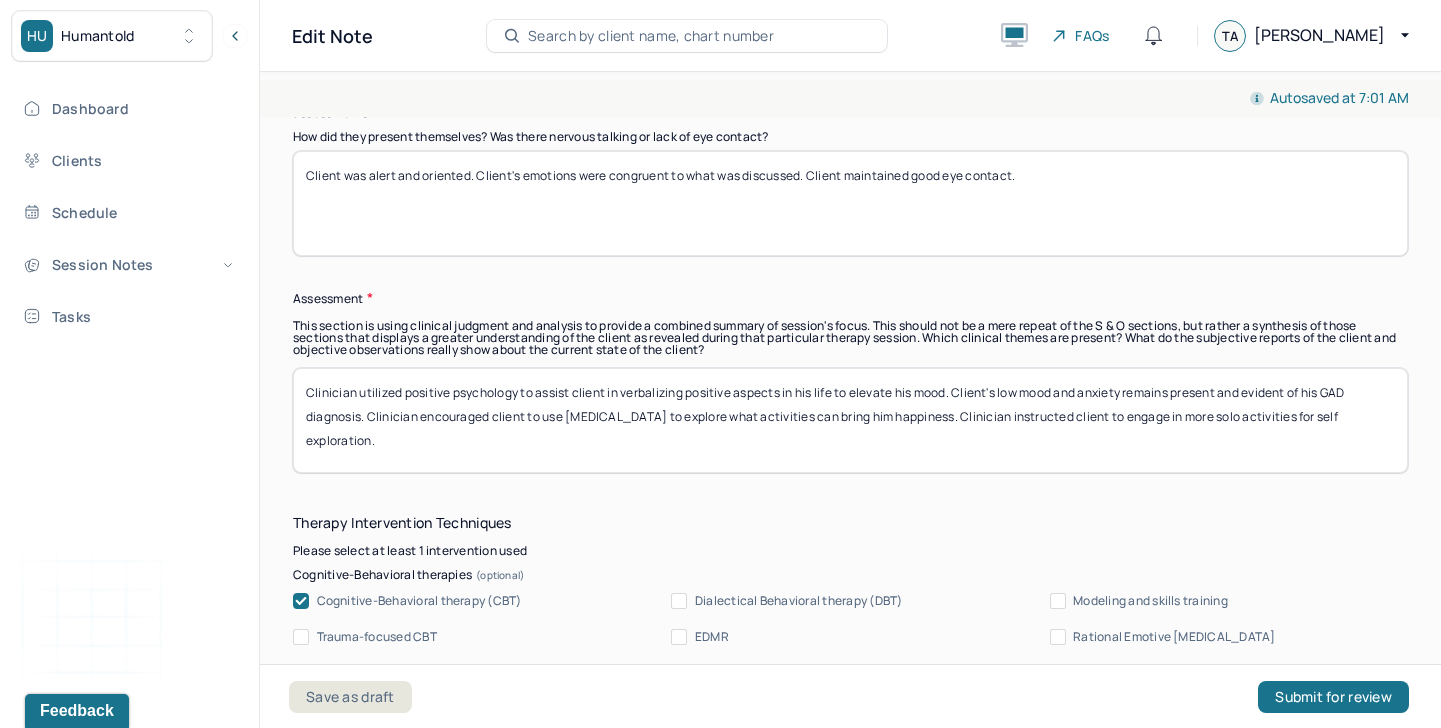 type on "Client was alert and oriented. Client's emotions were congruent to what was discussed. Client maintained good eye contact." 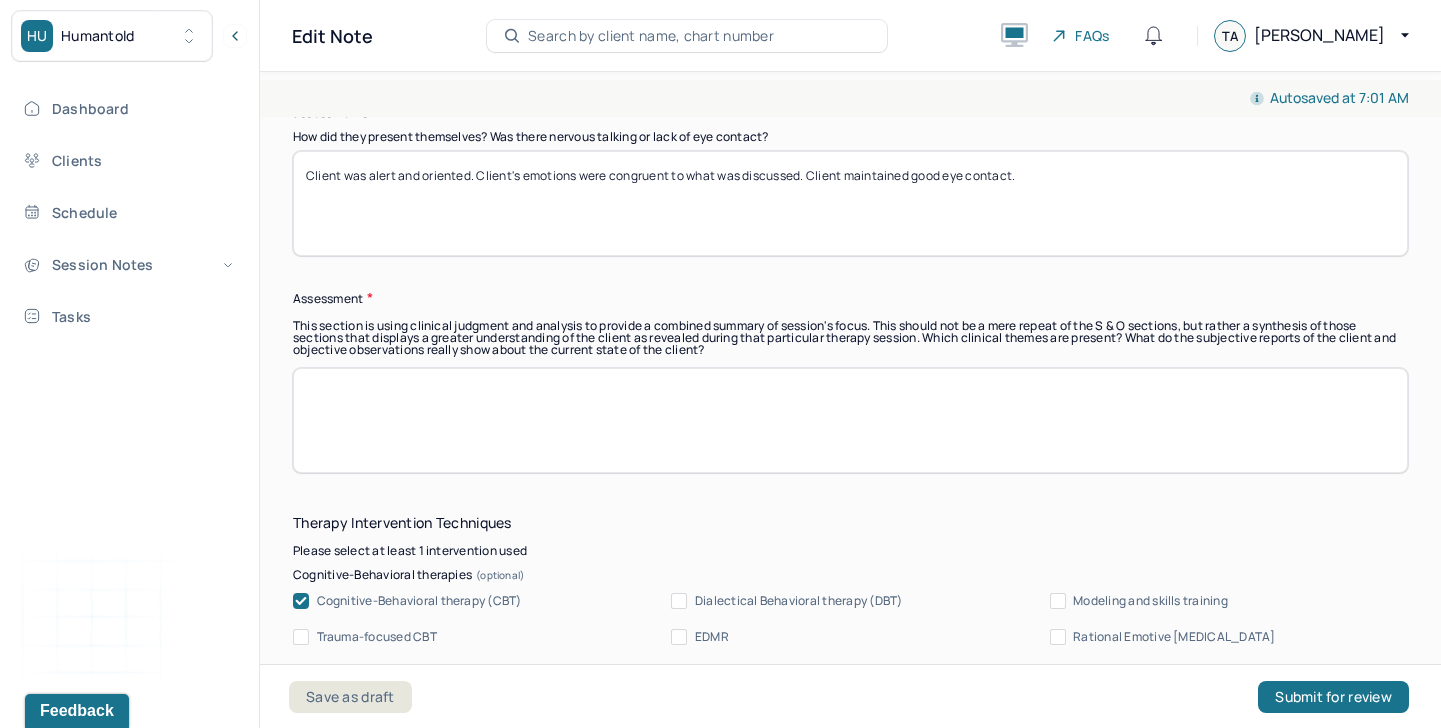 paste on "Client's ruminating thoughts, anxious attachment, and anxiety is evidenced for her GAD diagnosis. Client's anxious attachment causes client to have anxious thoughts regarding her relationship. REBT and CBT was used to identify client's cognitive distortions and to show how client's emotions causes her to have anxious thoughts. Client will continue to benefit from confronting her anxious thoughts by gently challenging her parts." 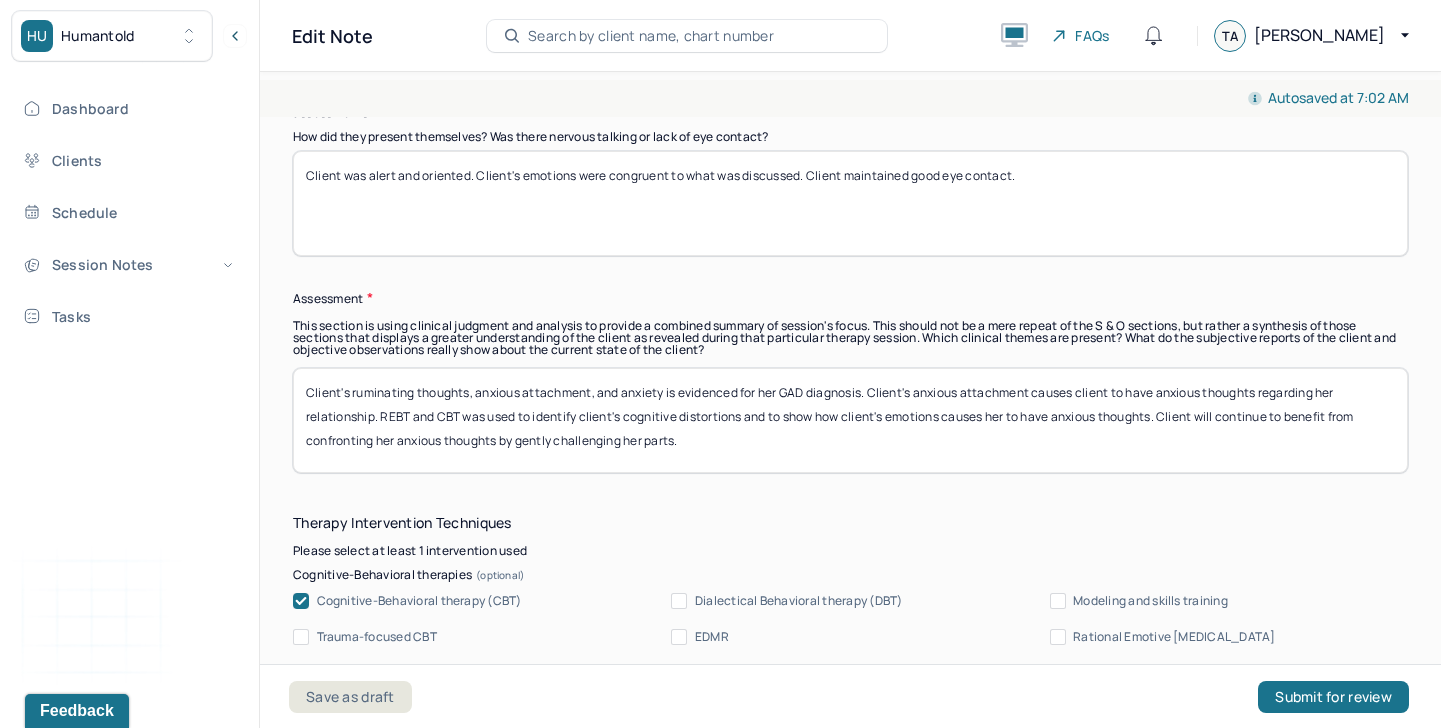 drag, startPoint x: 351, startPoint y: 392, endPoint x: 775, endPoint y: 384, distance: 424.07547 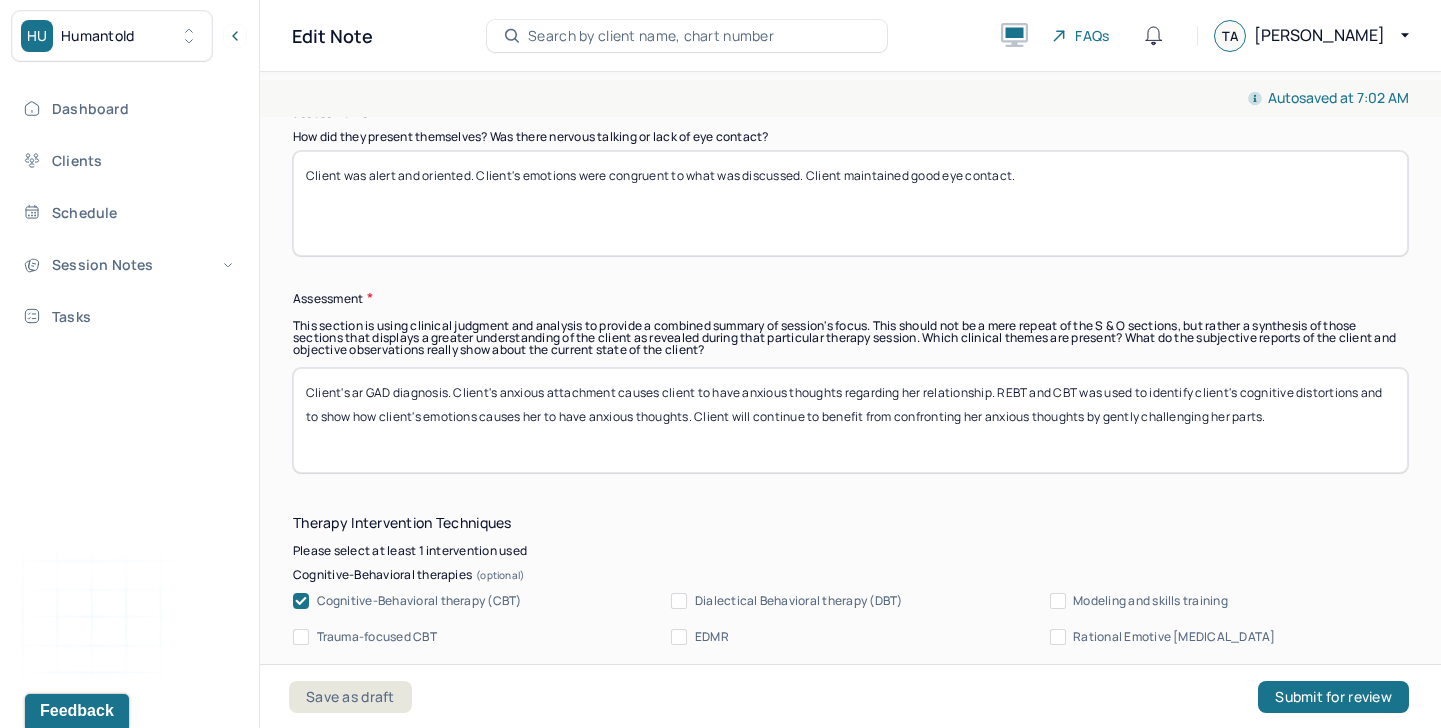 click on "Client's ar GAD diagnosis. Client's anxious attachment causes client to have anxious thoughts regarding her relationship. REBT and CBT was used to identify client's cognitive distortions and to show how client's emotions causes her to have anxious thoughts. Client will continue to benefit from confronting her anxious thoughts by gently challenging her parts." at bounding box center [850, 420] 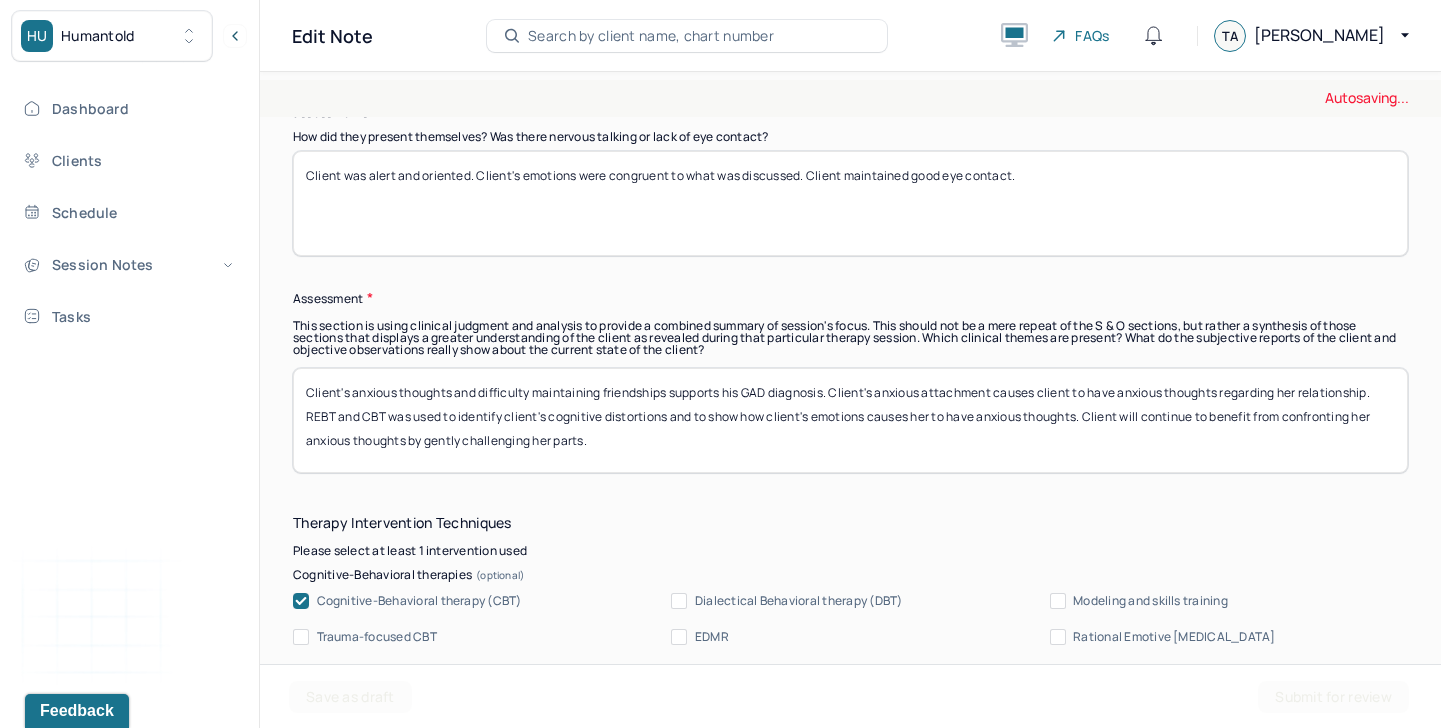 click on "Client's anxious thoughts and GAD diagnosis. Client's anxious attachment causes client to have anxious thoughts regarding her relationship. REBT and CBT was used to identify client's cognitive distortions and to show how client's emotions causes her to have anxious thoughts. Client will continue to benefit from confronting her anxious thoughts by gently challenging her parts." at bounding box center [850, 420] 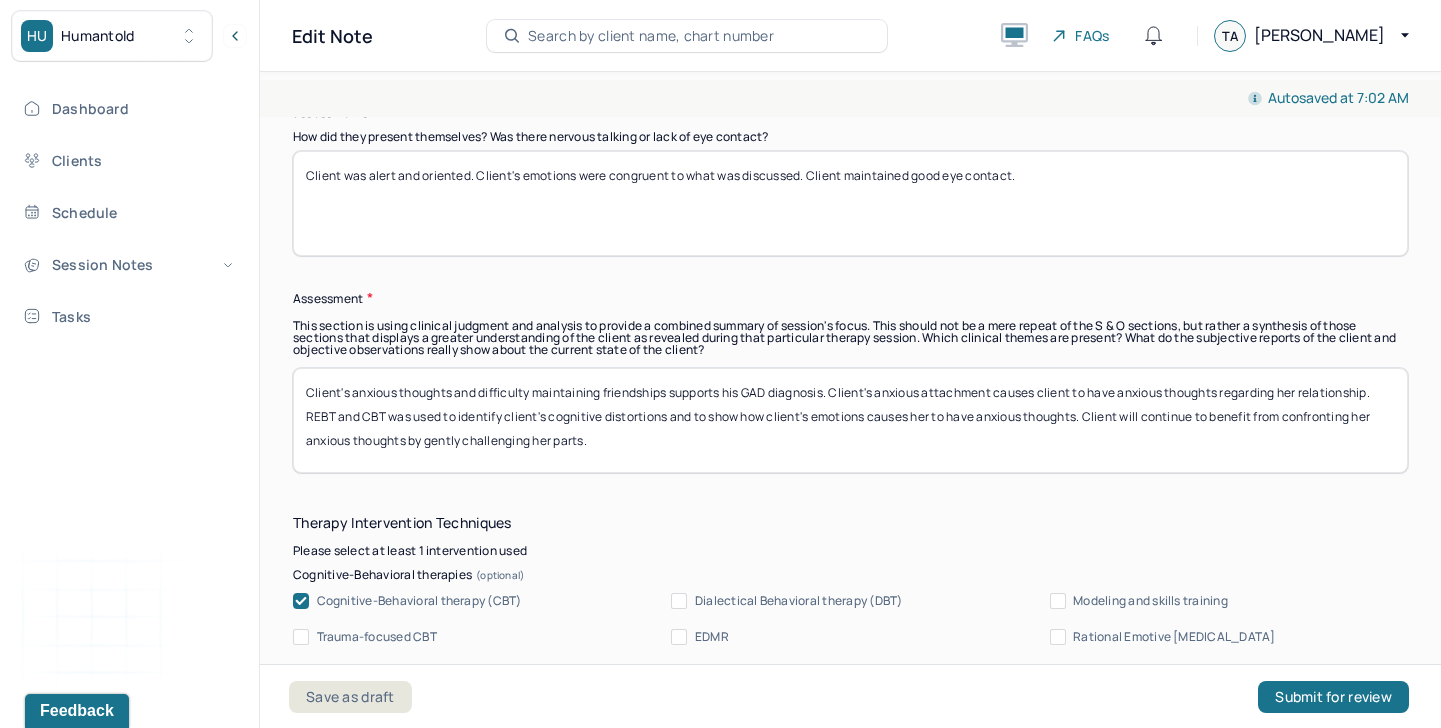 click on "Client's anxious thoughts and GAD diagnosis. Client's anxious attachment causes client to have anxious thoughts regarding her relationship. REBT and CBT was used to identify client's cognitive distortions and to show how client's emotions causes her to have anxious thoughts. Client will continue to benefit from confronting her anxious thoughts by gently challenging her parts." at bounding box center [850, 420] 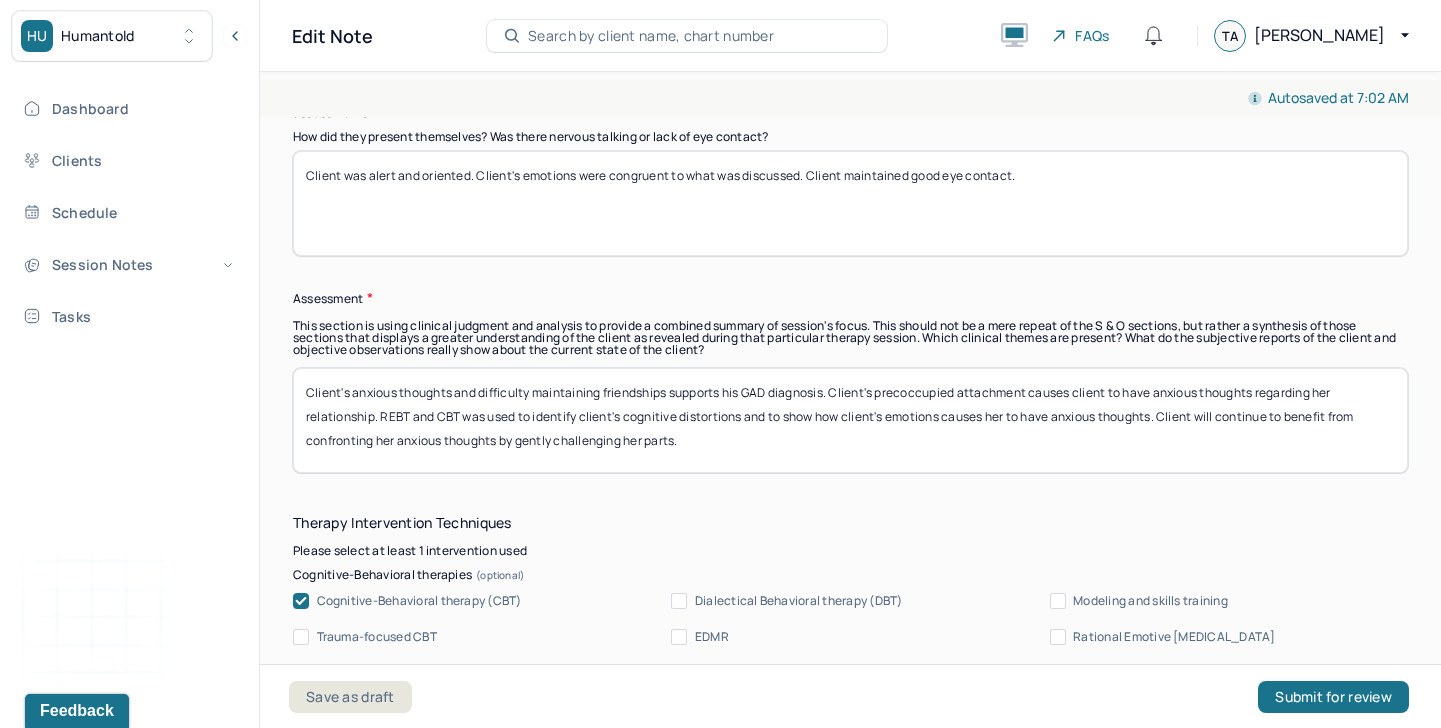 click on "Client's anxious thoughts and difficulty maintaining friendships supports his GAD diagnosis. Client's anxious attachment causes client to have anxious thoughts regarding her relationship. REBT and CBT was used to identify client's cognitive distortions and to show how client's emotions causes her to have anxious thoughts. Client will continue to benefit from confronting her anxious thoughts by gently challenging her parts." at bounding box center (850, 420) 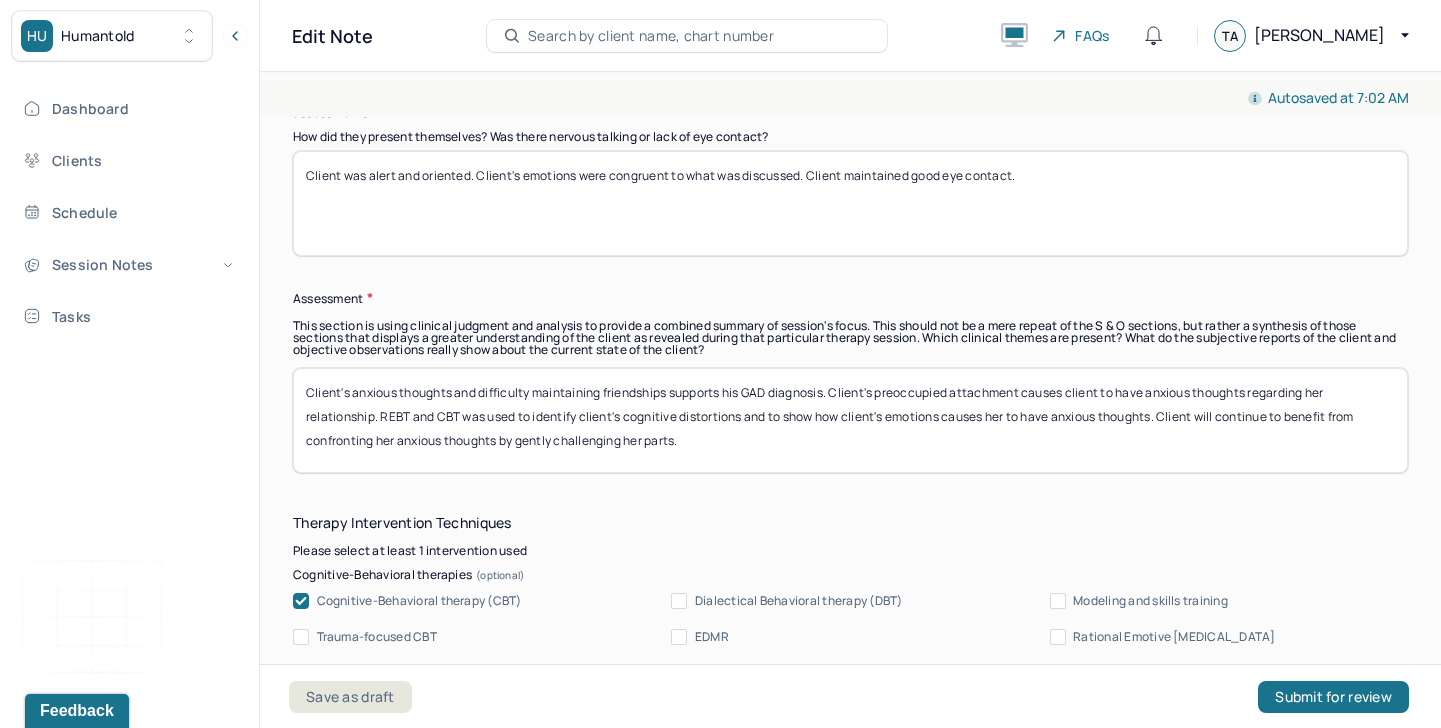 click on "Client's anxious thoughts and difficulty maintaining friendships supports his GAD diagnosis. Client's precoccupied attachment causes client to have anxious thoughts regarding her relationship. REBT and CBT was used to identify client's cognitive distortions and to show how client's emotions causes her to have anxious thoughts. Client will continue to benefit from confronting her anxious thoughts by gently challenging her parts." at bounding box center [850, 420] 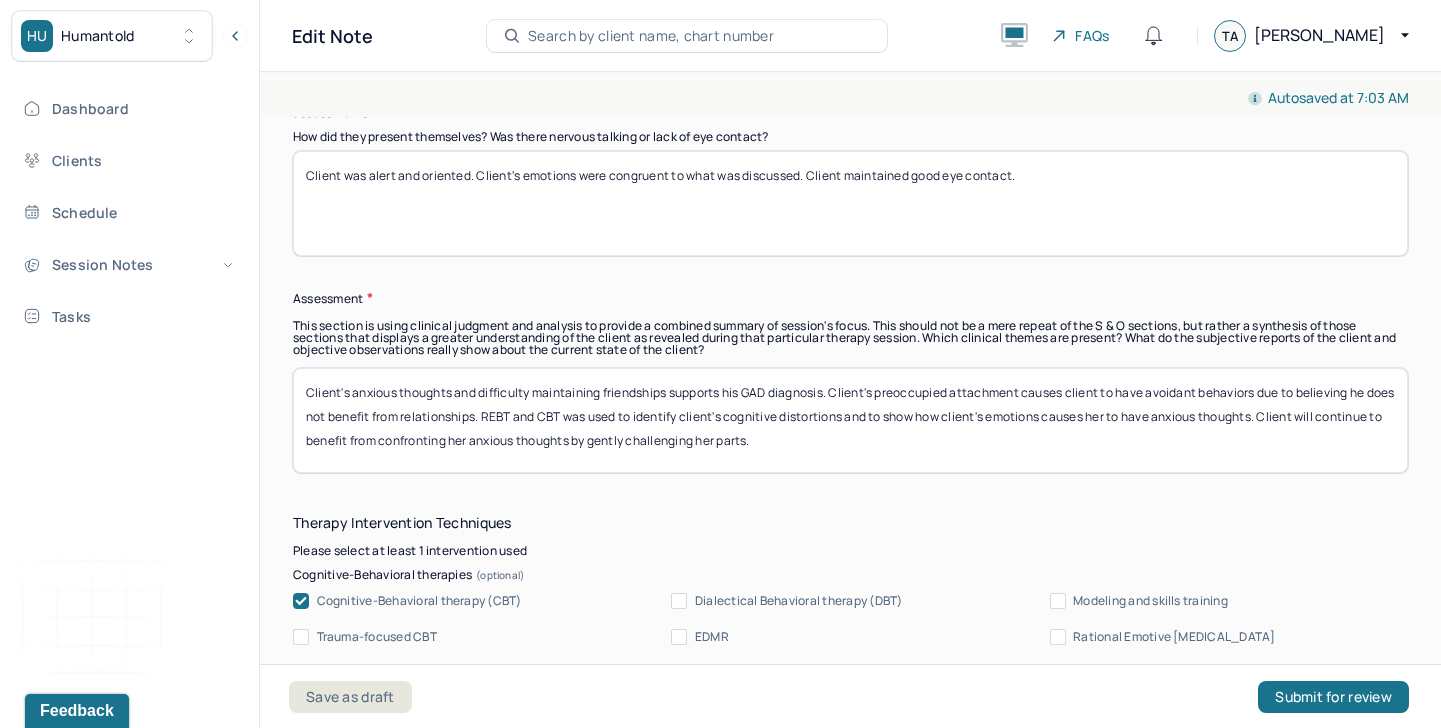 drag, startPoint x: 514, startPoint y: 416, endPoint x: 1293, endPoint y: 414, distance: 779.00256 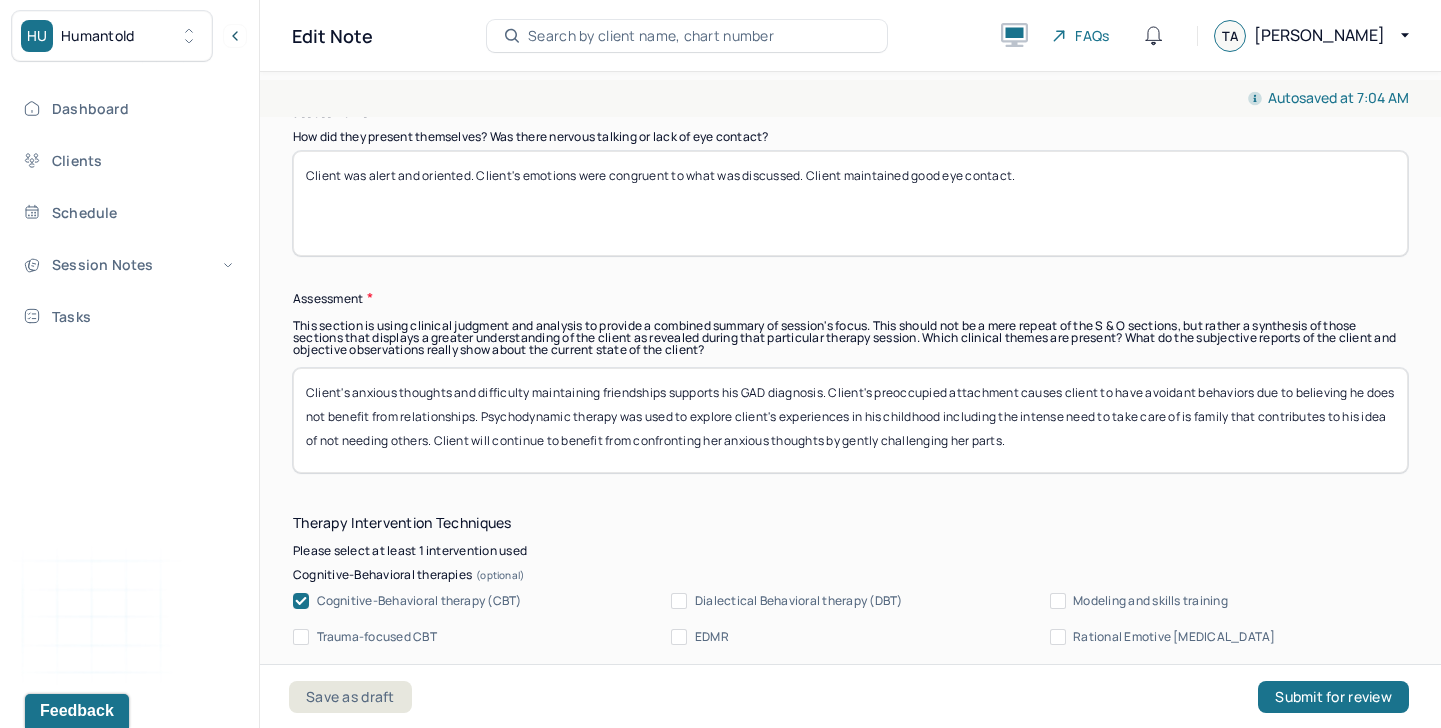 drag, startPoint x: 777, startPoint y: 439, endPoint x: 1059, endPoint y: 451, distance: 282.25522 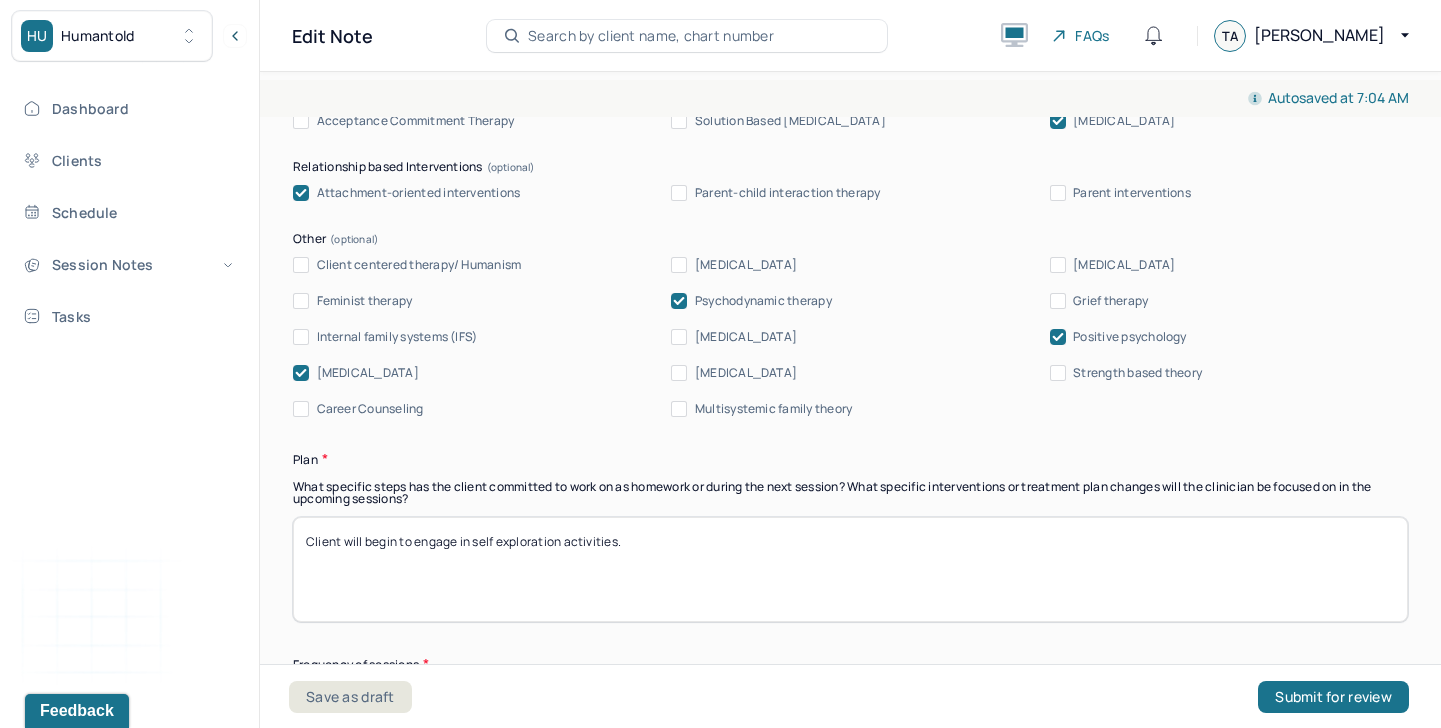 scroll, scrollTop: 1990, scrollLeft: 0, axis: vertical 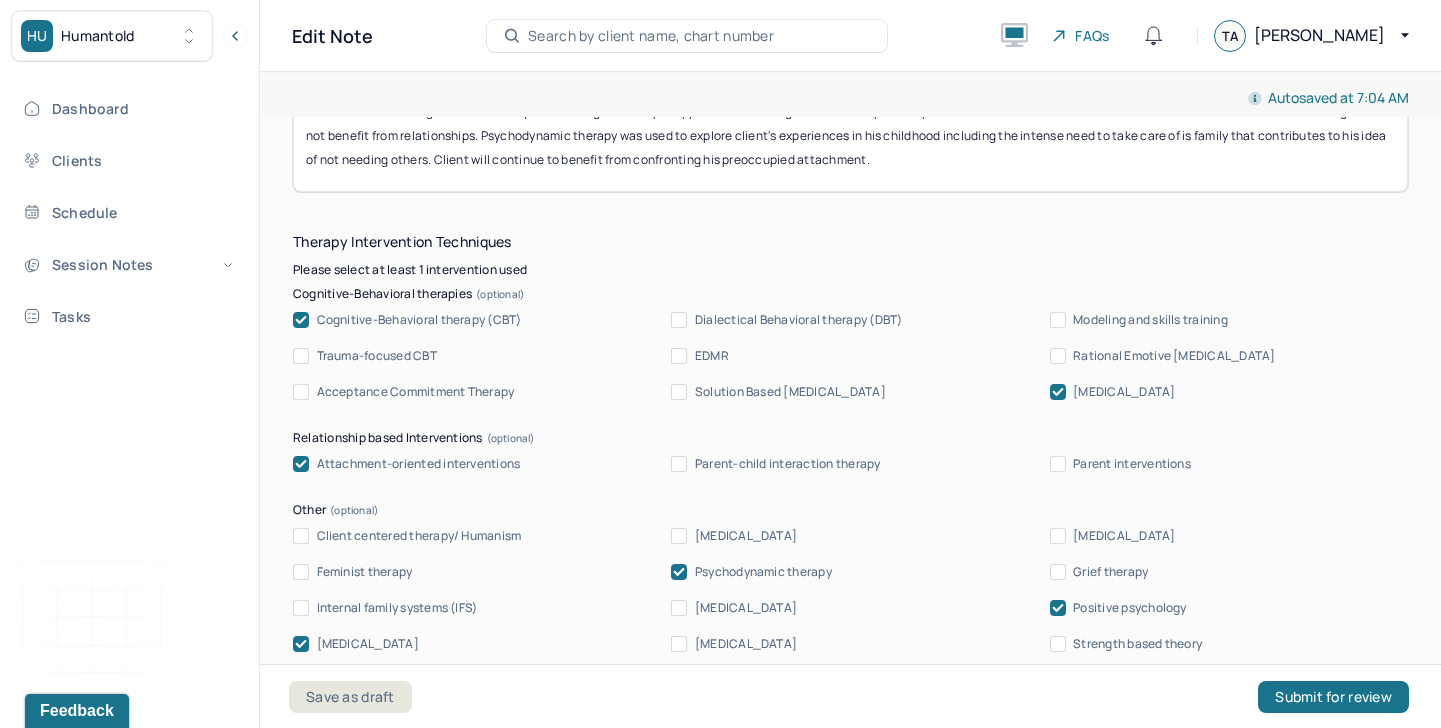 type on "Client's anxious thoughts and difficulty maintaining friendships supports his GAD diagnosis. Client's preoccupied attachment causes client to have avoidant behaviors due to believing he does not benefit from relationships. Psychodynamic therapy was used to explore client's experiences in his childhood including the intense need to take care of is family that contributes to his idea of not needing others. Client will continue to benefit from confronting his preoccupied attachment." 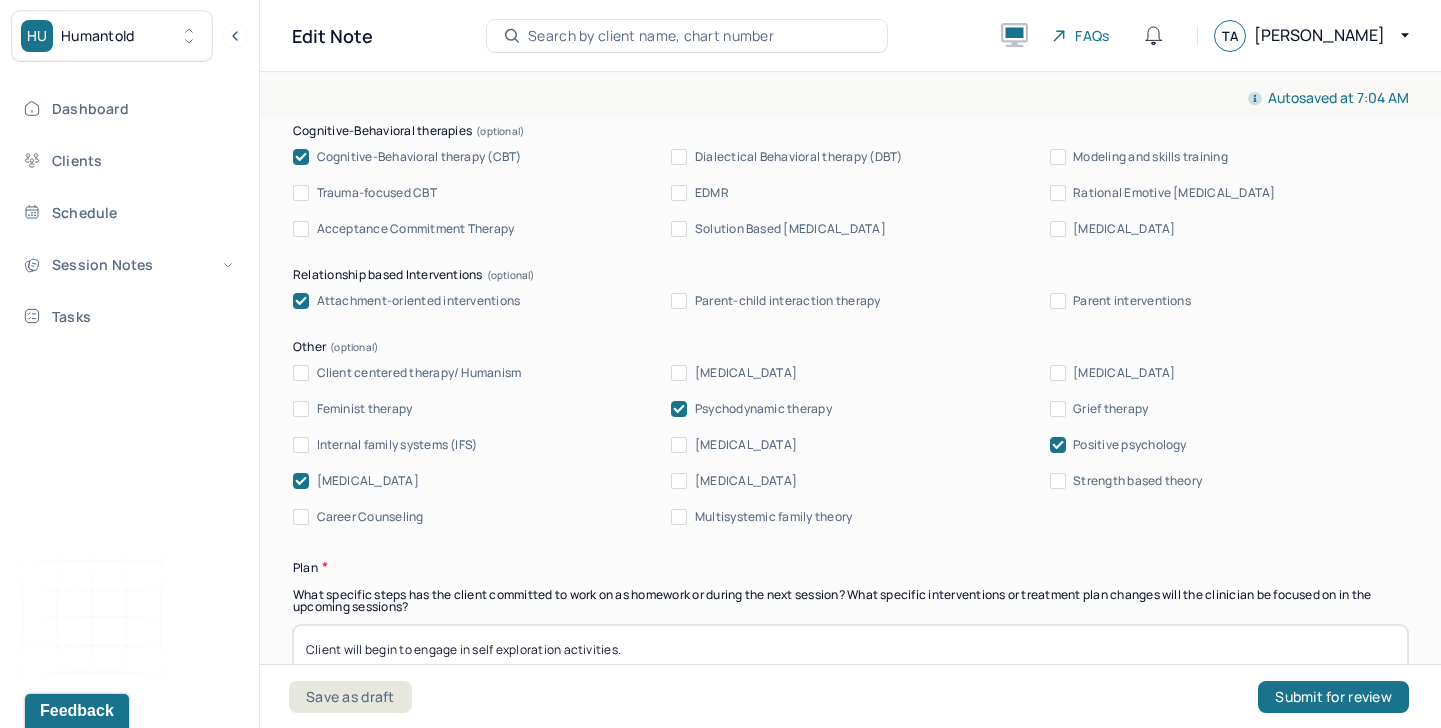 scroll, scrollTop: 1902, scrollLeft: 0, axis: vertical 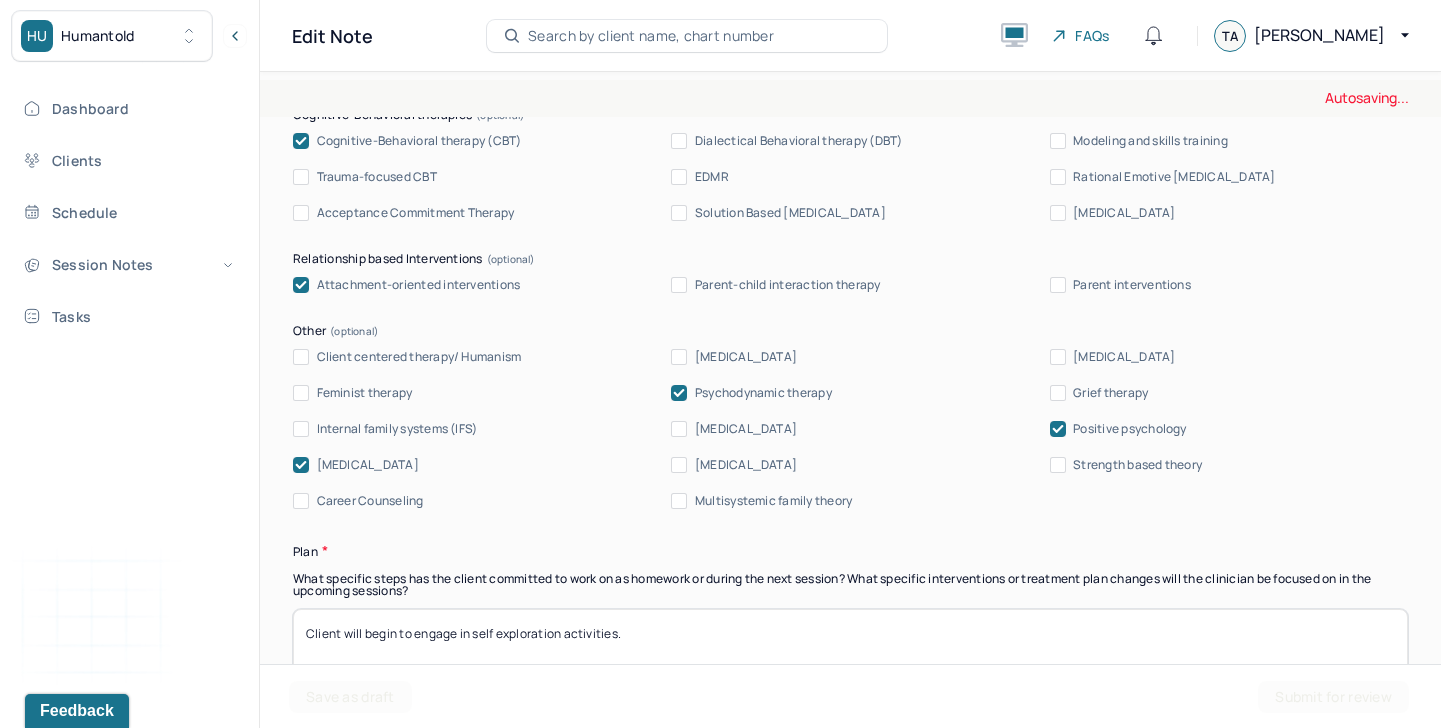 click on "Cognitive-Behavioral therapy (CBT)" at bounding box center (419, 141) 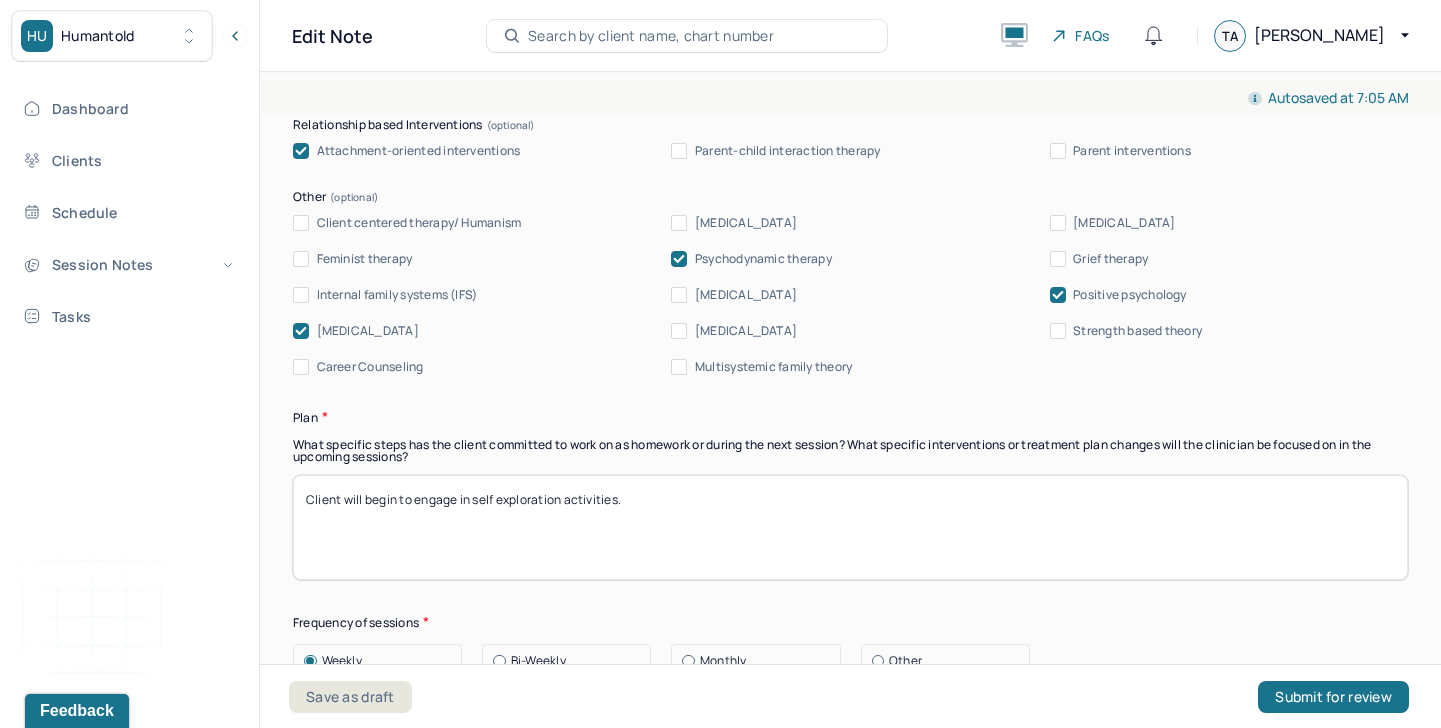 scroll, scrollTop: 2142, scrollLeft: 0, axis: vertical 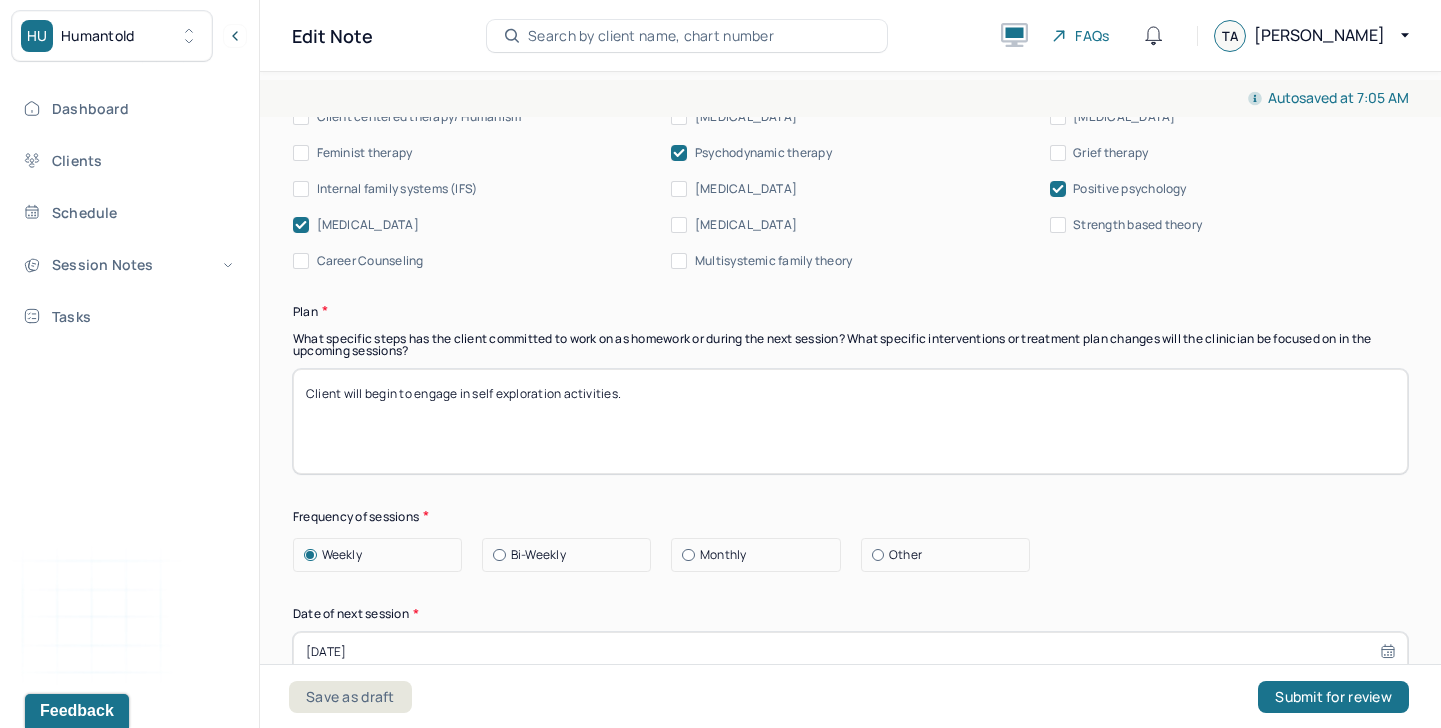 click on "Client will begin to engage in self exploration activities." at bounding box center (850, 421) 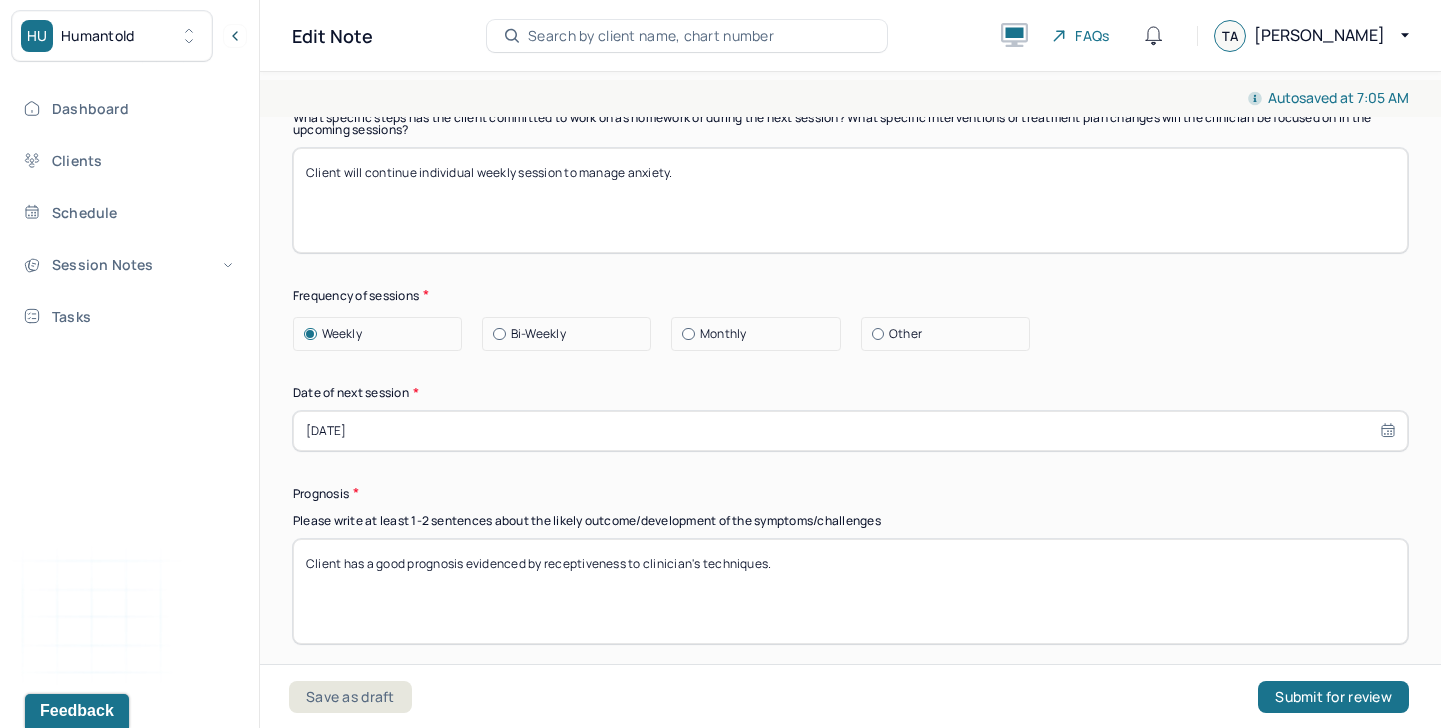 scroll, scrollTop: 2381, scrollLeft: 0, axis: vertical 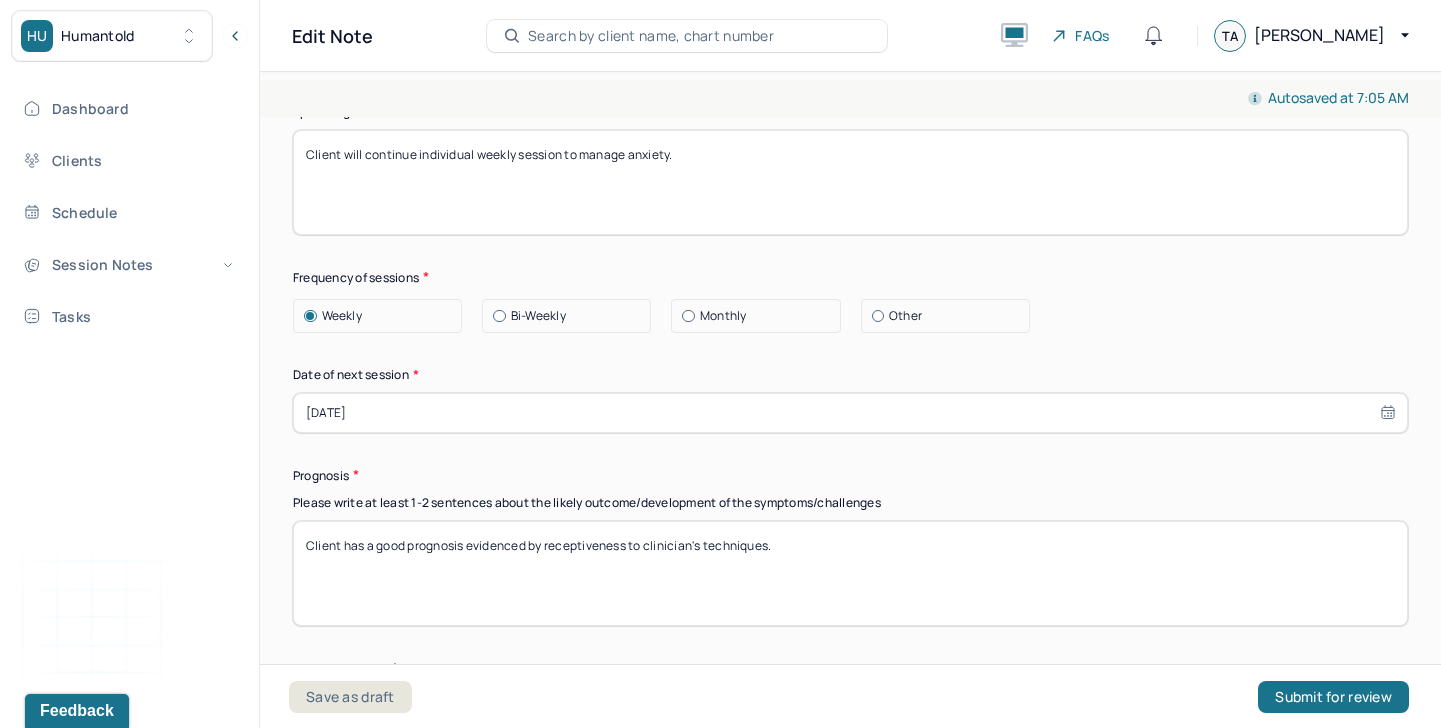 type on "Client will continue individual weekly session to manage anxiety." 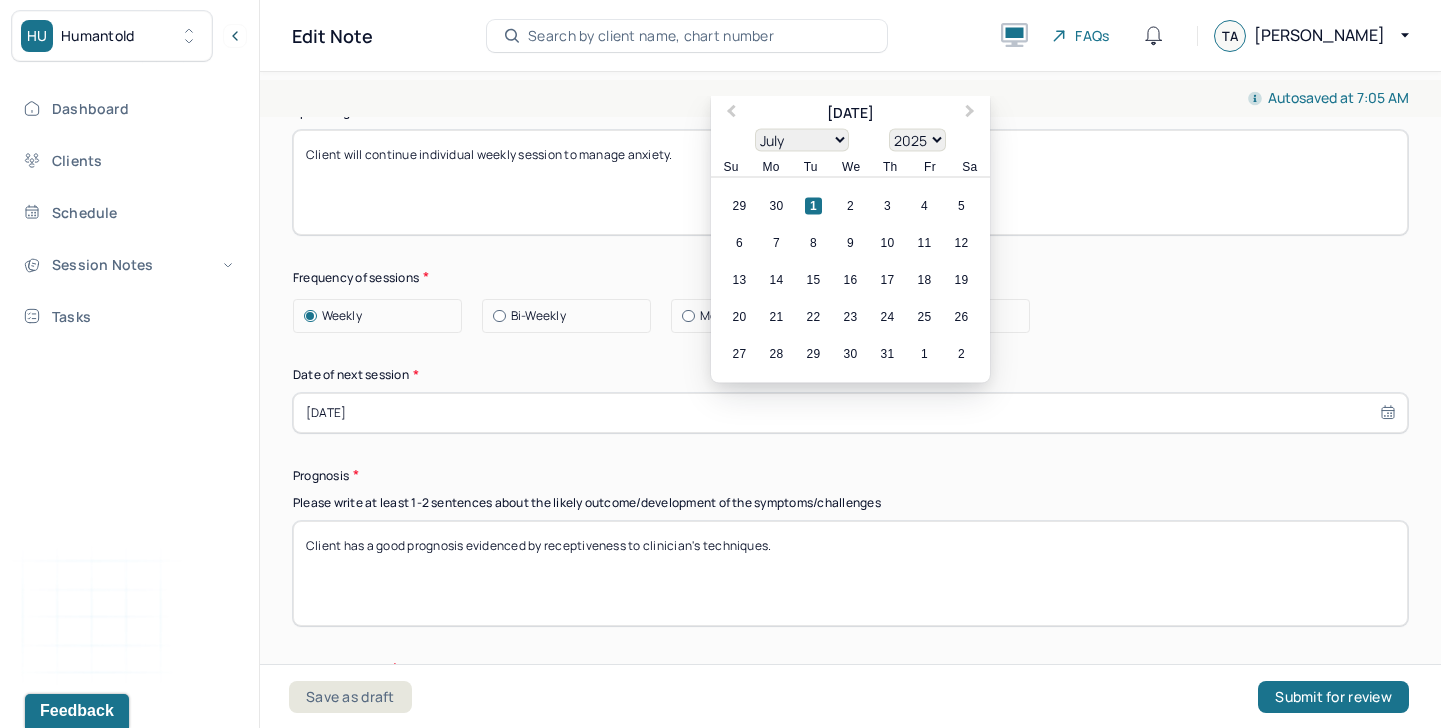 click on "[DATE]" at bounding box center [850, 413] 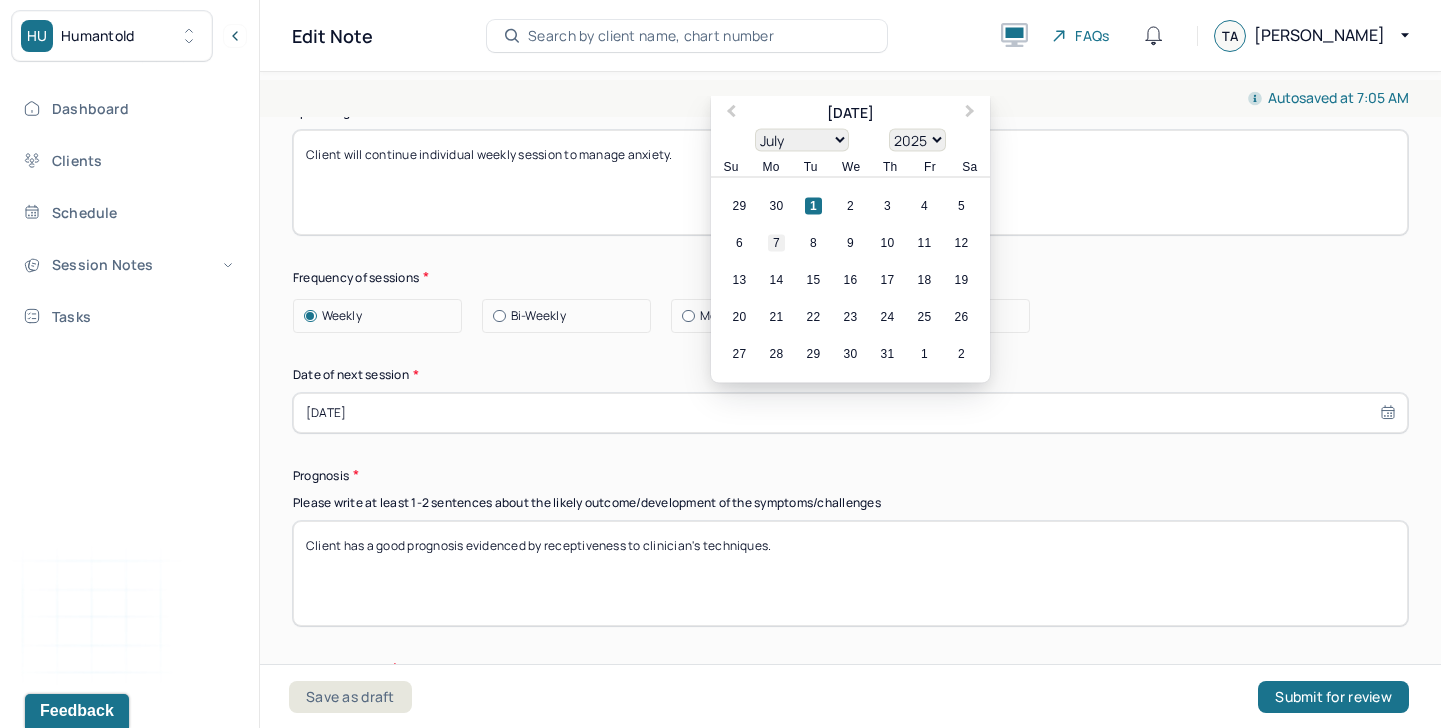 click on "7" at bounding box center [776, 242] 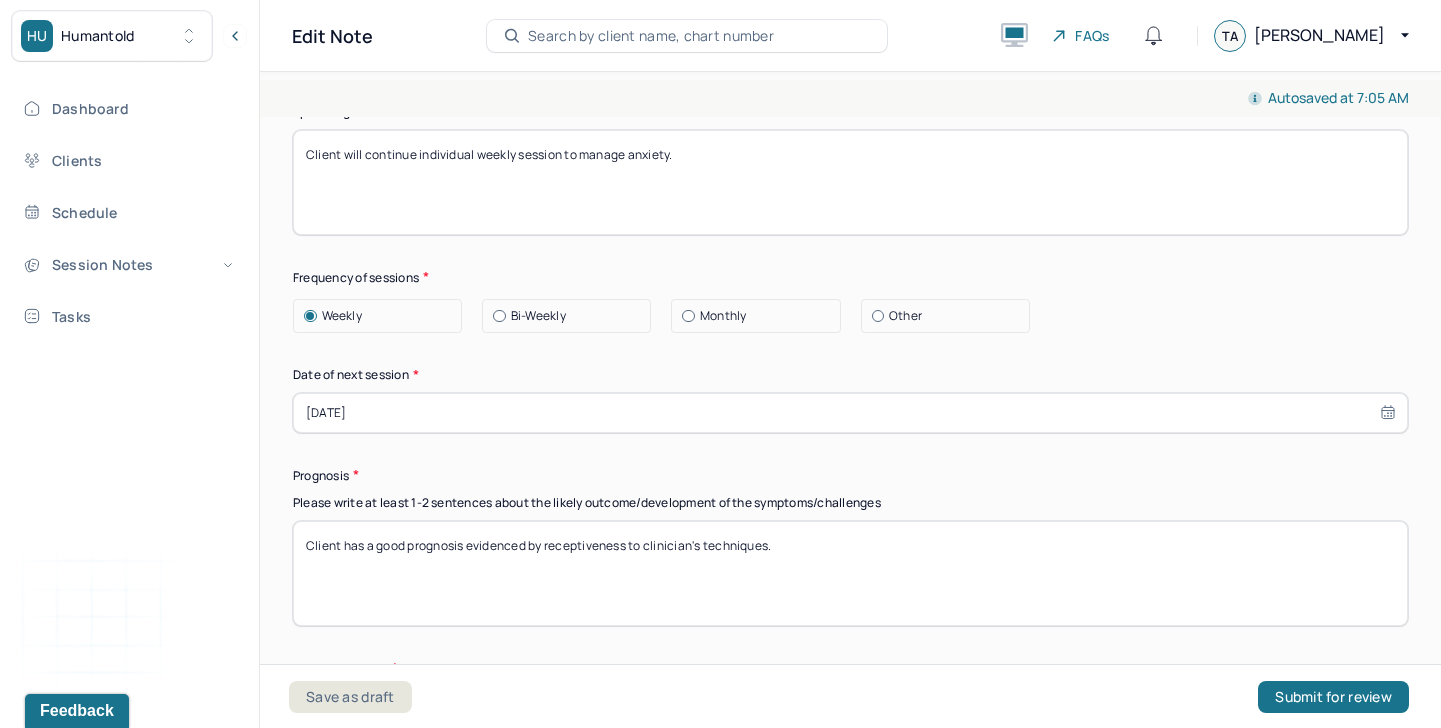 click on "Client has a good prognosis evidenced by receptiveness to clinician's techniques." at bounding box center (850, 573) 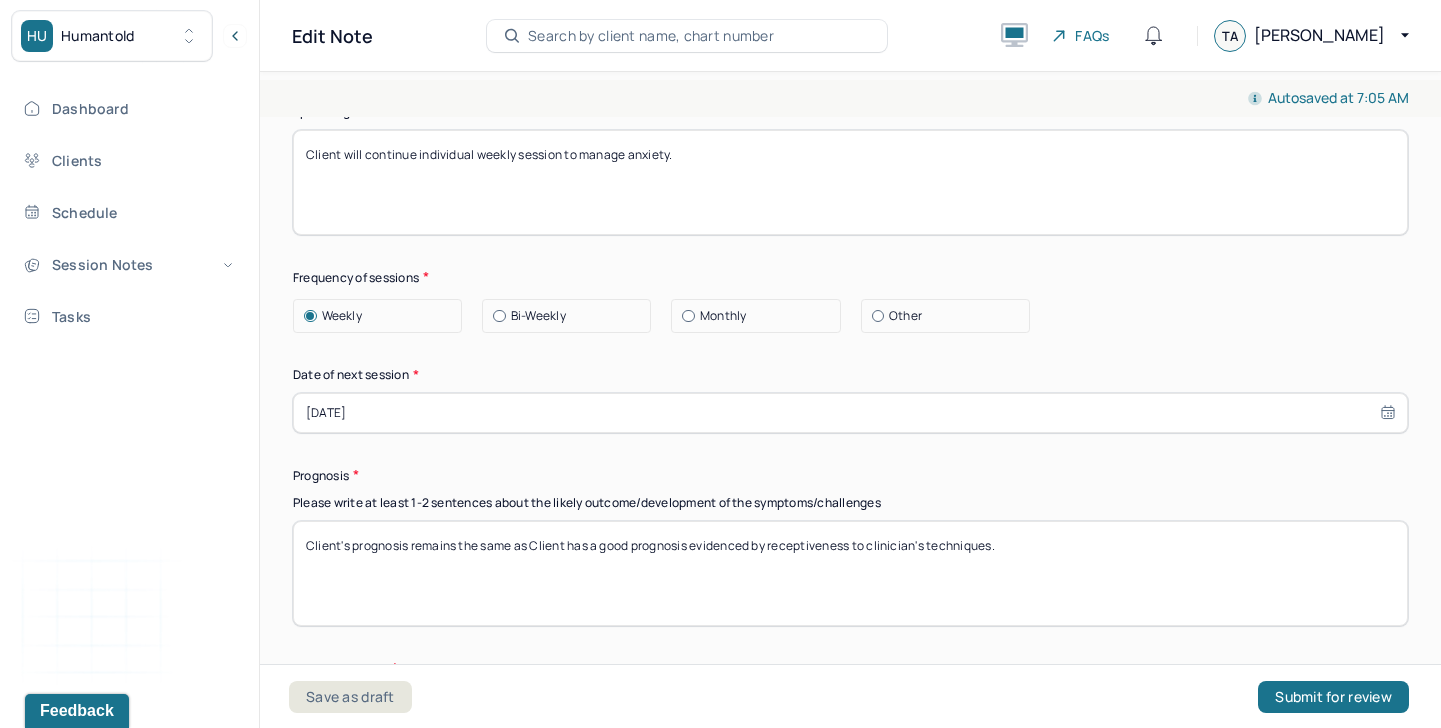 type on "Client's prognosis remains the same as Client has a good prognosis evidenced by receptiveness to clinician's techniques." 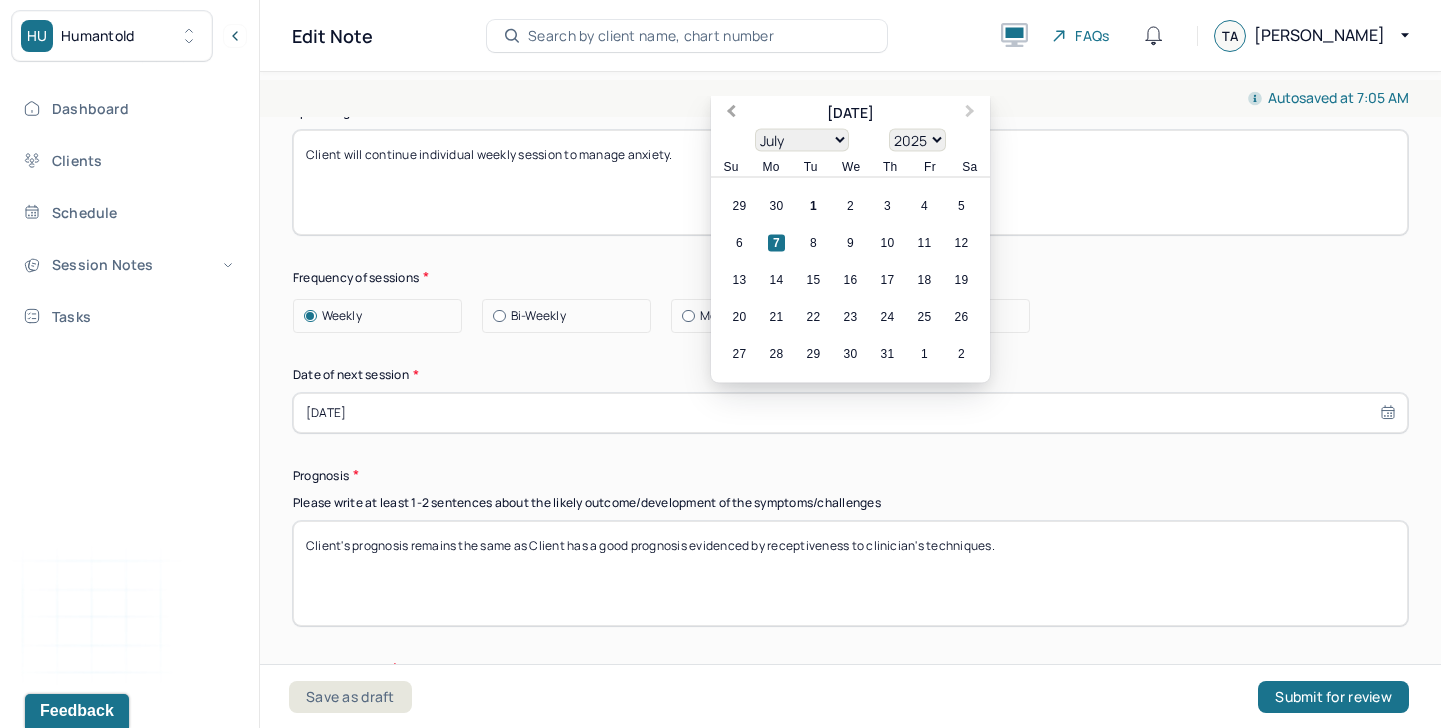 click on "Previous Month" at bounding box center (729, 114) 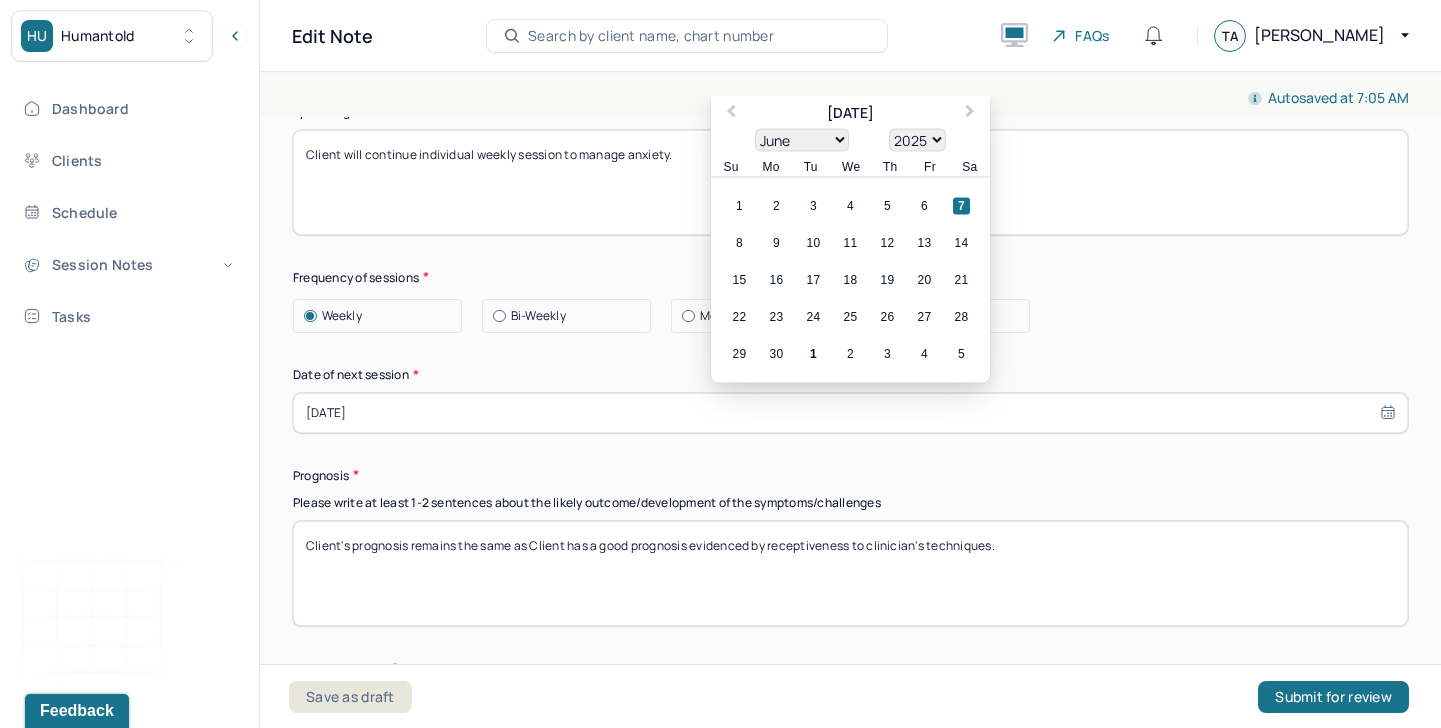 click on "Client's prognosis remains the same as Client has a good prognosis evidenced by receptiveness to clinician's techniques." at bounding box center (850, 573) 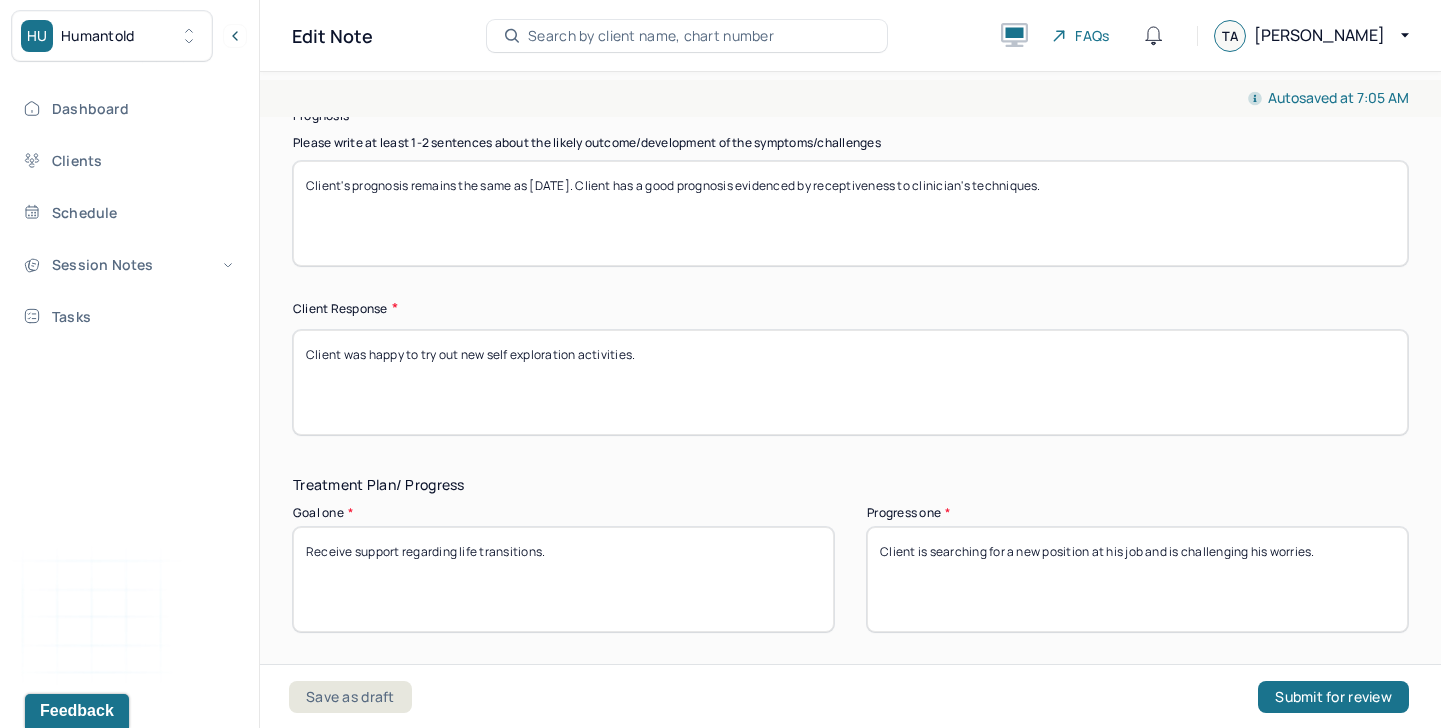 scroll, scrollTop: 2757, scrollLeft: 0, axis: vertical 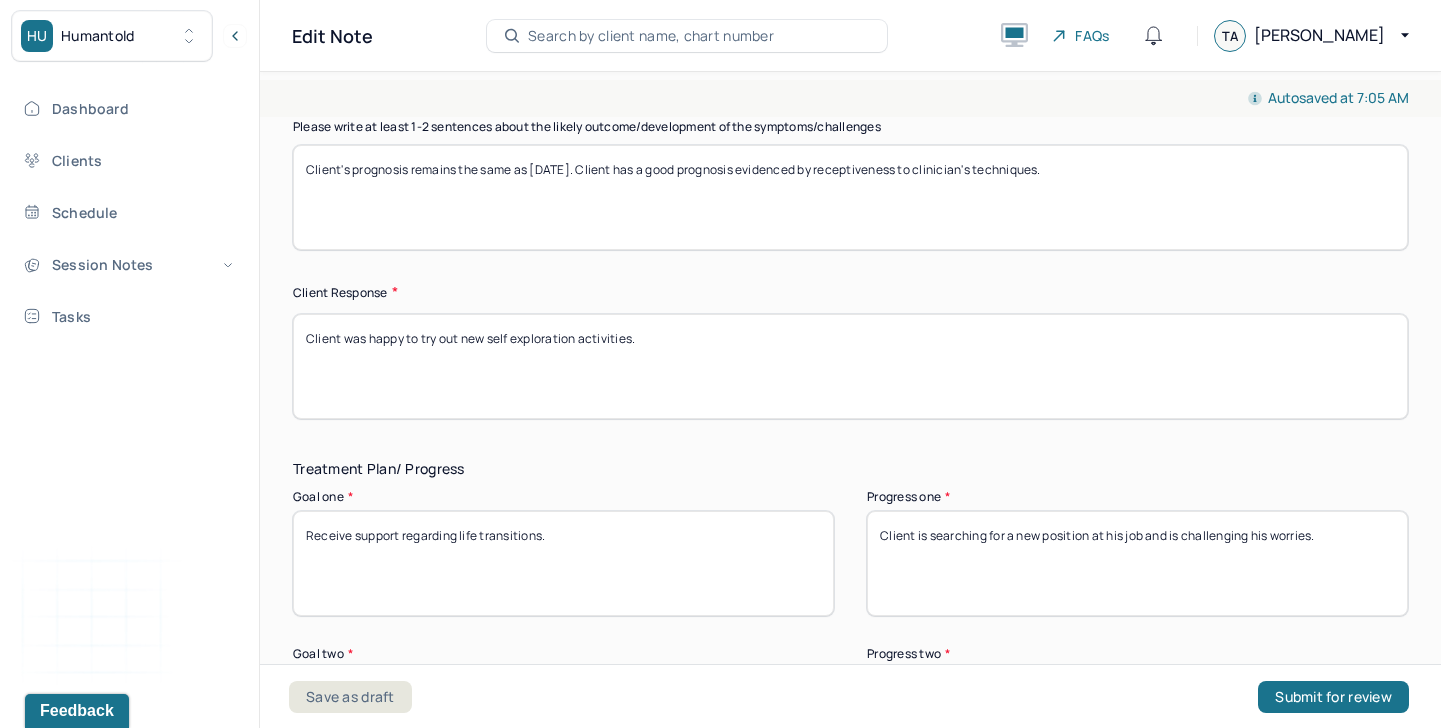 type on "Client's prognosis remains the same as [DATE]. Client has a good prognosis evidenced by receptiveness to clinician's techniques." 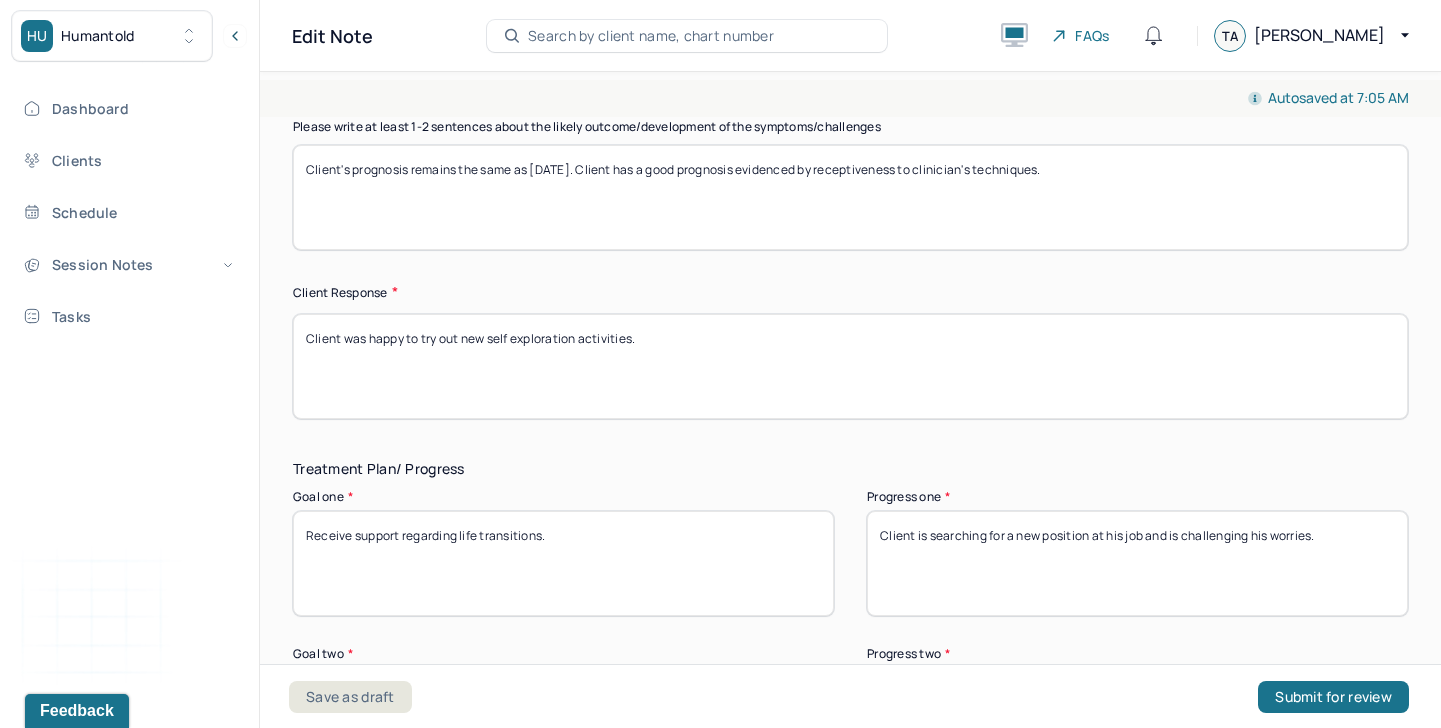 drag, startPoint x: 666, startPoint y: 369, endPoint x: 369, endPoint y: 336, distance: 298.8277 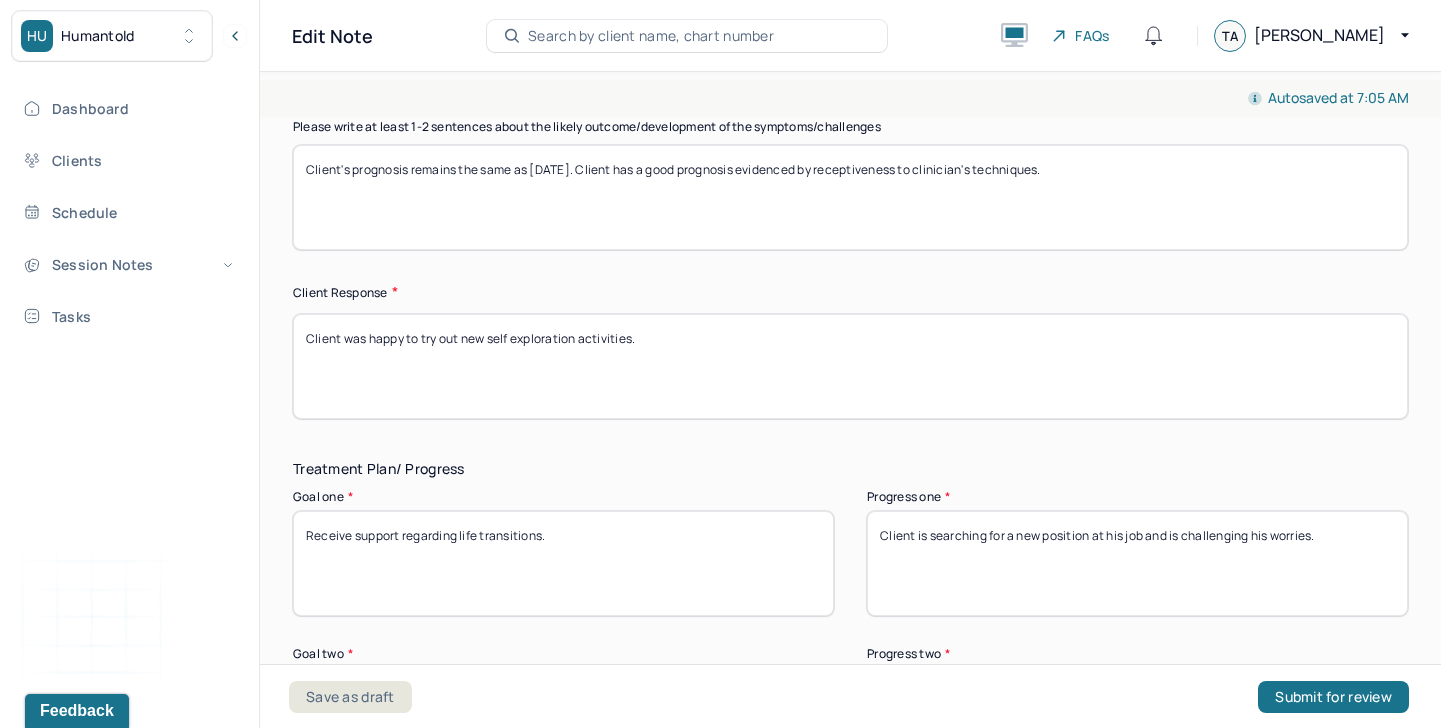 click on "Client was happy to try out new self exploration activities." at bounding box center (850, 366) 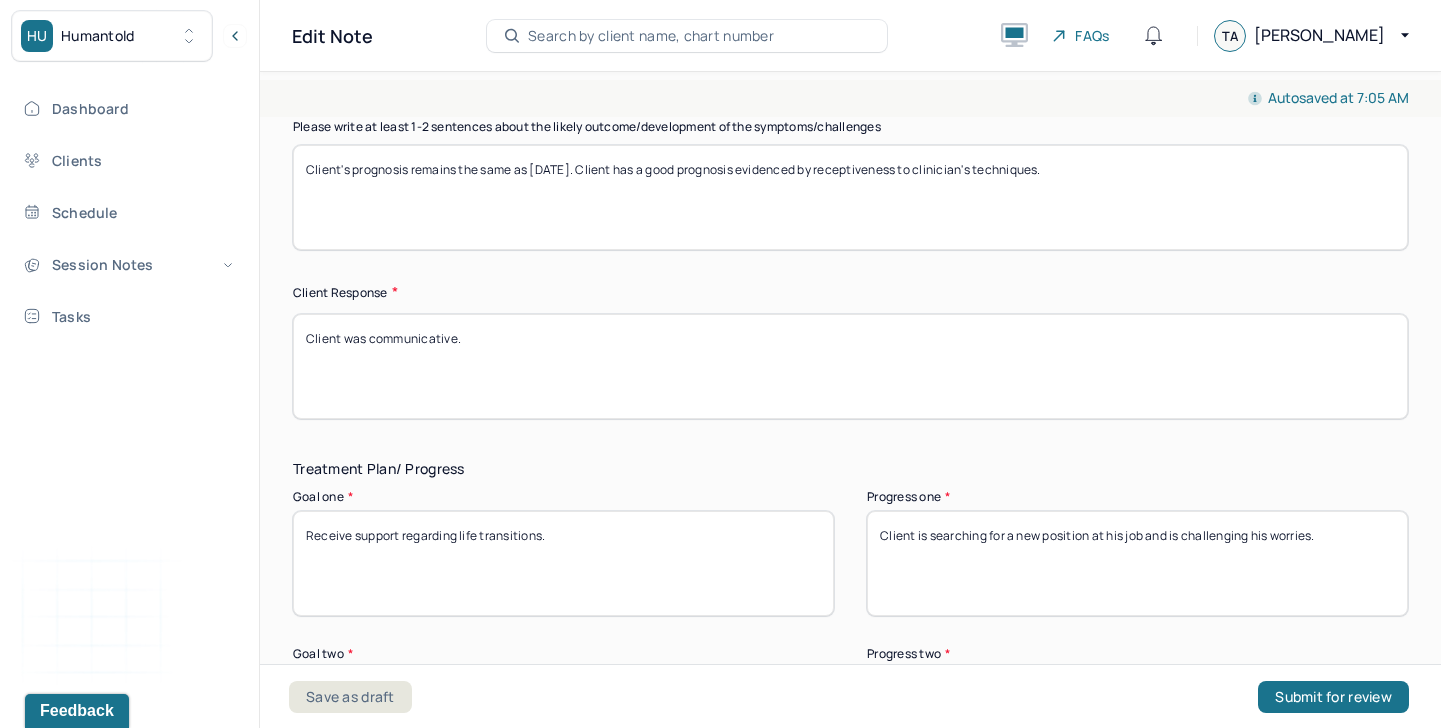 type on "Client was communicative." 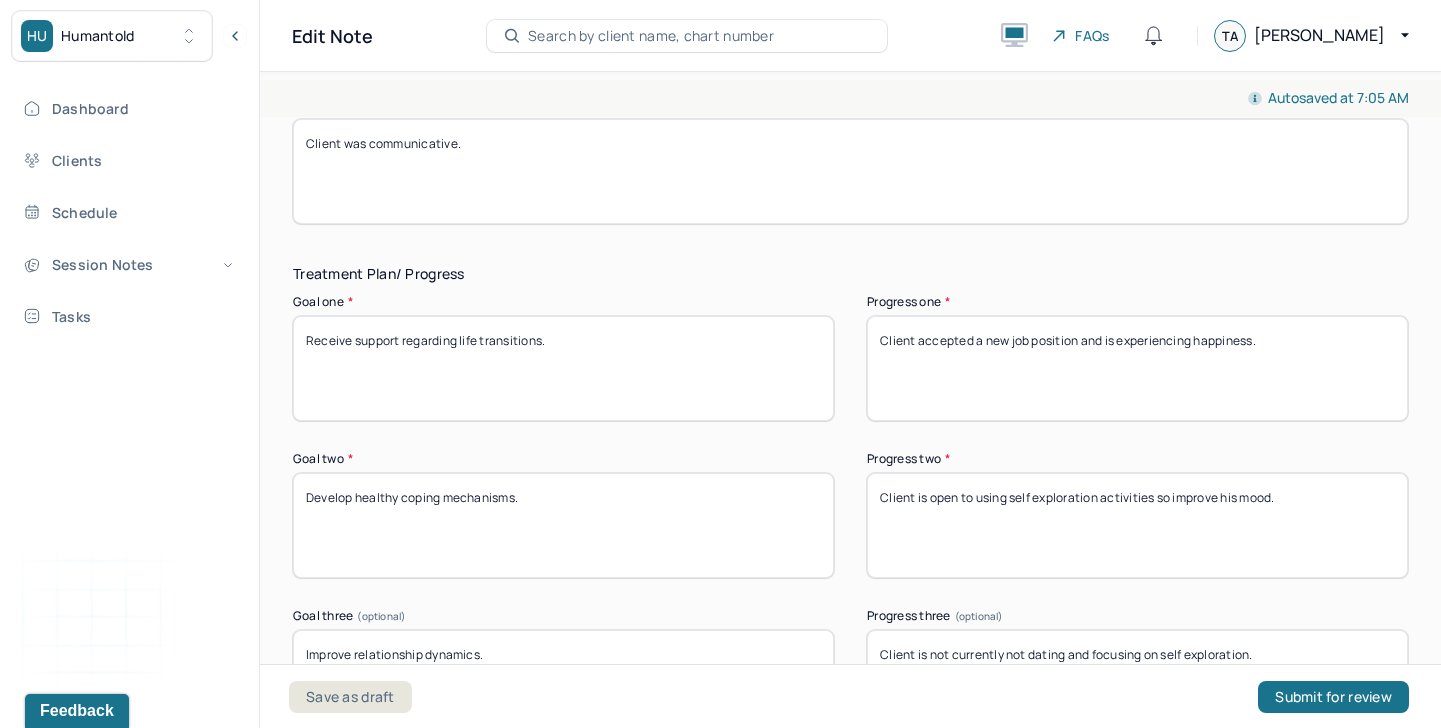 scroll, scrollTop: 2962, scrollLeft: 0, axis: vertical 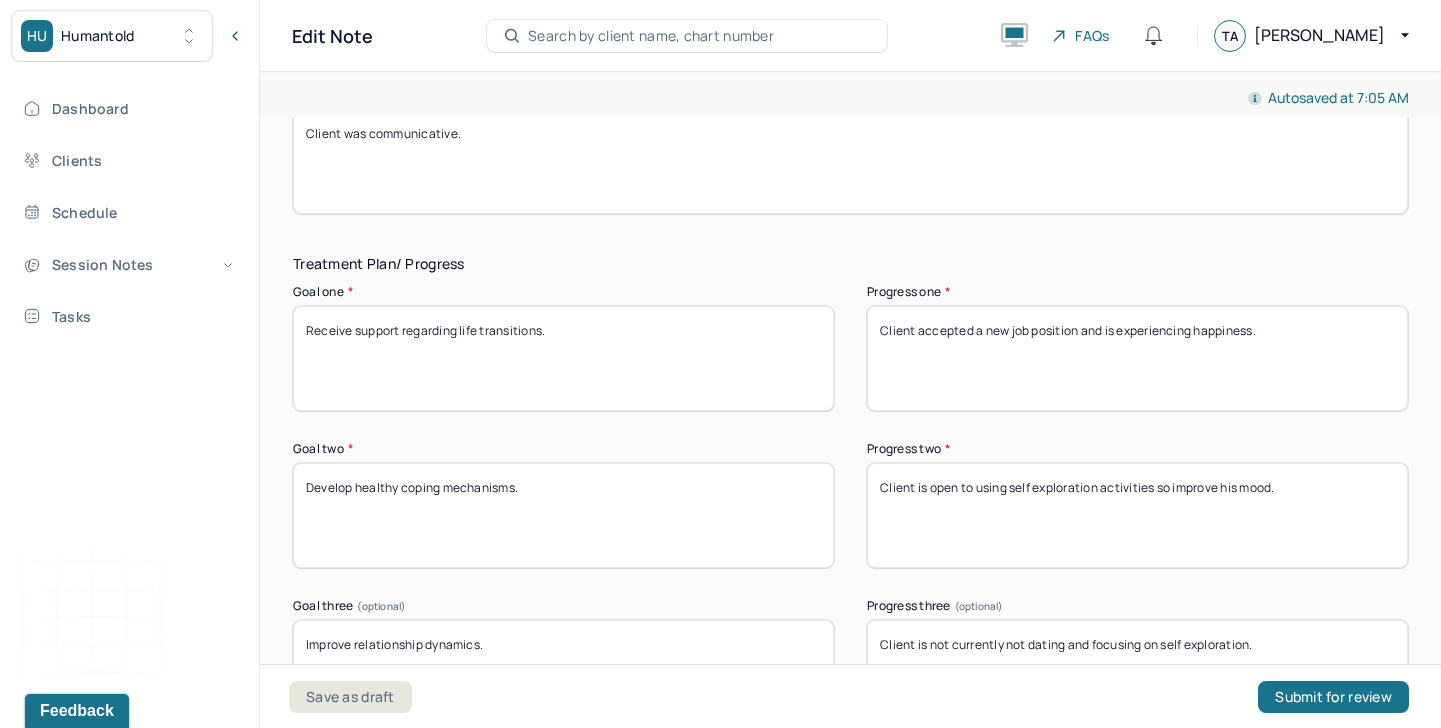 type on "Client accepted a new job position and is experiencing happiness." 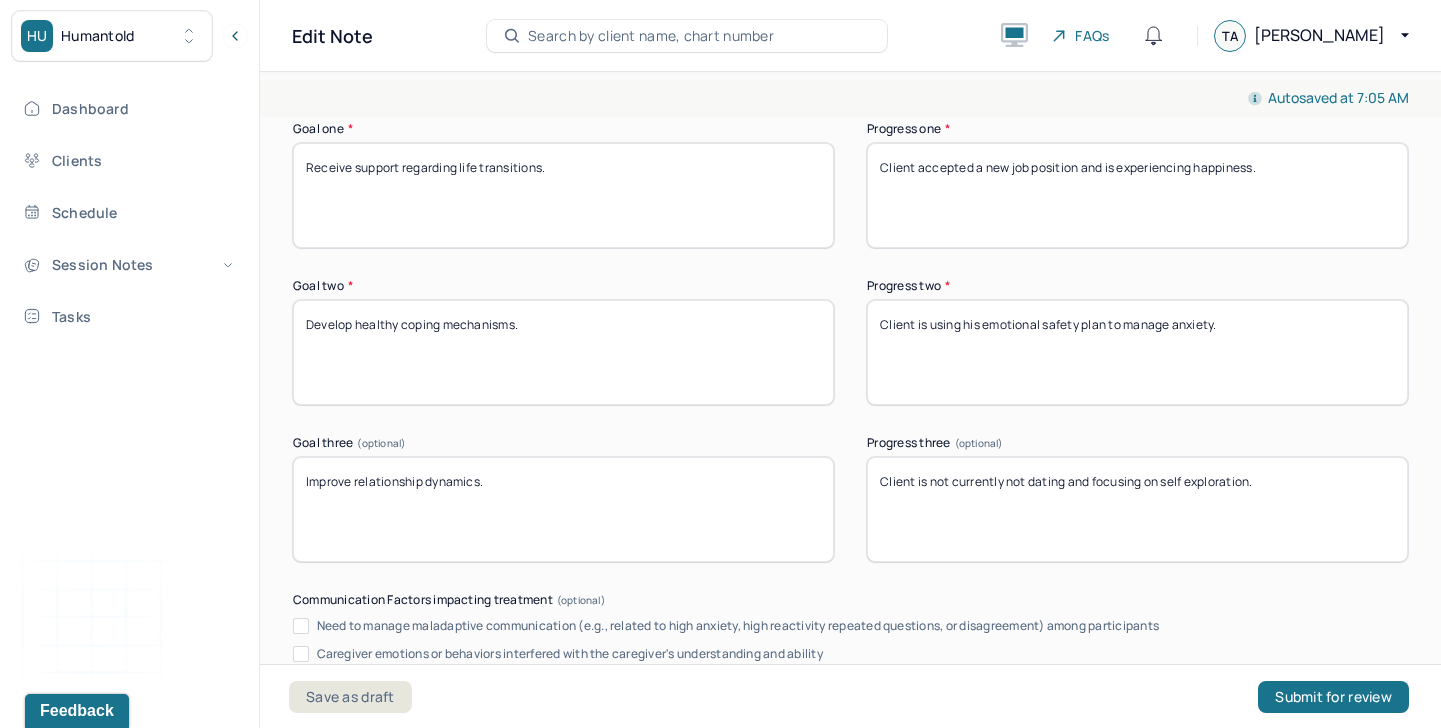 scroll, scrollTop: 3141, scrollLeft: 0, axis: vertical 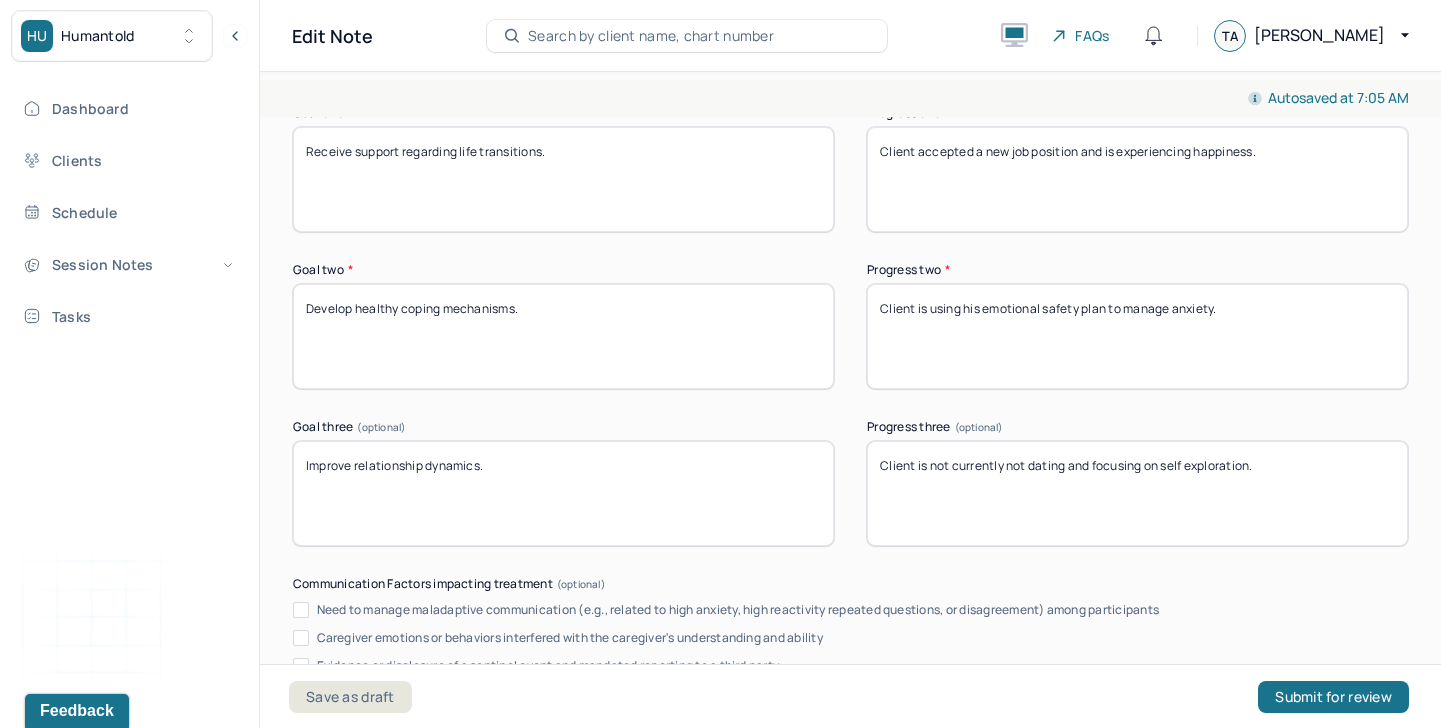 type on "Client is using his emotional safety plan to manage anxiety." 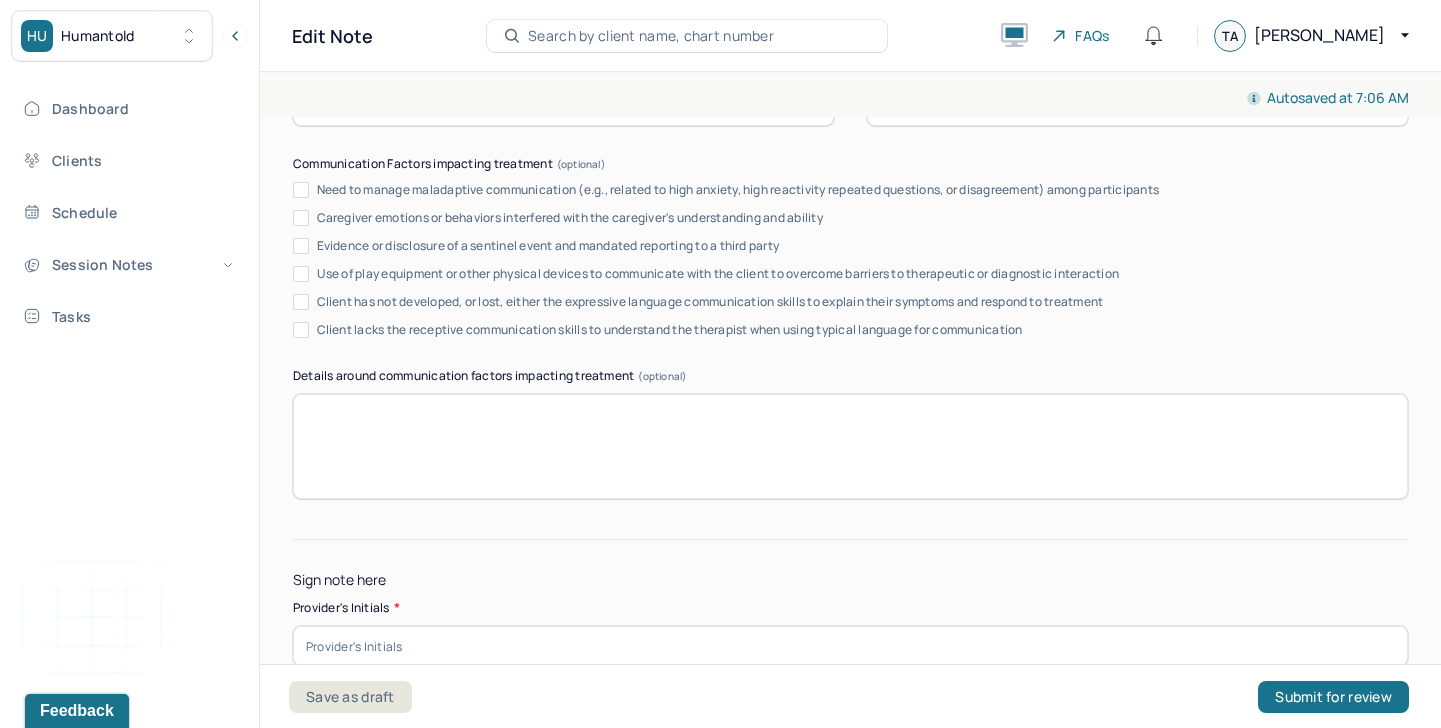scroll, scrollTop: 3678, scrollLeft: 0, axis: vertical 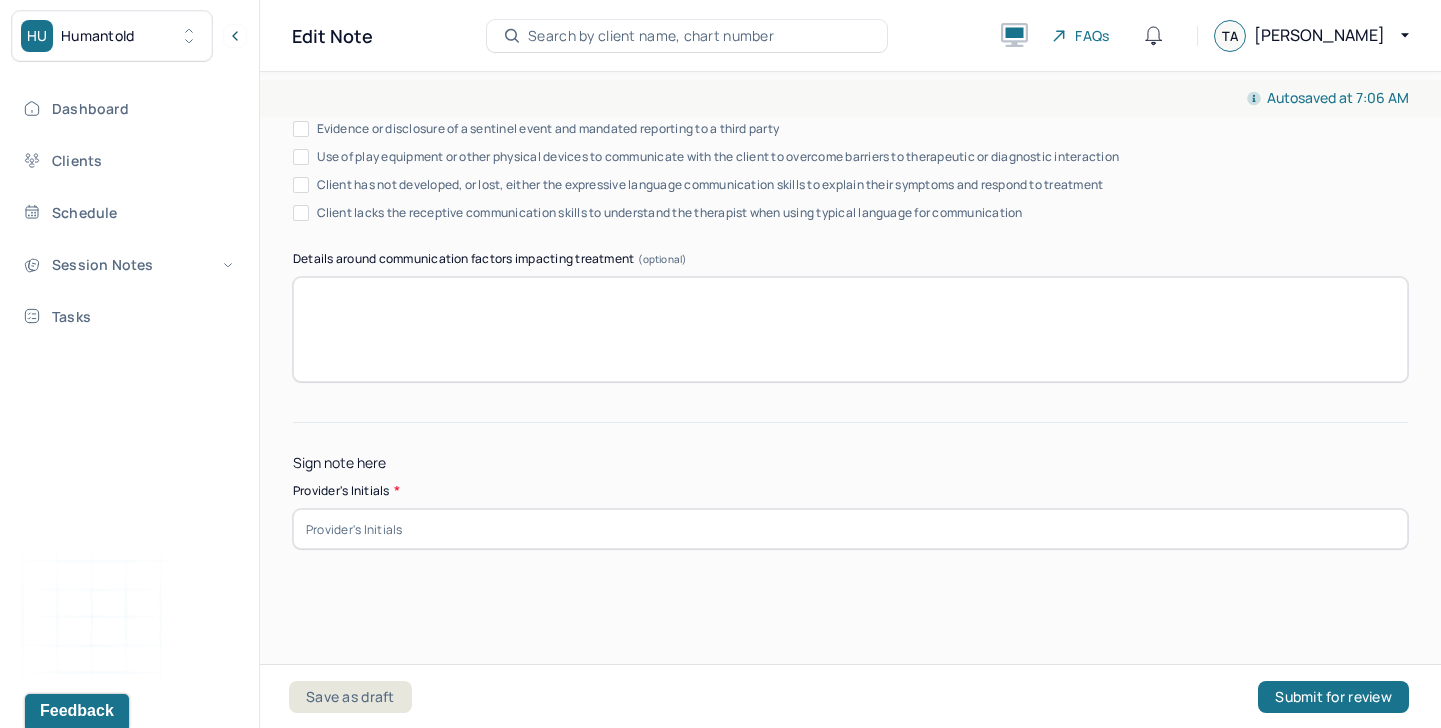 type on "Client is challenging his perspective caused by his preoccupied attachment." 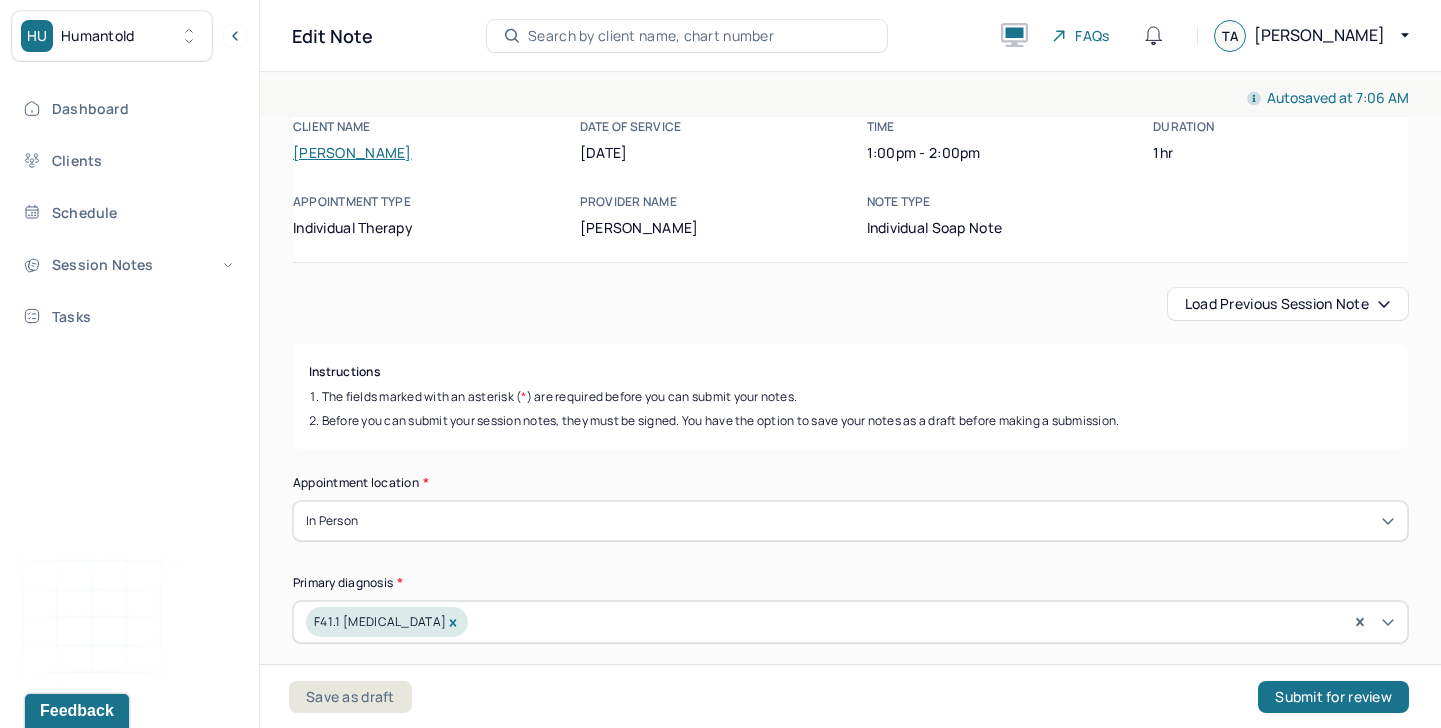 scroll, scrollTop: 0, scrollLeft: 0, axis: both 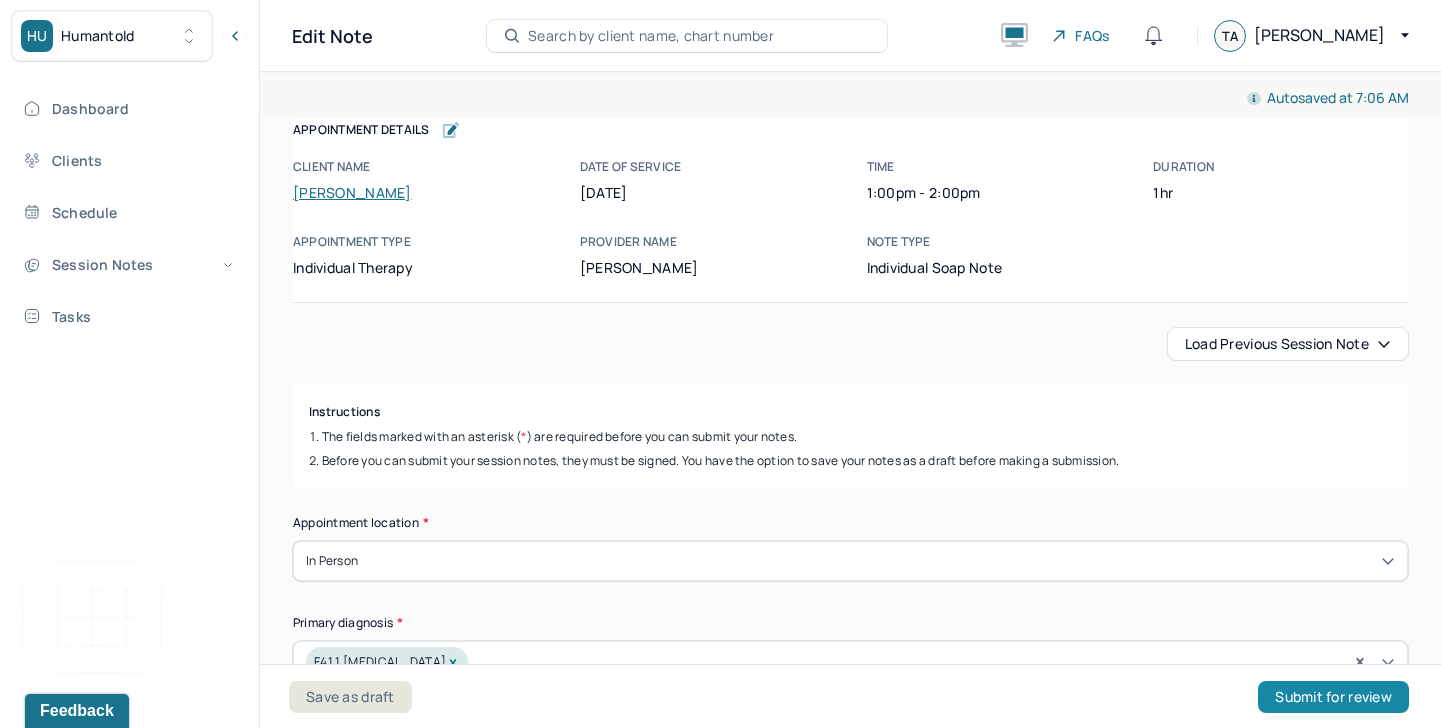 type on "TA" 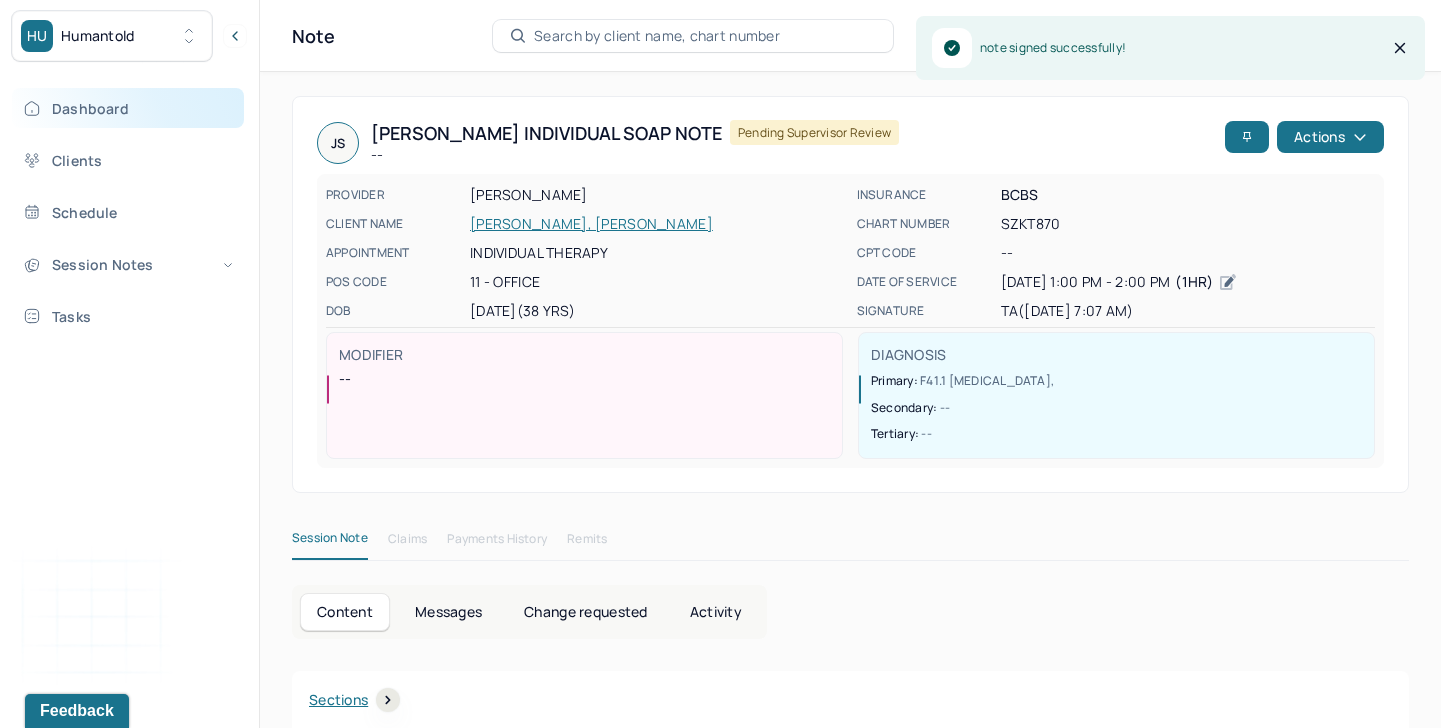 click on "Dashboard" at bounding box center [128, 108] 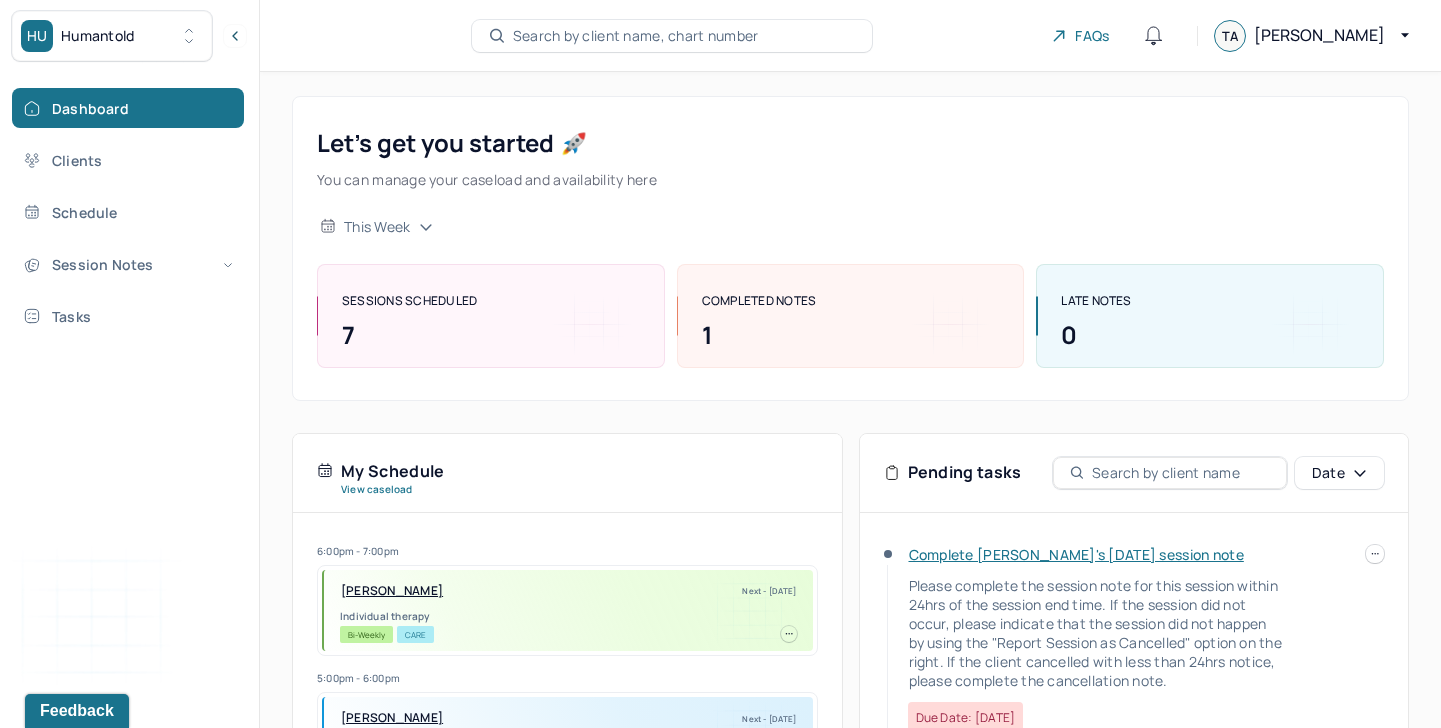 click on "Complete [PERSON_NAME]'s [DATE] session note Please complete the session note for this session within 24hrs of the session end time. If the session did not occur, please indicate that the session did not happen by using the "Report Session as Cancelled" option on the right. If the client cancelled with less than 24hrs notice, please complete the cancellation note. Due date: [DATE]" at bounding box center (1134, 812) 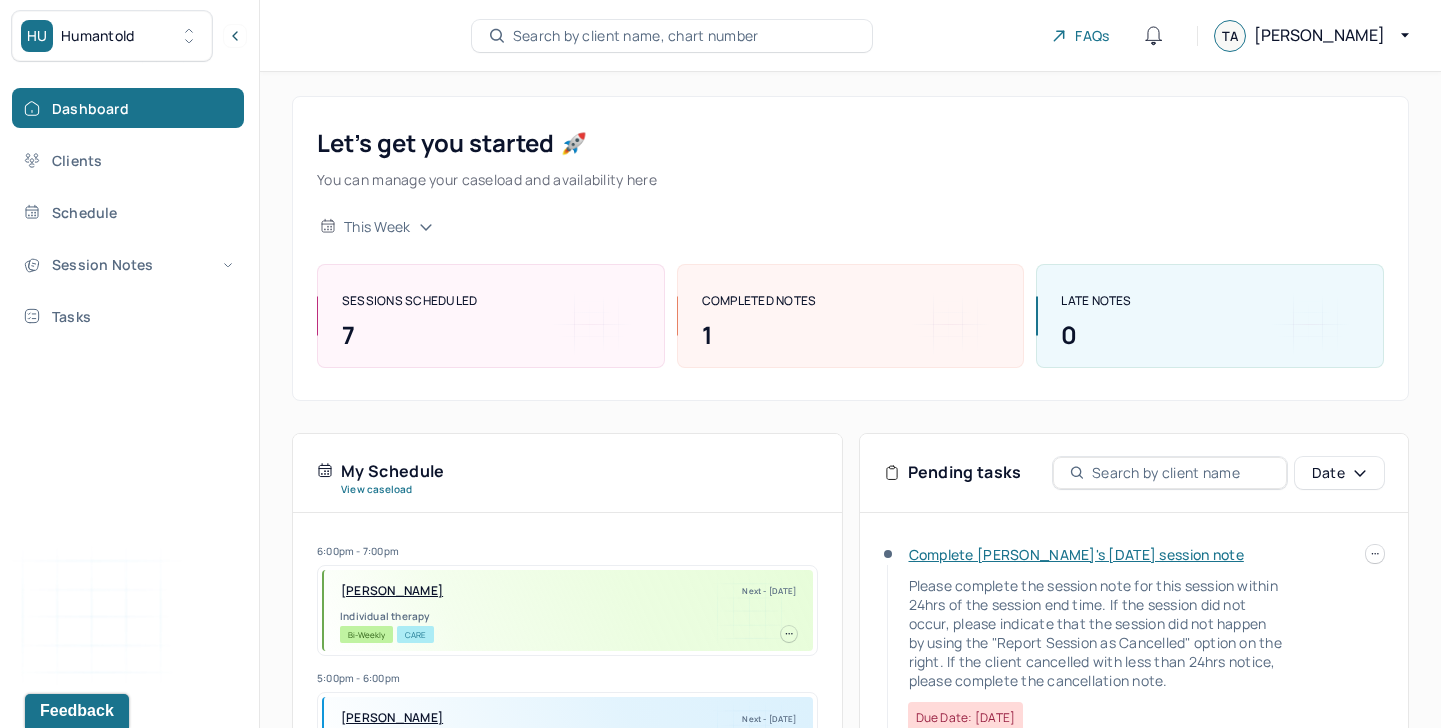 click on "Complete [PERSON_NAME]'s [DATE] session note Please complete the session note for this session within 24hrs of the session end time. If the session did not occur, please indicate that the session did not happen by using the "Report Session as Cancelled" option on the right. If the client cancelled with less than 24hrs notice, please complete the cancellation note. Due date: [DATE]" at bounding box center (1084, 639) 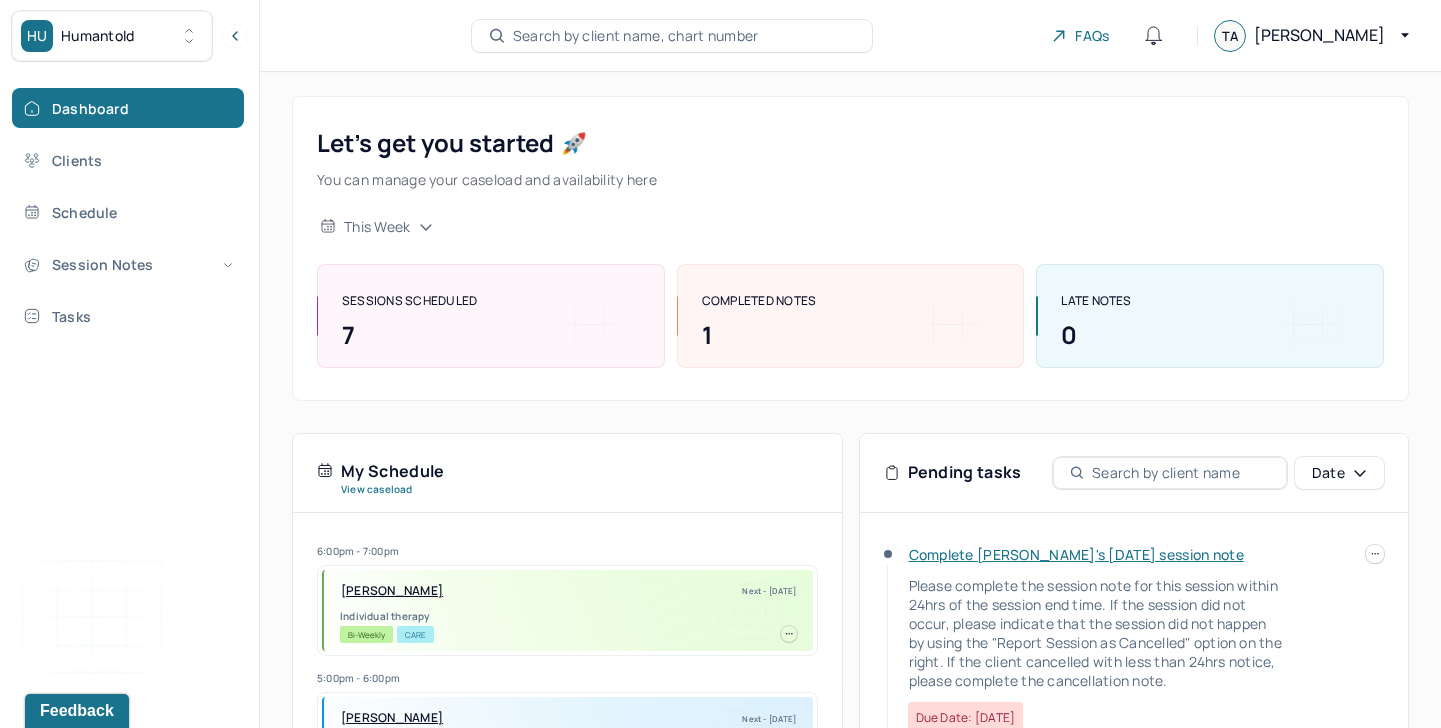 click on "Complete [PERSON_NAME]'s [DATE] session note" at bounding box center (1076, 554) 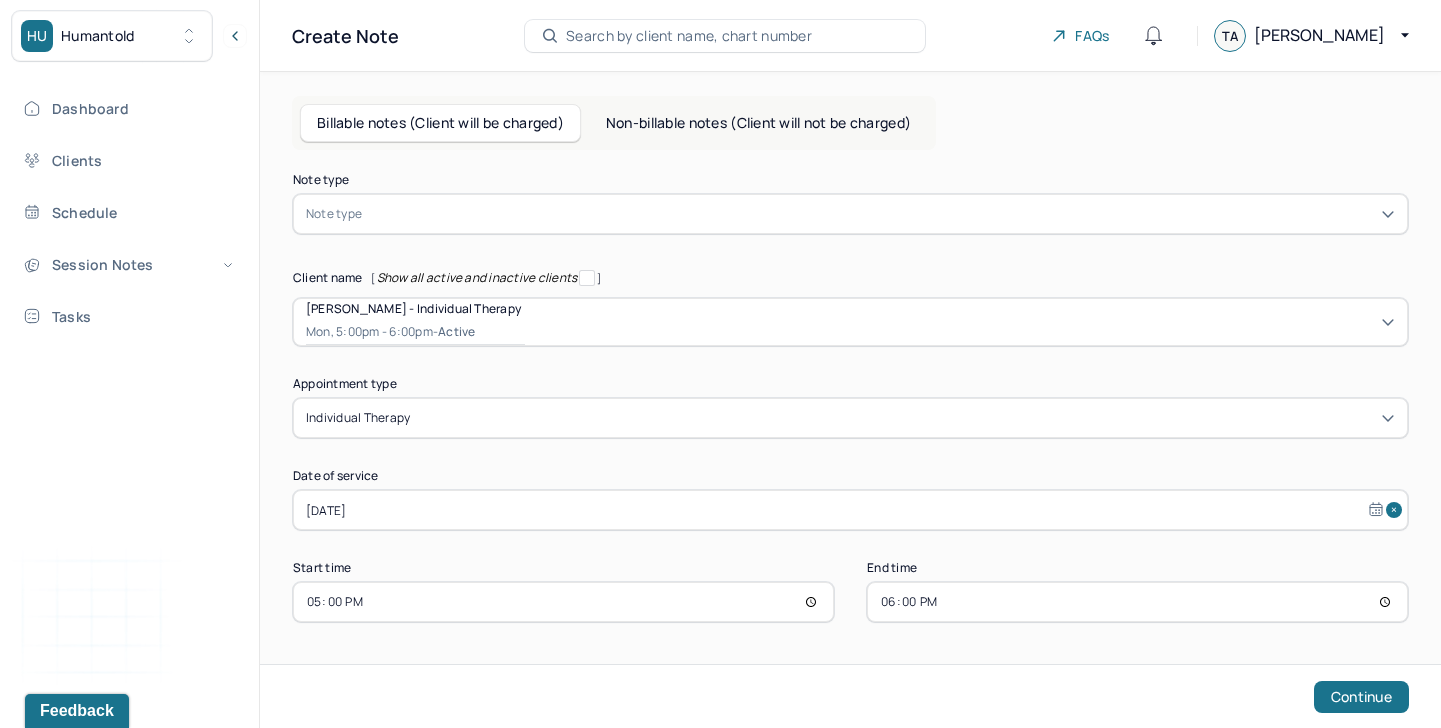 click at bounding box center [880, 214] 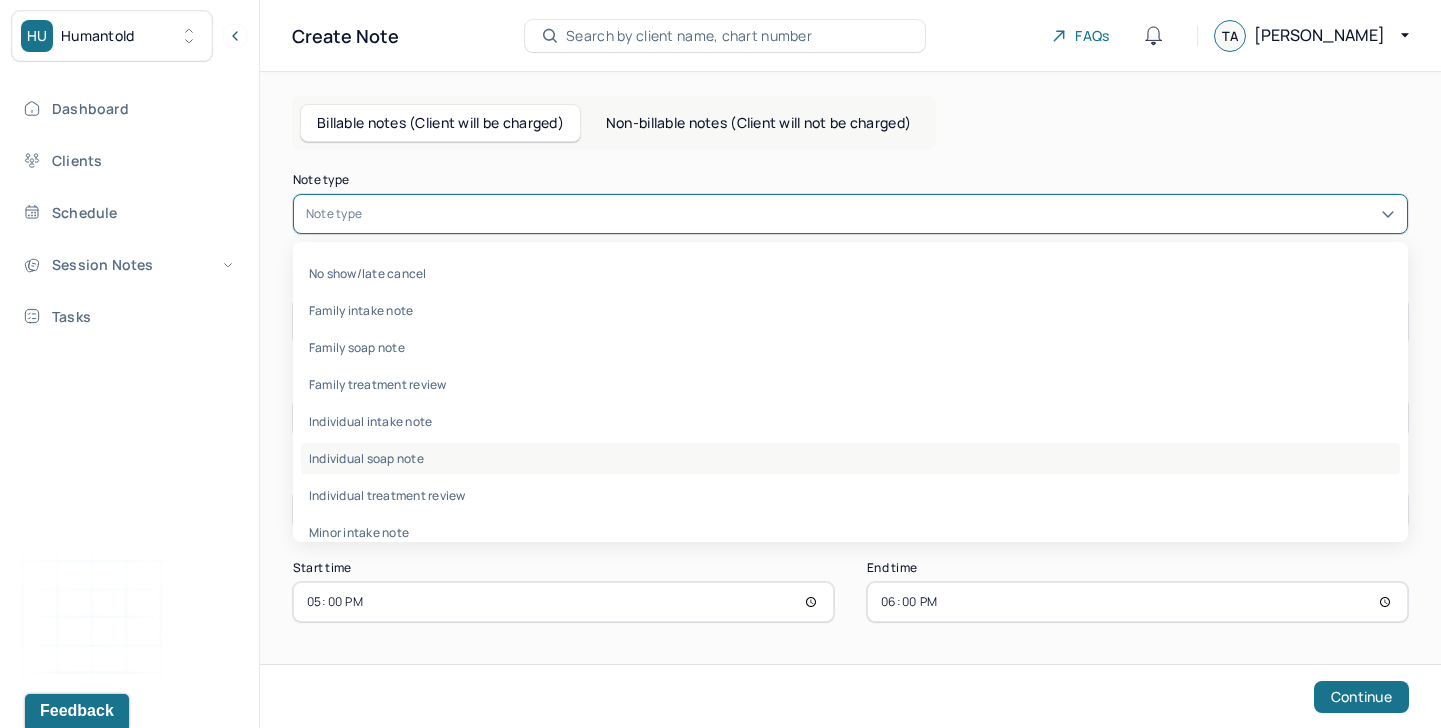 click on "Individual soap note" at bounding box center [850, 458] 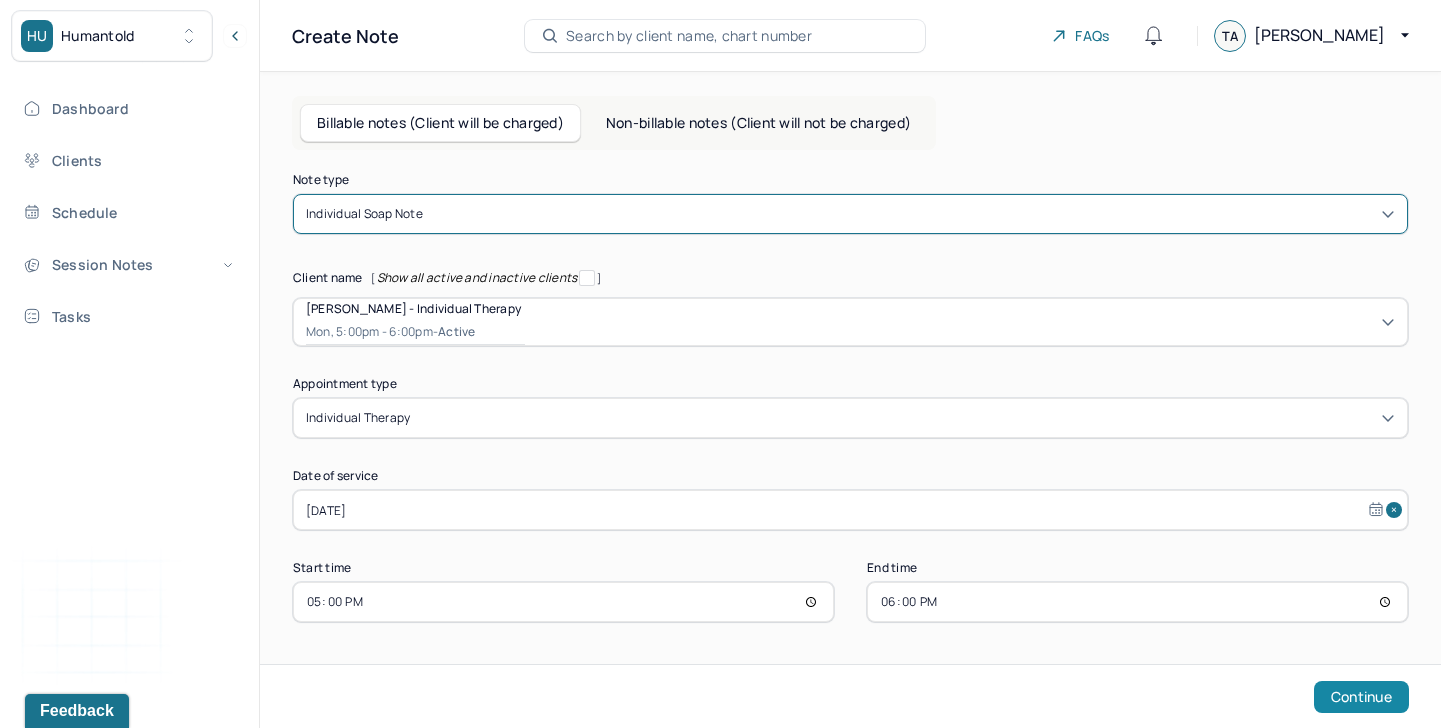 click on "Continue" at bounding box center [1361, 697] 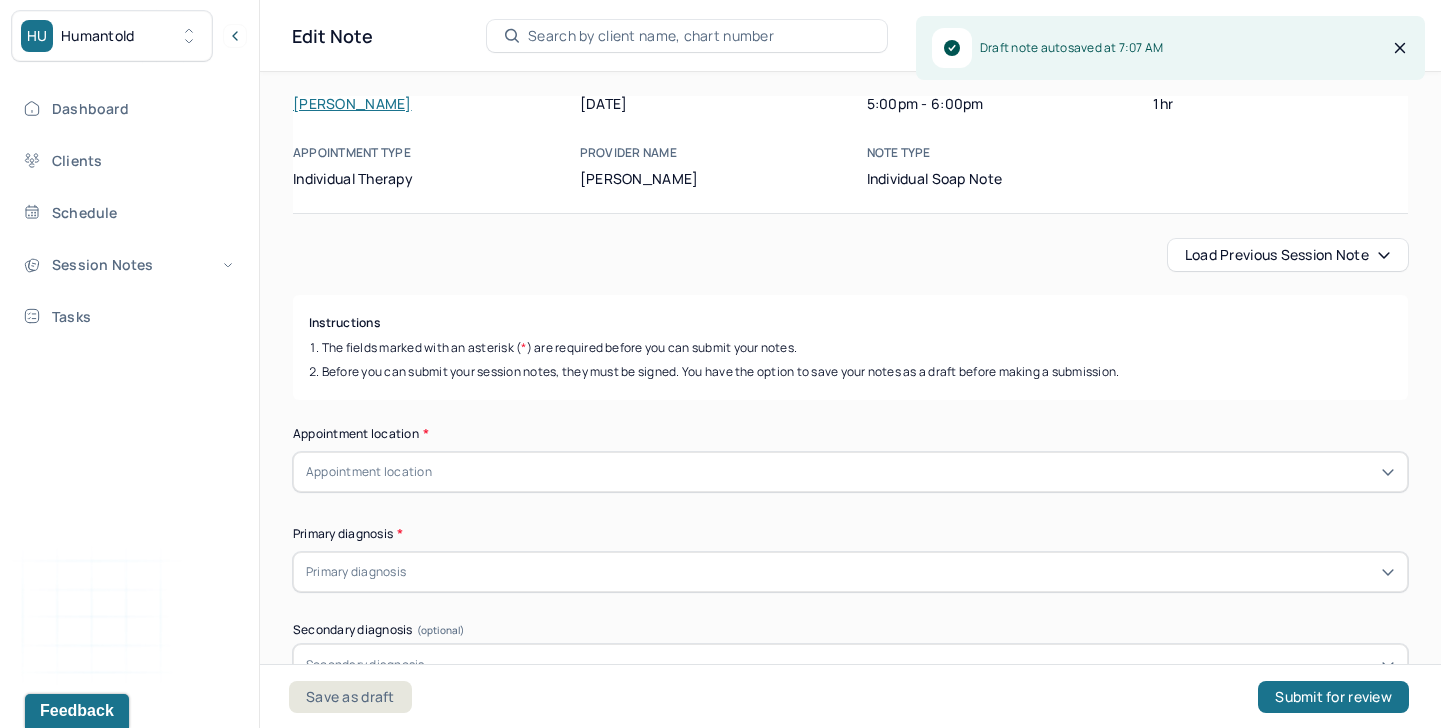scroll, scrollTop: 113, scrollLeft: 0, axis: vertical 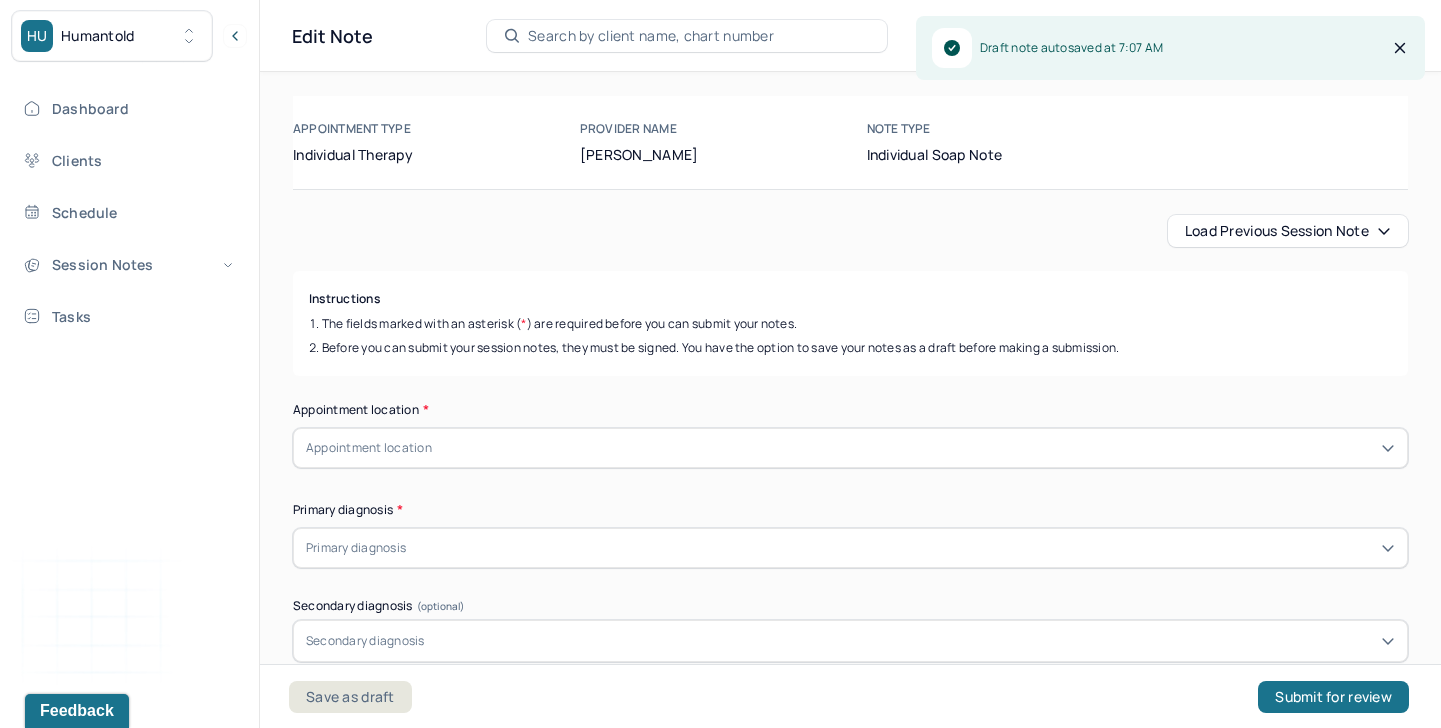 click on "Load previous session note" at bounding box center [1288, 231] 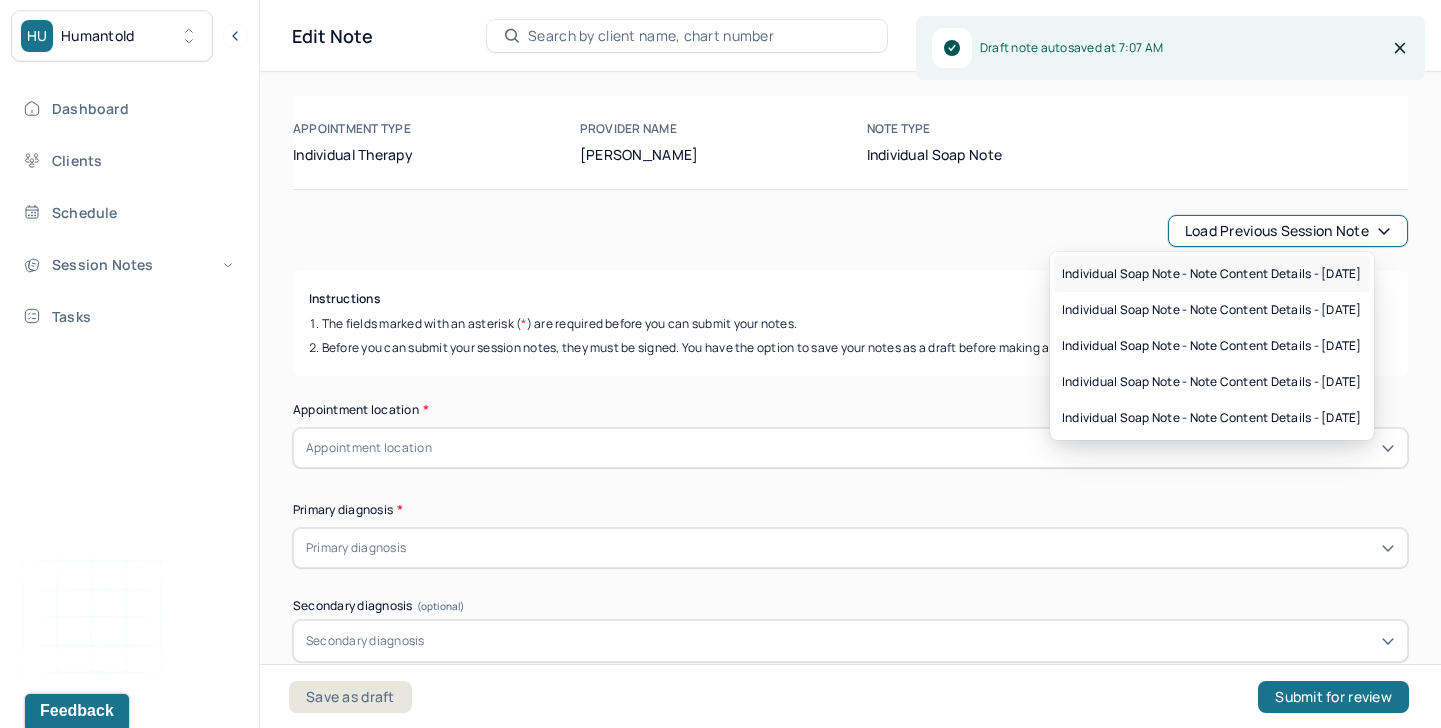 click on "Individual soap note   - Note content Details -   [DATE]" at bounding box center [1212, 274] 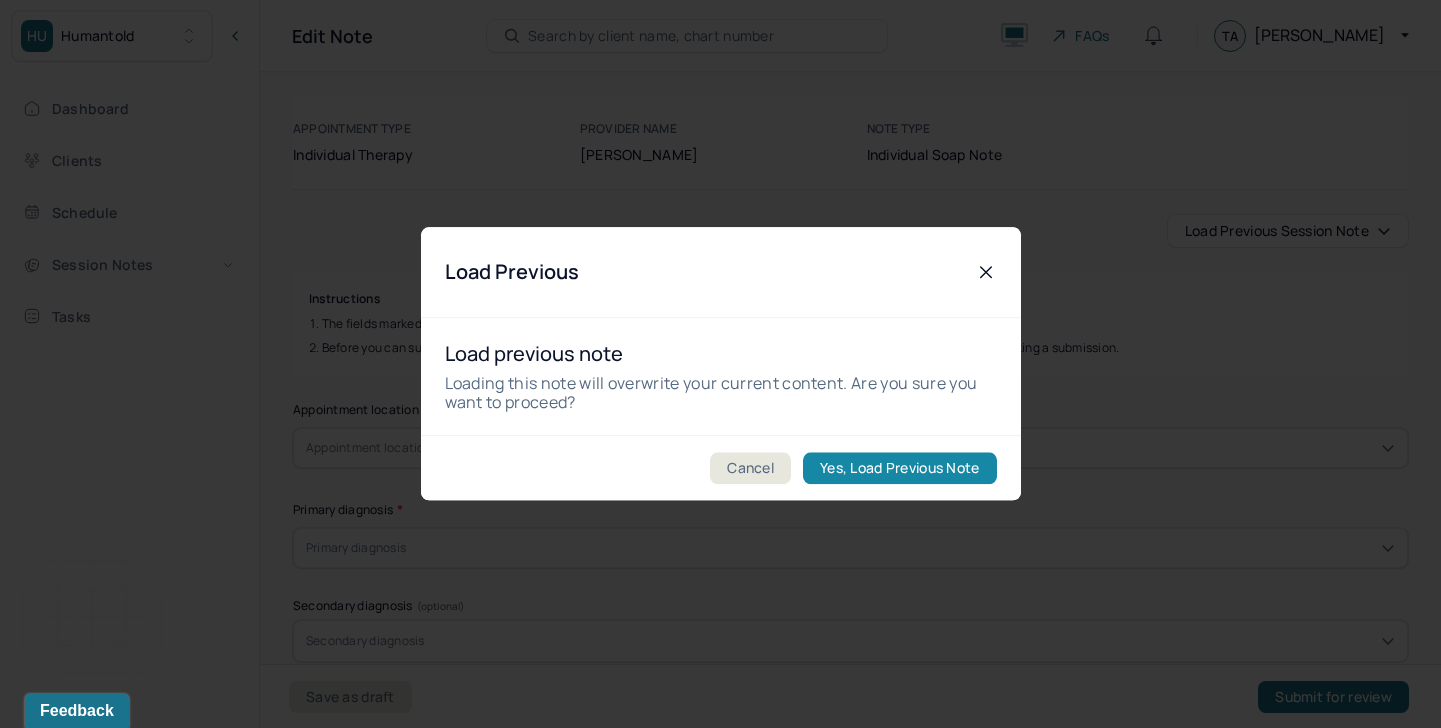 click on "Yes, Load Previous Note" at bounding box center (899, 469) 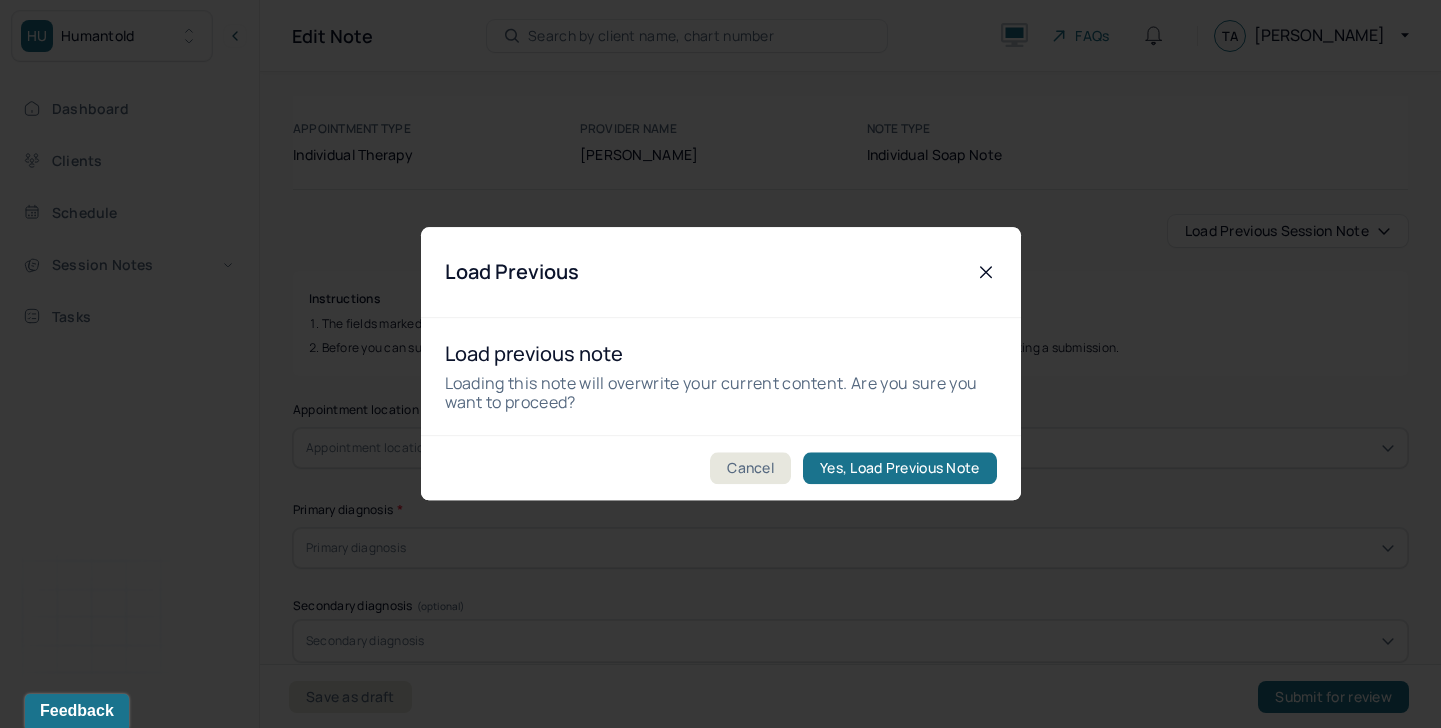 type on "anxiety, worries, panic, sadness" 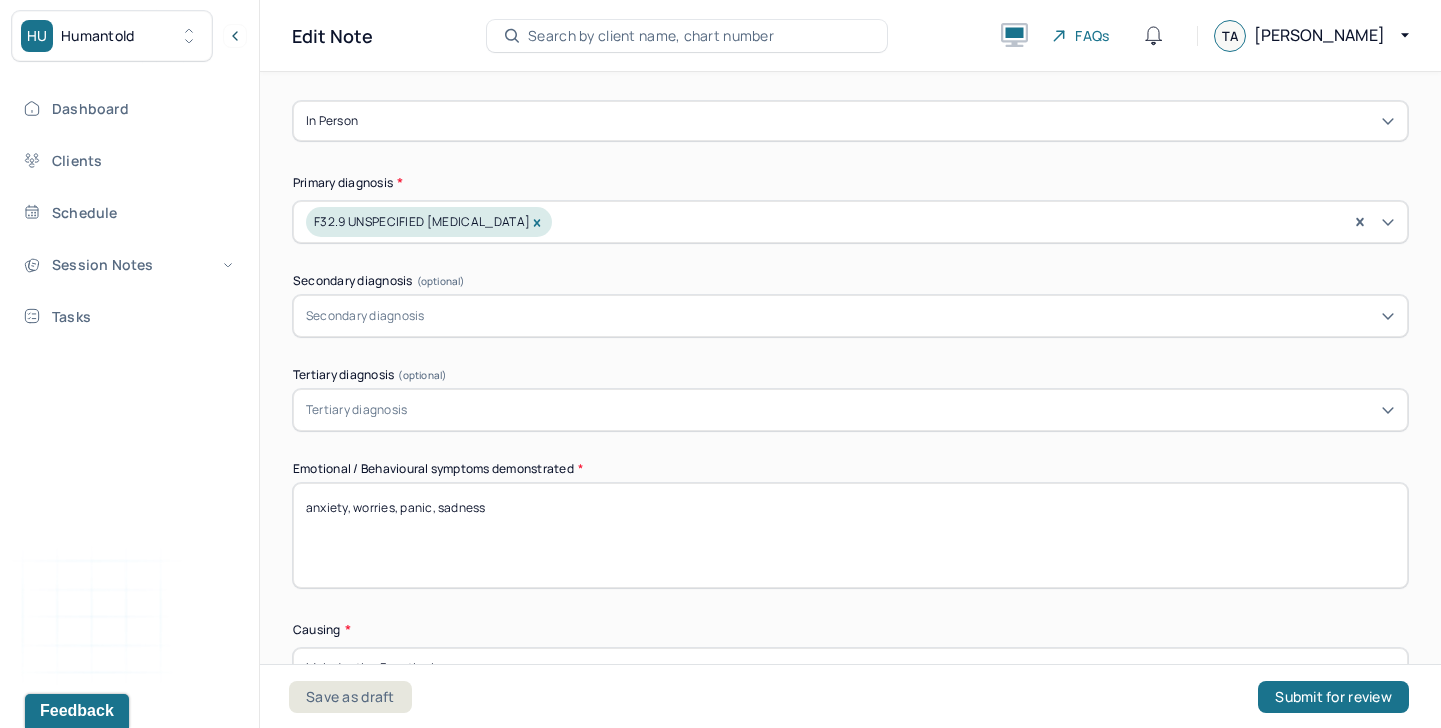 scroll, scrollTop: 516, scrollLeft: 0, axis: vertical 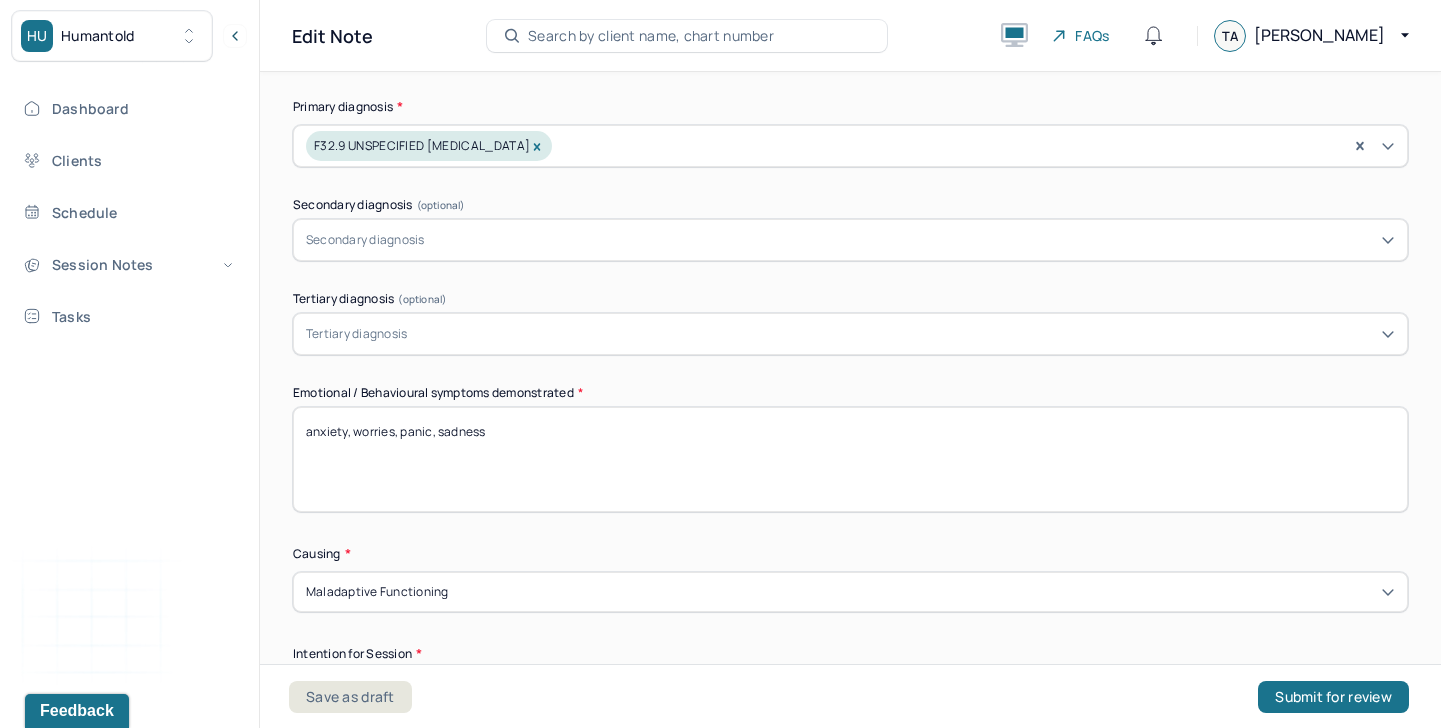 click on "anxiety, worries, panic, sadness" at bounding box center (850, 459) 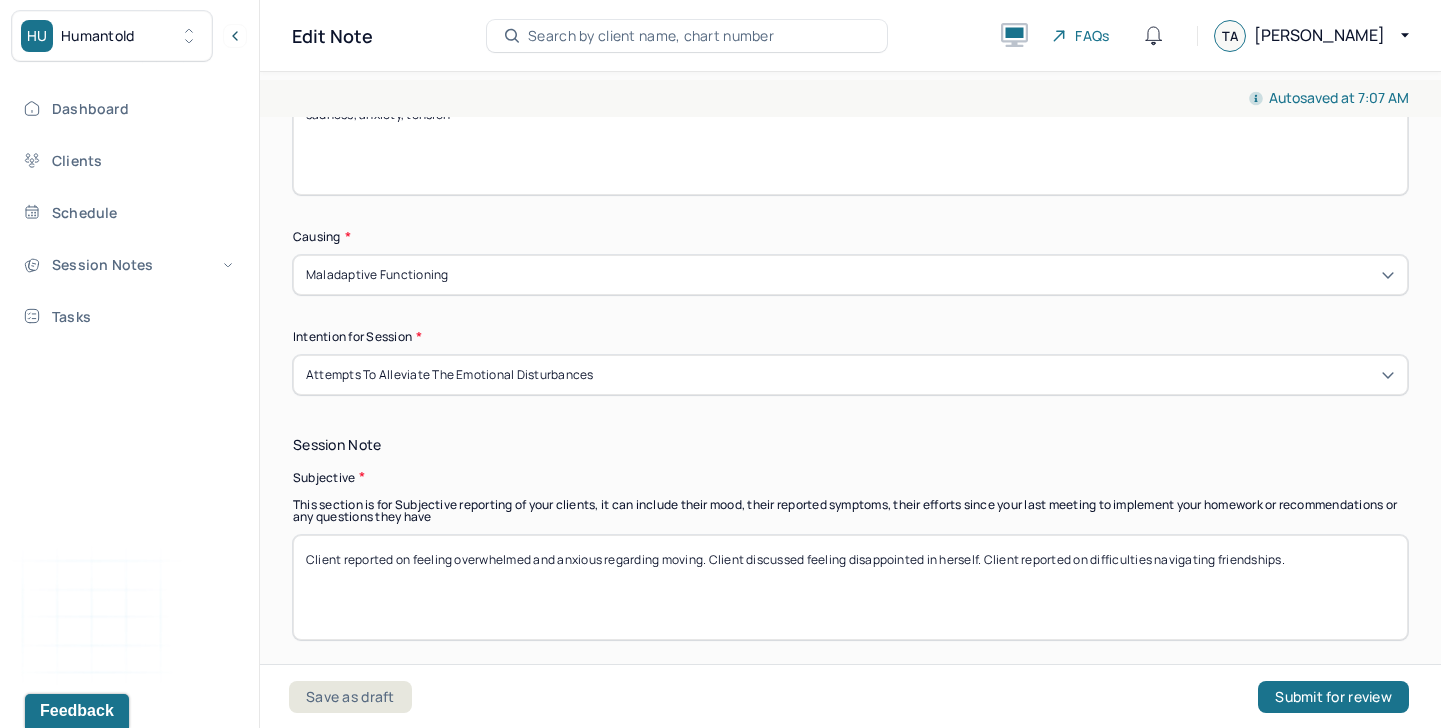 scroll, scrollTop: 889, scrollLeft: 0, axis: vertical 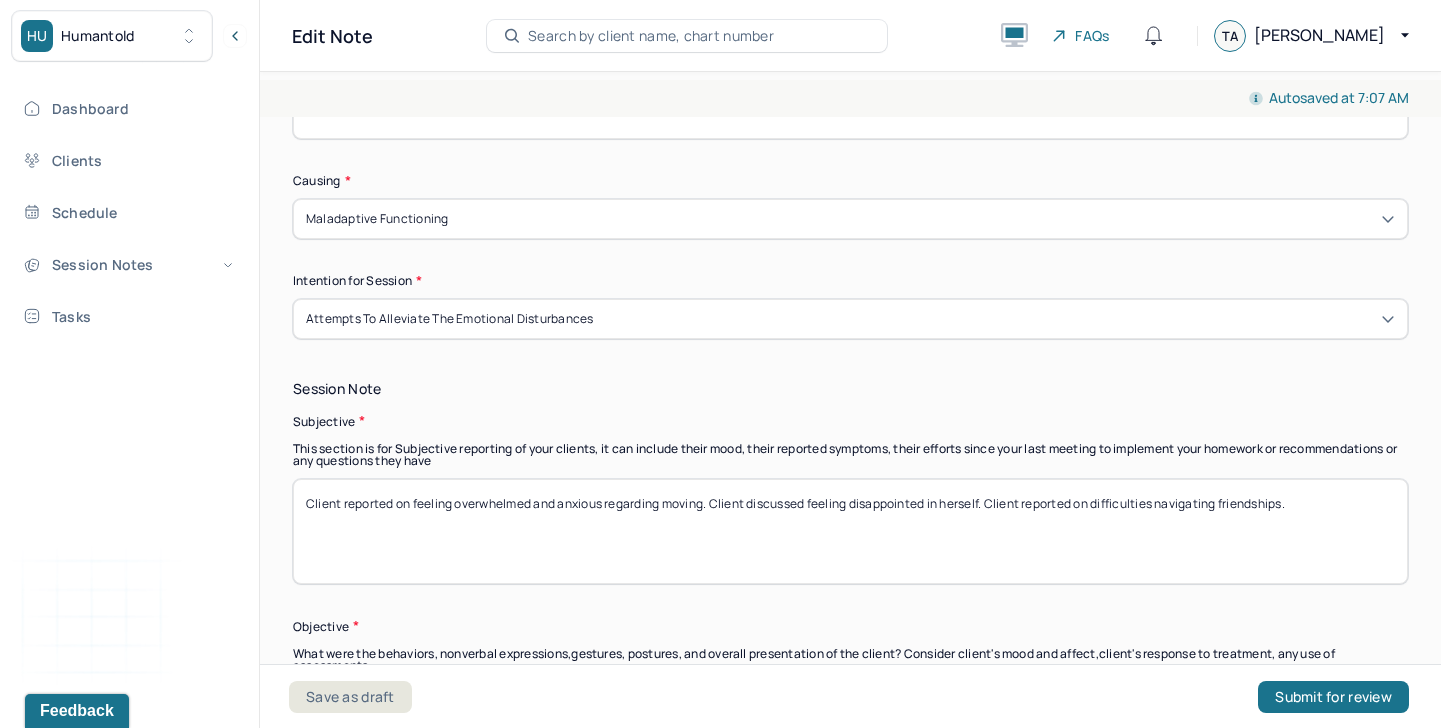 type on "sadness, anxiety, tension" 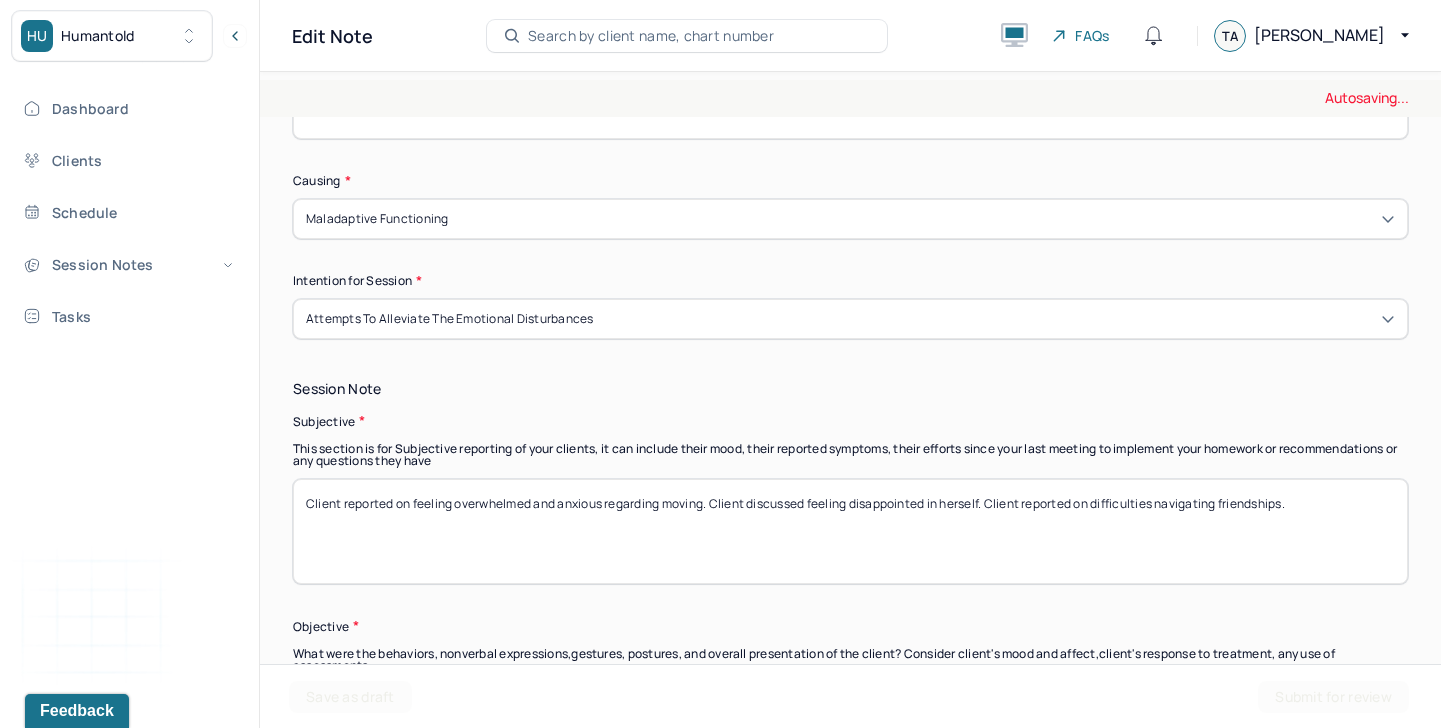 click on "Client reported on feeling overwhelmed and anxious regarding moving. Client discussed feeling disappointed in herself. Client reported on difficulties navigating friendships." at bounding box center [850, 531] 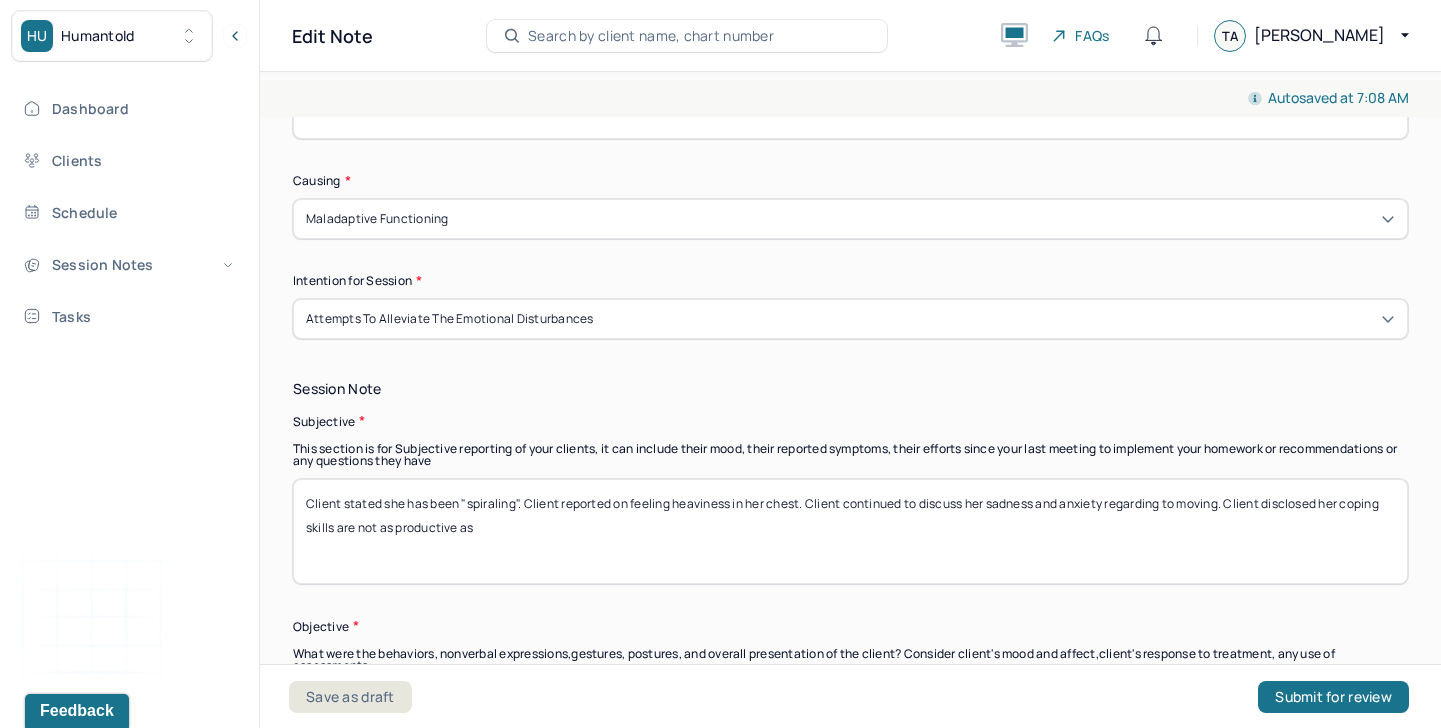 click on "Client stated she has been "spiraling". Client reported on feeling heaviness in her chest. Client continued to discuss her sadness and anxiety regarding to moving. Client disclosed her coping skills are not as productive as" at bounding box center [850, 531] 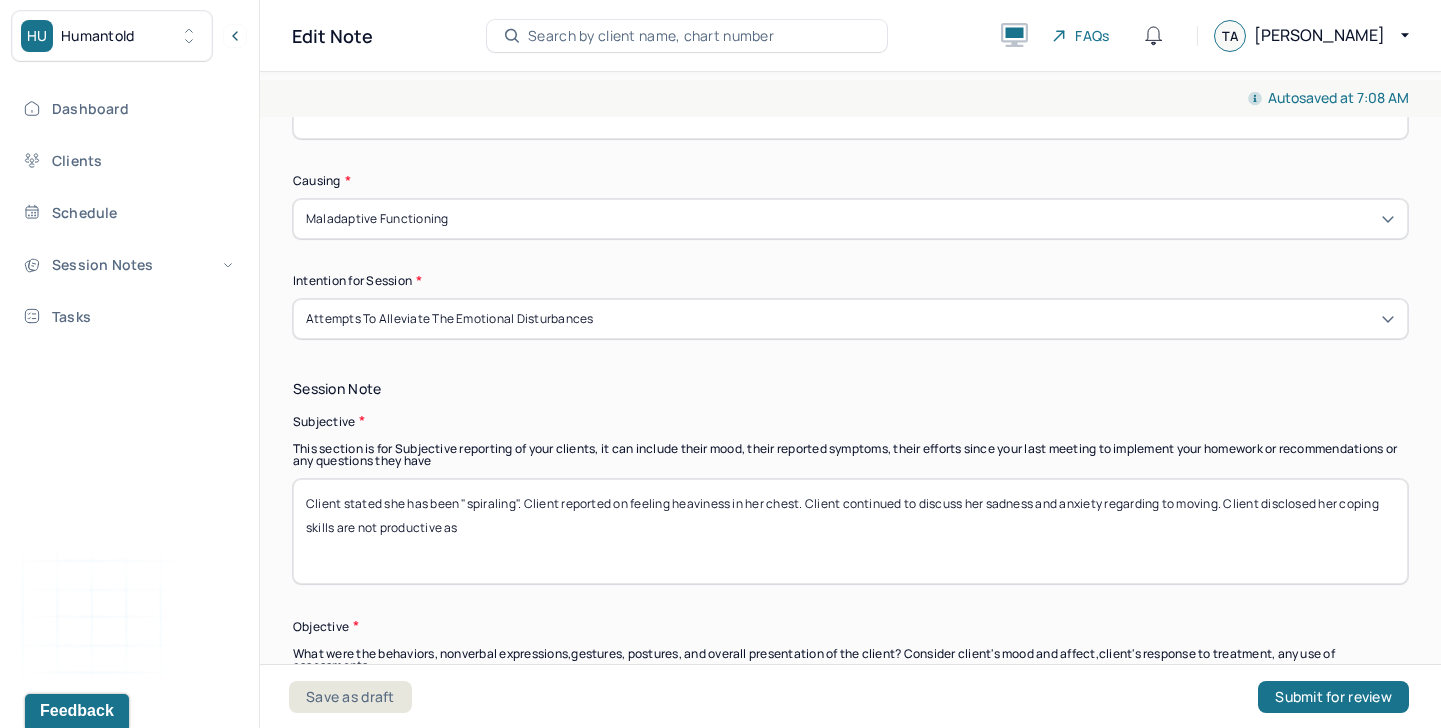 click on "Client stated she has been "spiraling". Client reported on feeling heaviness in her chest. Client continued to discuss her sadness and anxiety regarding to moving. Client disclosed her coping skills are not as productive as" at bounding box center [850, 531] 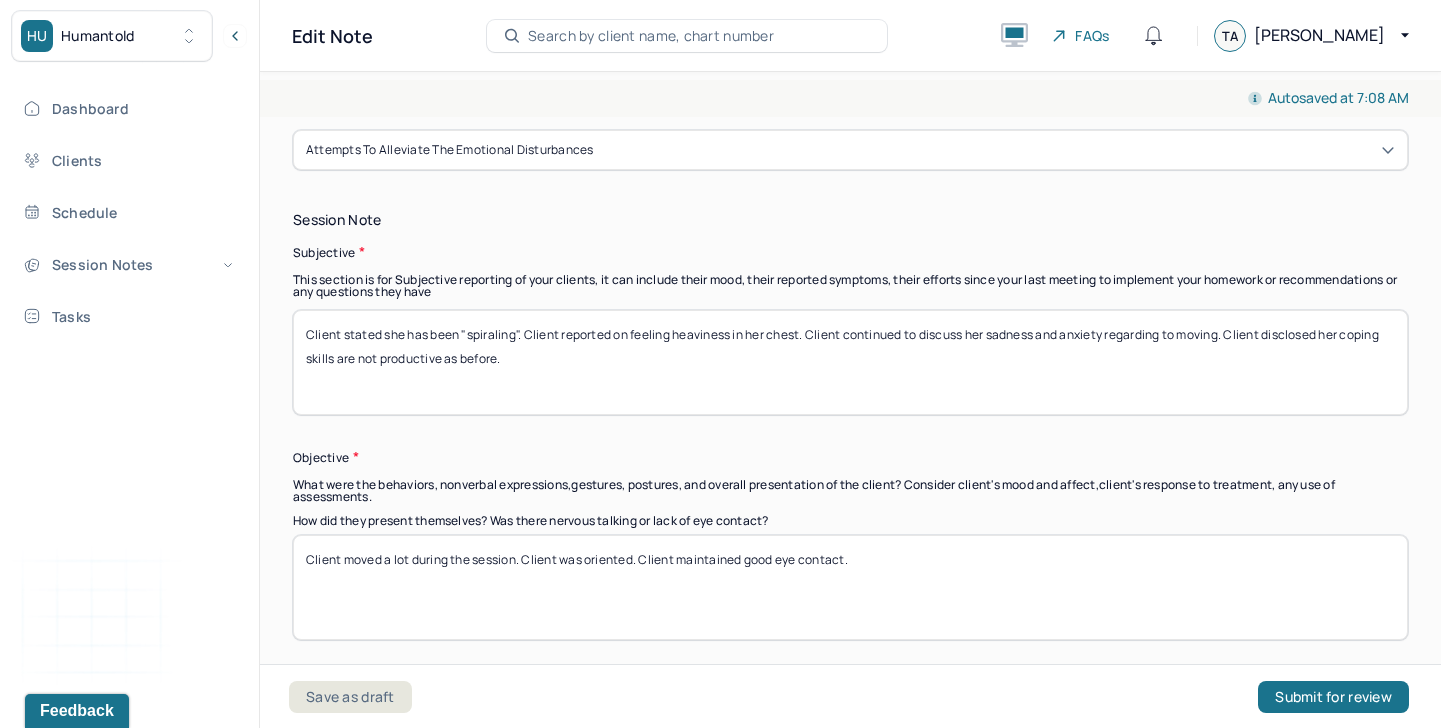 scroll, scrollTop: 1076, scrollLeft: 0, axis: vertical 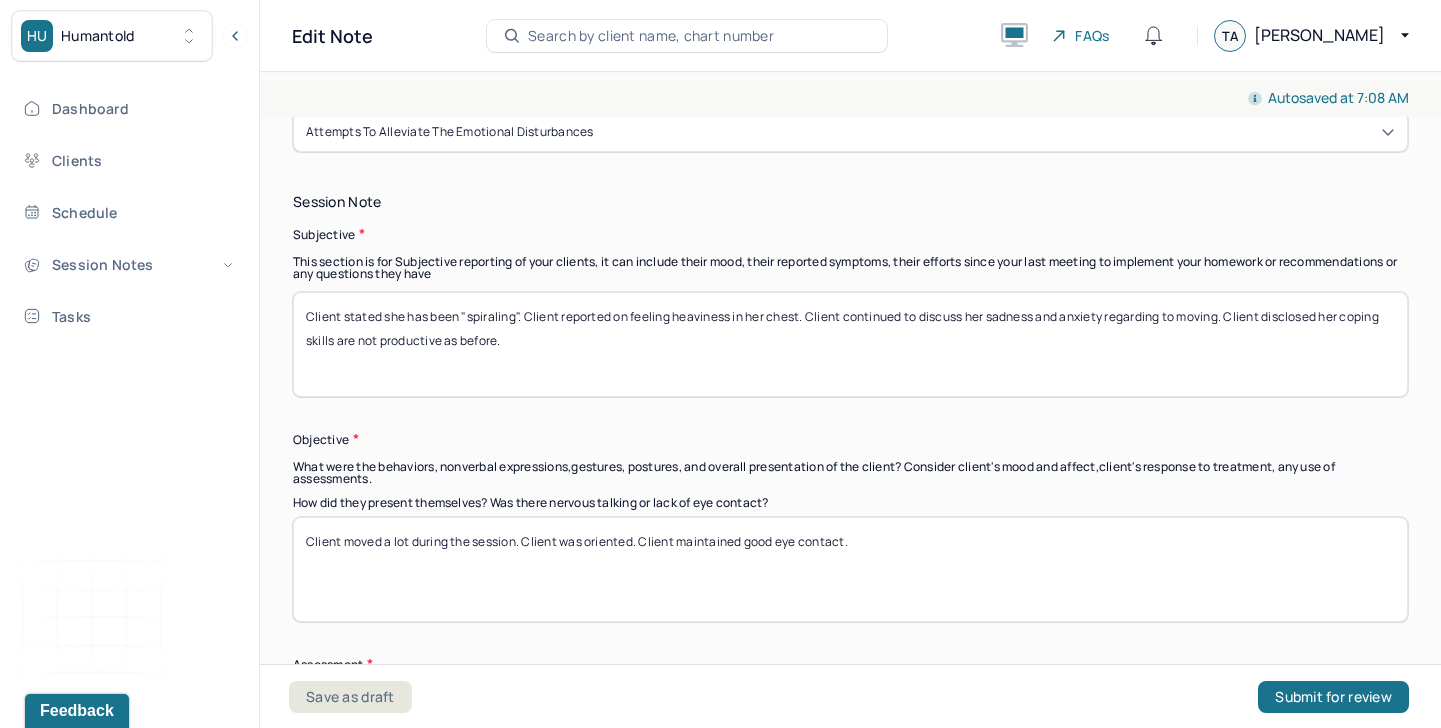 type on "Client stated she has been "spiraling". Client reported on feeling heaviness in her chest. Client continued to discuss her sadness and anxiety regarding to moving. Client disclosed her coping skills are not productive as before." 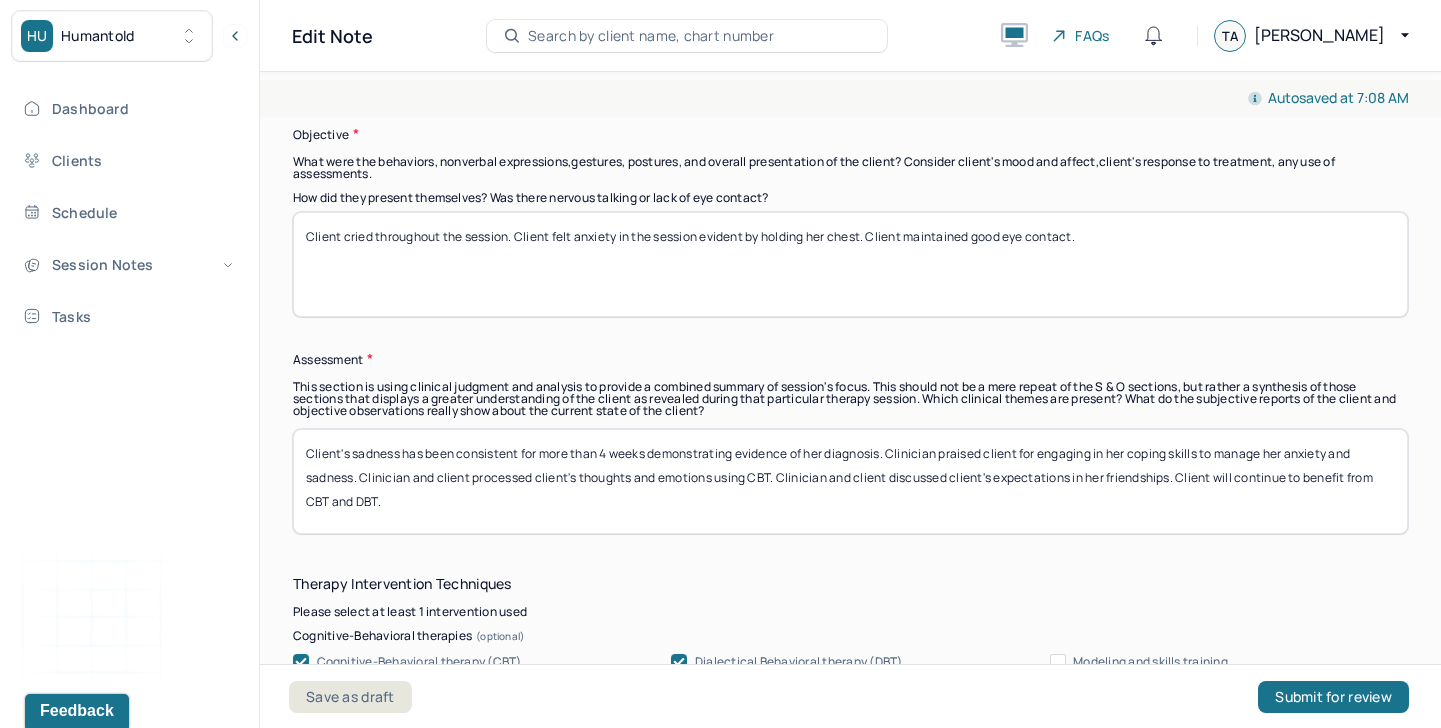 scroll, scrollTop: 1466, scrollLeft: 0, axis: vertical 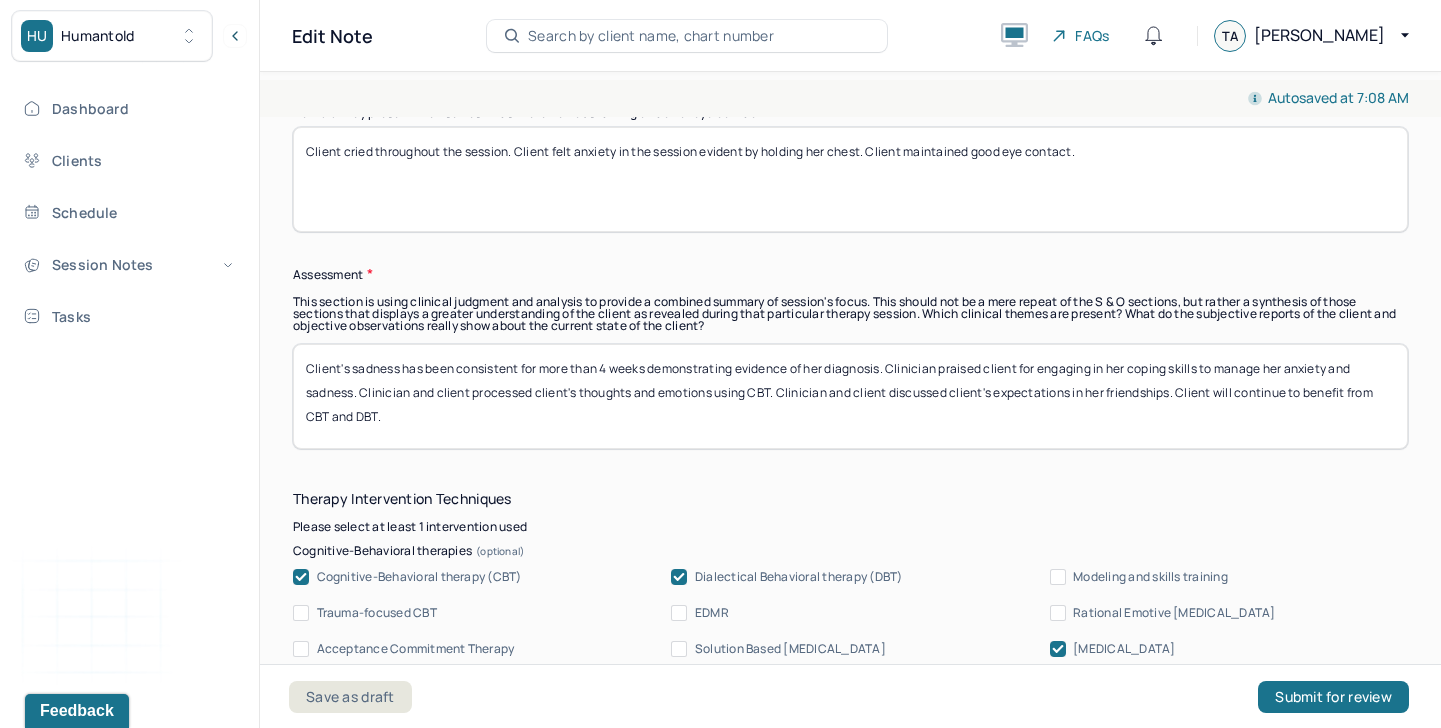 type on "Client cried throughout the session. Client felt anxiety in the session evident by holding her chest. Client maintained good eye contact." 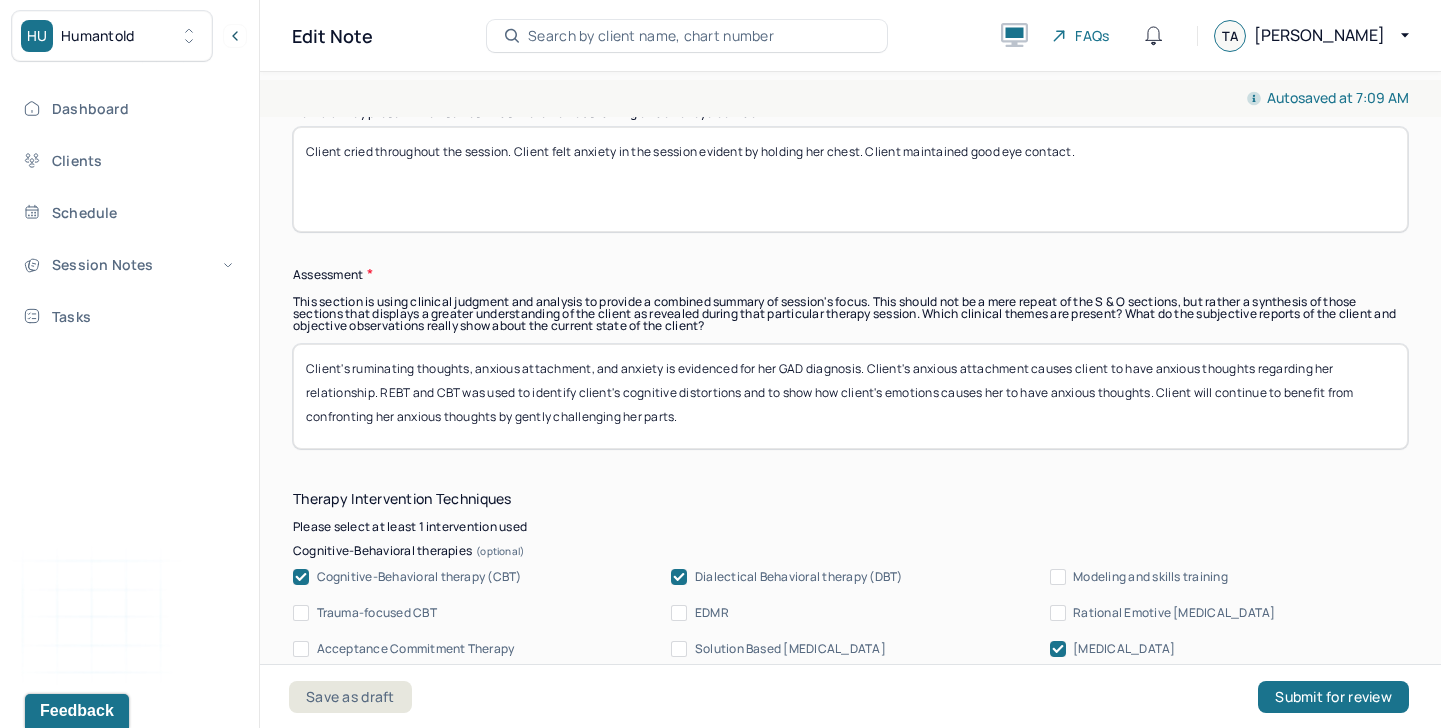 drag, startPoint x: 351, startPoint y: 367, endPoint x: 805, endPoint y: 365, distance: 454.0044 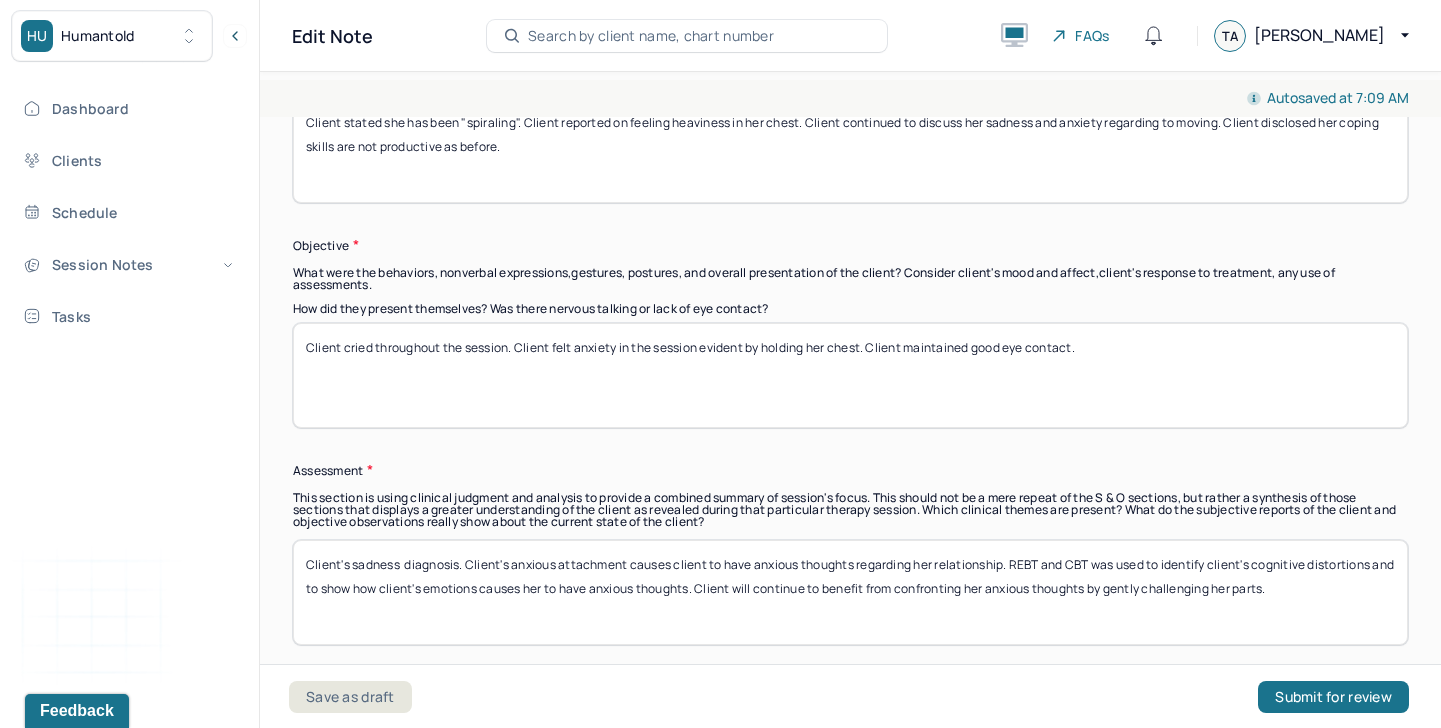 scroll, scrollTop: 1272, scrollLeft: 0, axis: vertical 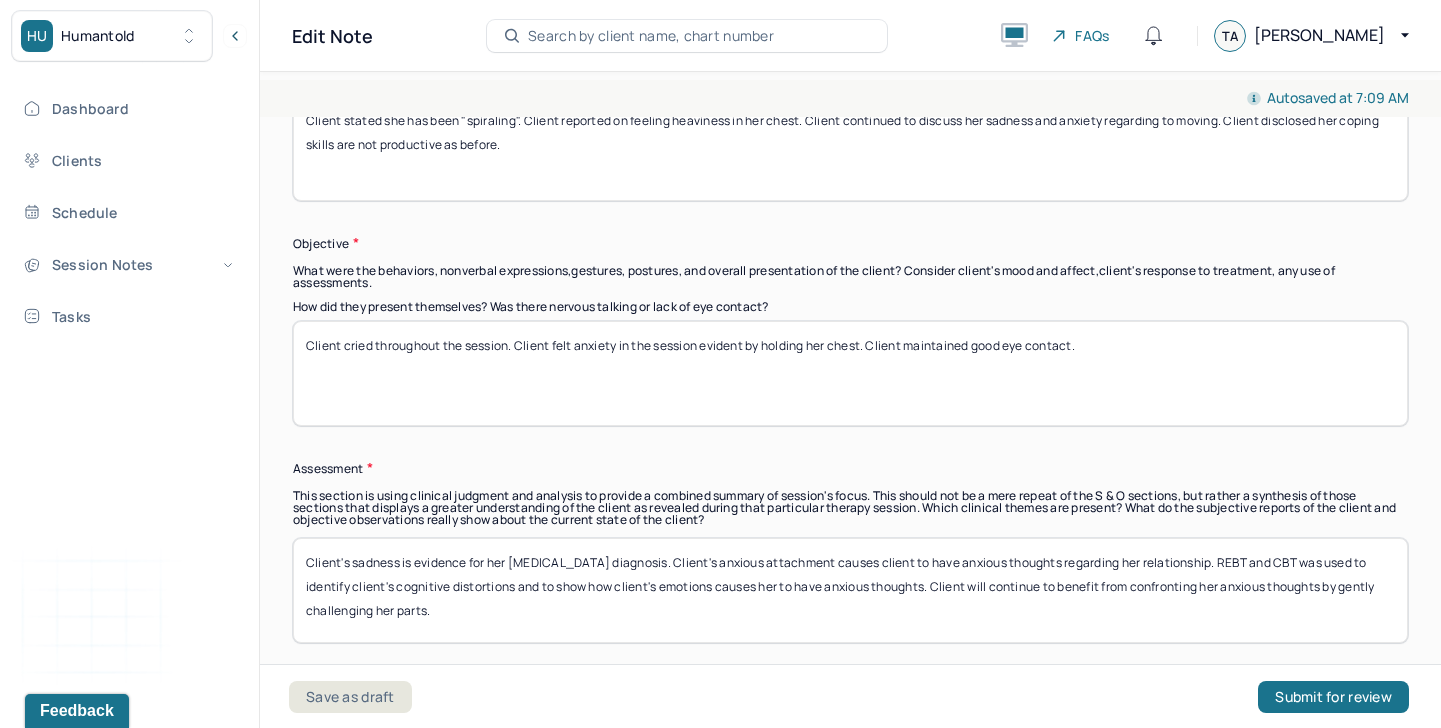 drag, startPoint x: 721, startPoint y: 561, endPoint x: 1229, endPoint y: 563, distance: 508.00394 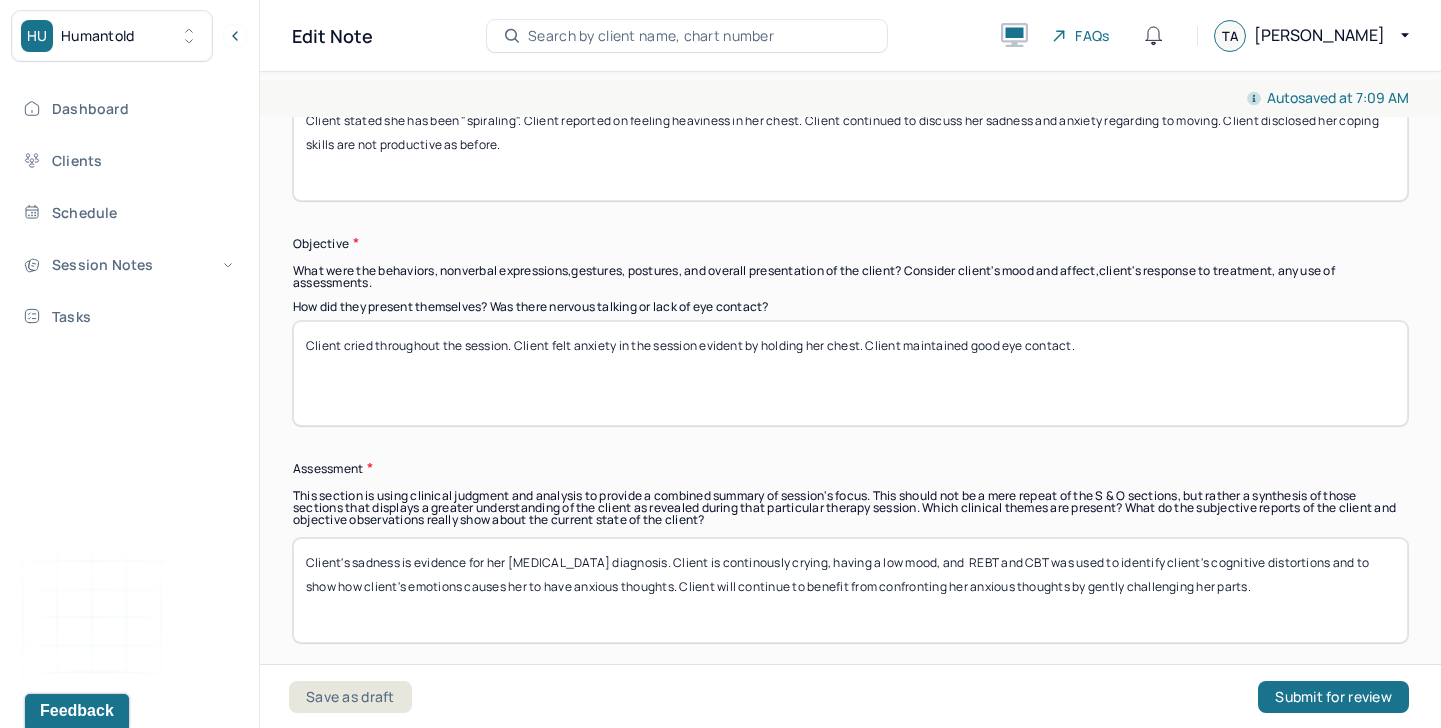 click on "Client's sadness is evidence for her [MEDICAL_DATA] diagnosis. Client is continously crying, having a low mood, and  REBT and CBT was used to identify client's cognitive distortions and to show how client's emotions causes her to have anxious thoughts. Client will continue to benefit from confronting her anxious thoughts by gently challenging her parts." at bounding box center (850, 590) 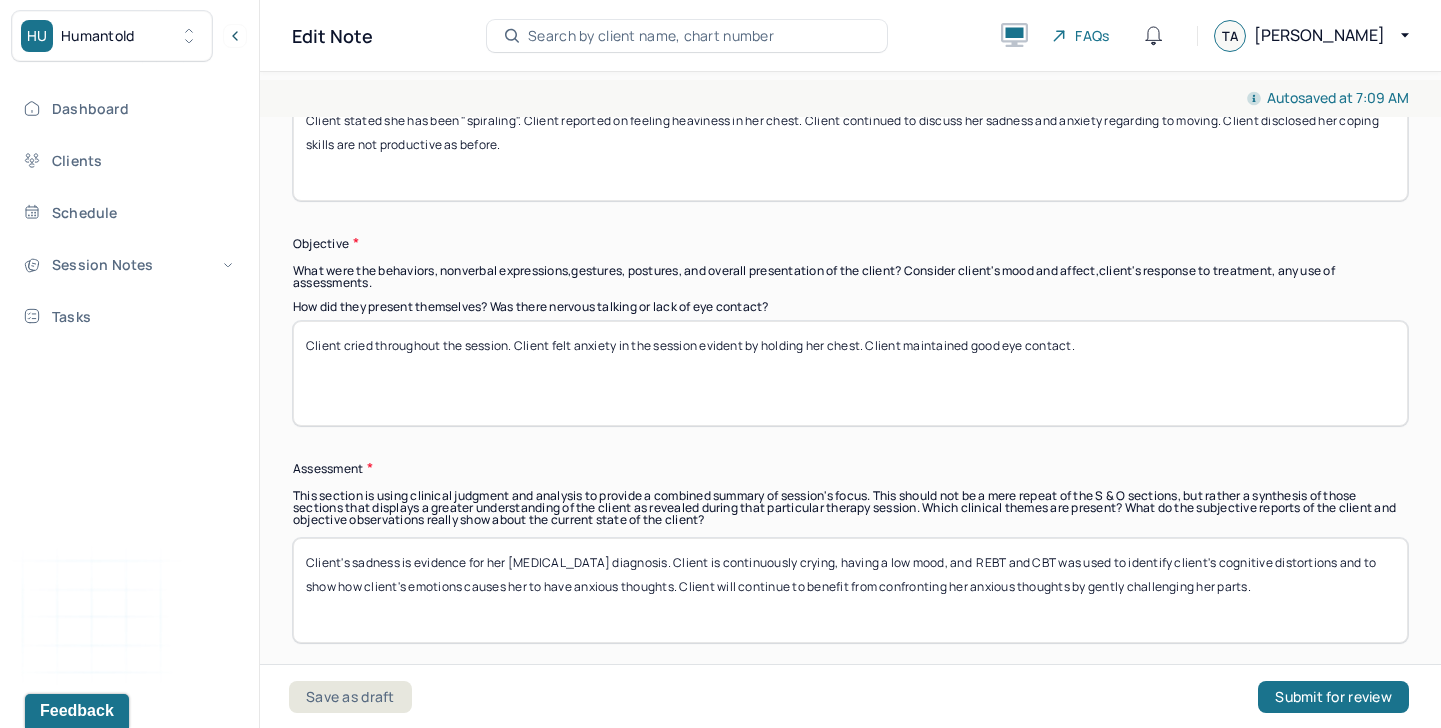 click on "Client's sadness is evidence for her [MEDICAL_DATA] diagnosis. Client is continously crying, having a low mood, and  REBT and CBT was used to identify client's cognitive distortions and to show how client's emotions causes her to have anxious thoughts. Client will continue to benefit from confronting her anxious thoughts by gently challenging her parts." at bounding box center [850, 590] 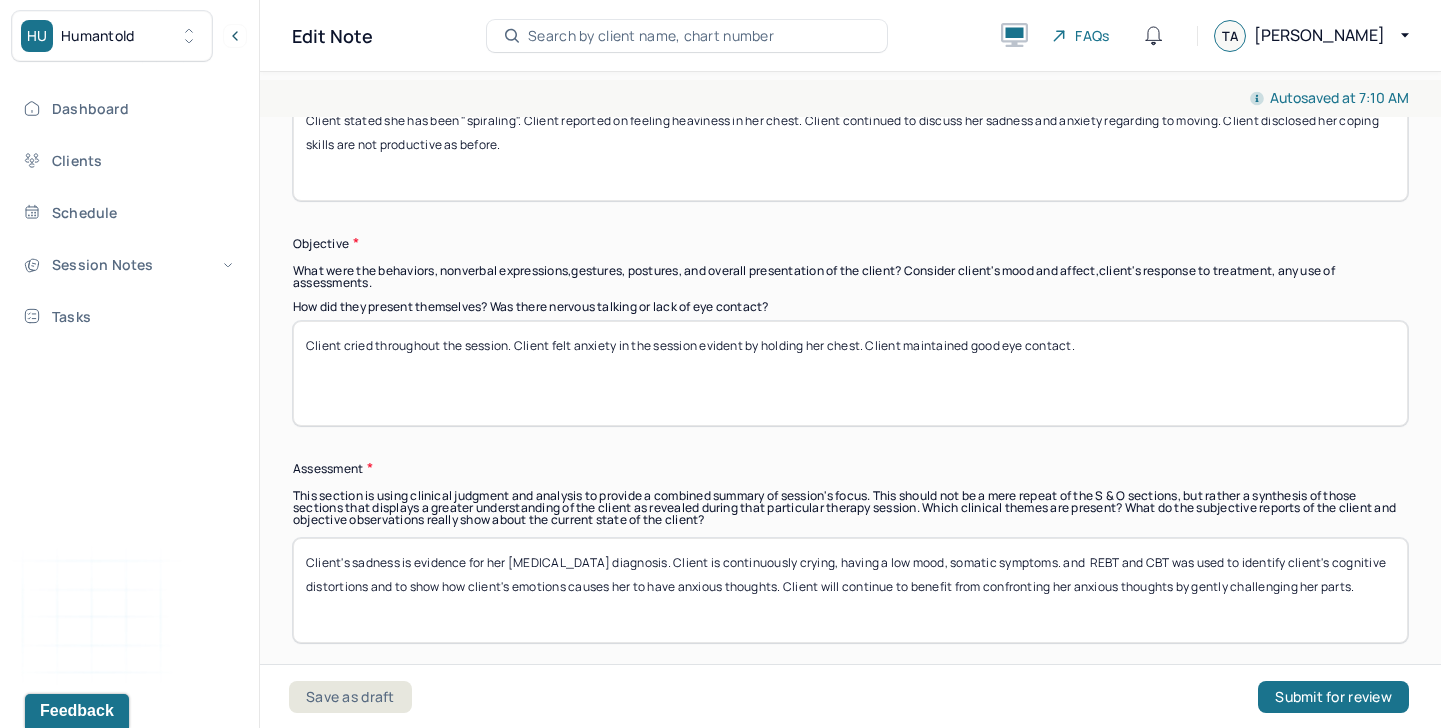 click on "Client's sadness is evidence for her [MEDICAL_DATA] diagnosis. Client is continuously crying, having a low mood, and  REBT and CBT was used to identify client's cognitive distortions and to show how client's emotions causes her to have anxious thoughts. Client will continue to benefit from confronting her anxious thoughts by gently challenging her parts." at bounding box center [850, 590] 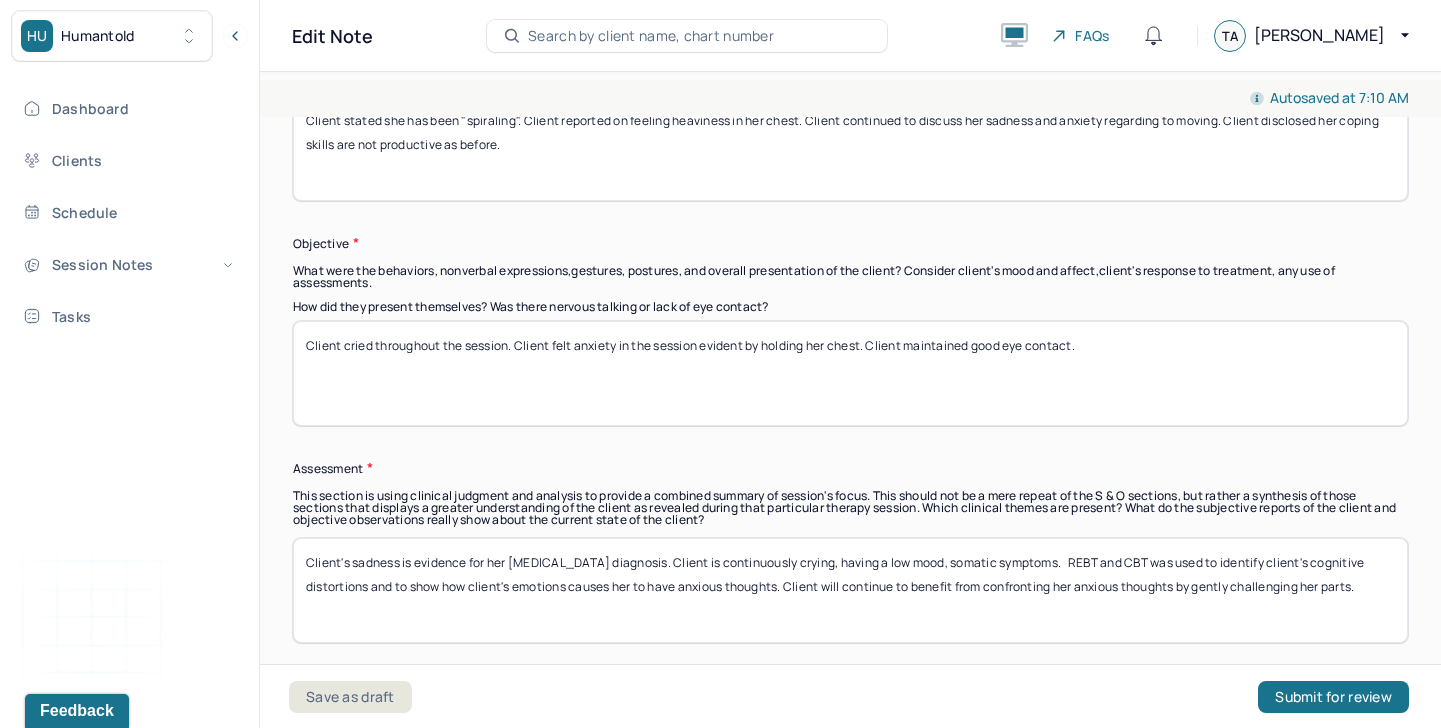 click on "Client's sadness is evidence for her [MEDICAL_DATA] diagnosis. Client is continuously crying, having a low mood, and  REBT and CBT was used to identify client's cognitive distortions and to show how client's emotions causes her to have anxious thoughts. Client will continue to benefit from confronting her anxious thoughts by gently challenging her parts." at bounding box center [850, 590] 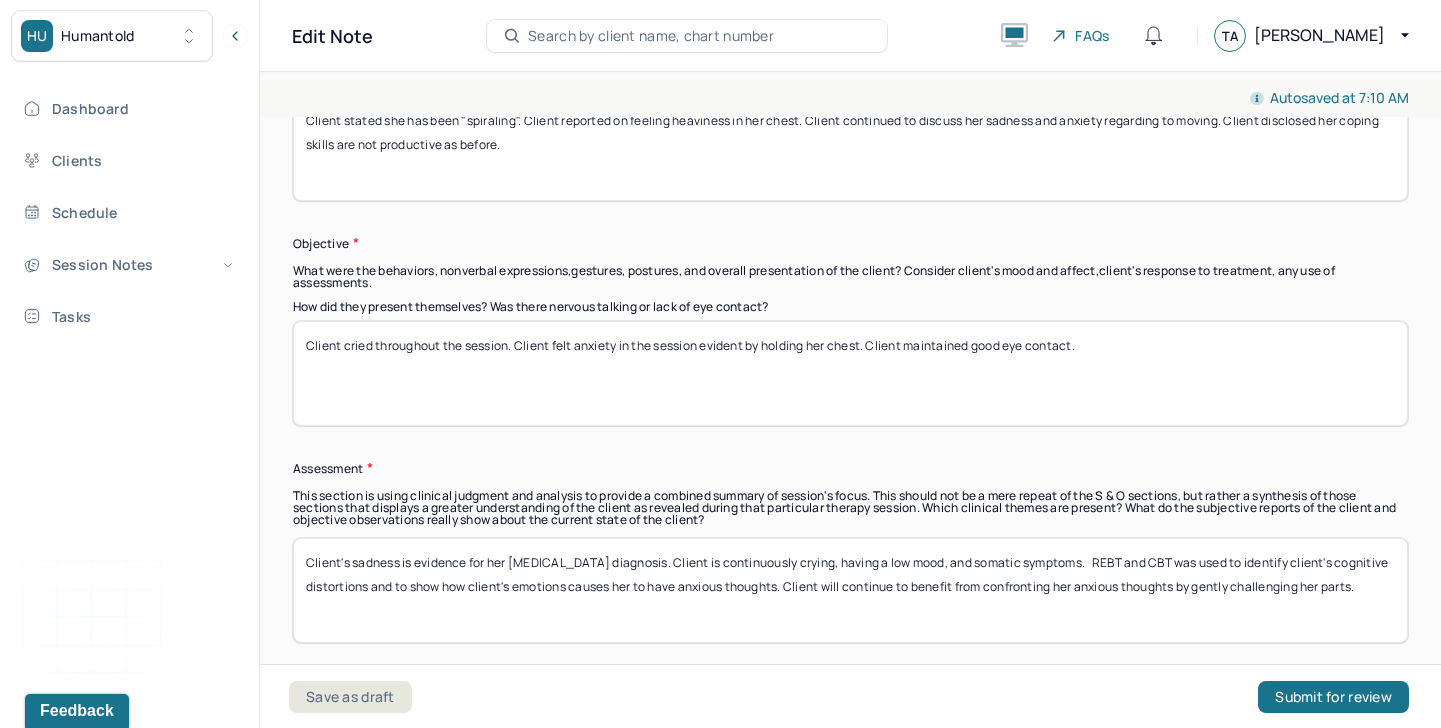 drag, startPoint x: 1112, startPoint y: 562, endPoint x: 845, endPoint y: 590, distance: 268.46414 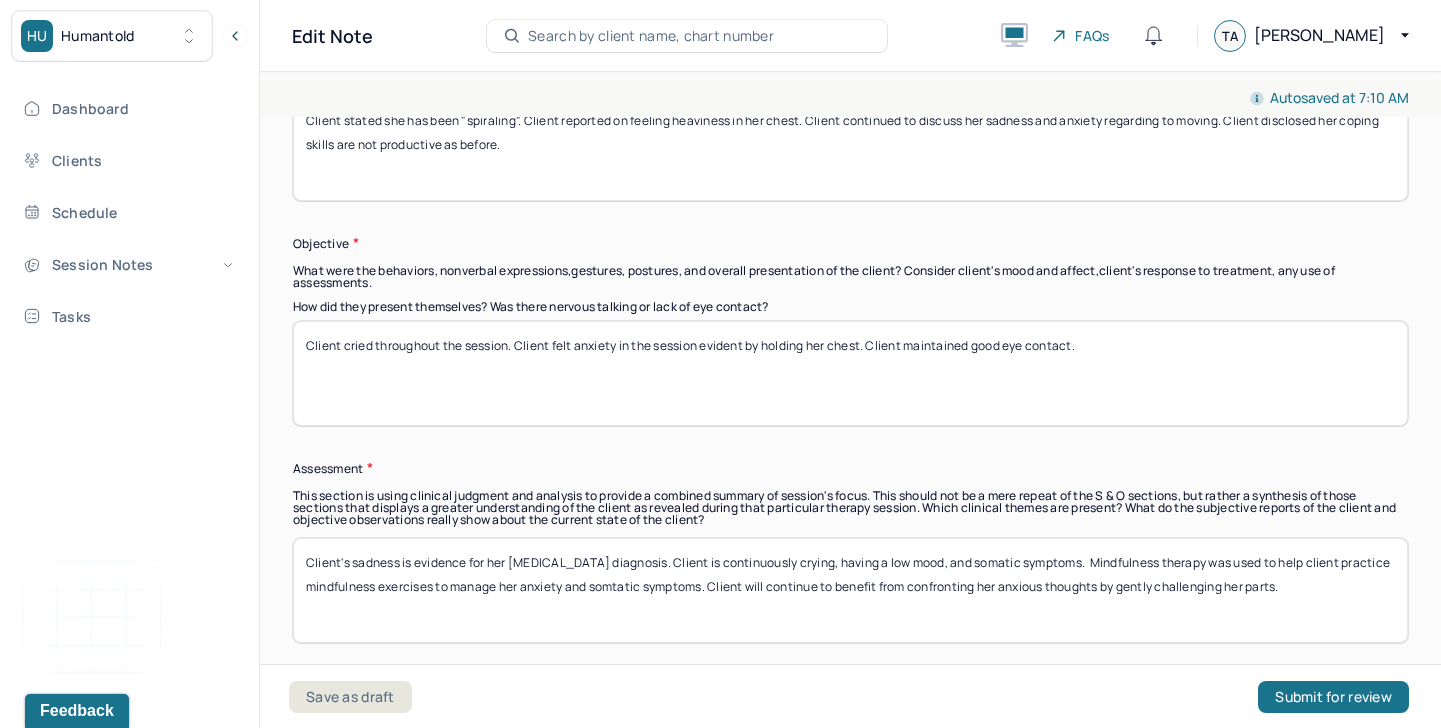 click on "Client's sadness is evidence for her [MEDICAL_DATA] diagnosis. Client is continuously crying, having a low mood, and somatic symptoms.   REBT and CBT was used to identify client's cognitive distortions and to show how client's emotions causes her to have anxious thoughts. Client will continue to benefit from confronting her anxious thoughts by gently challenging her parts." at bounding box center (850, 590) 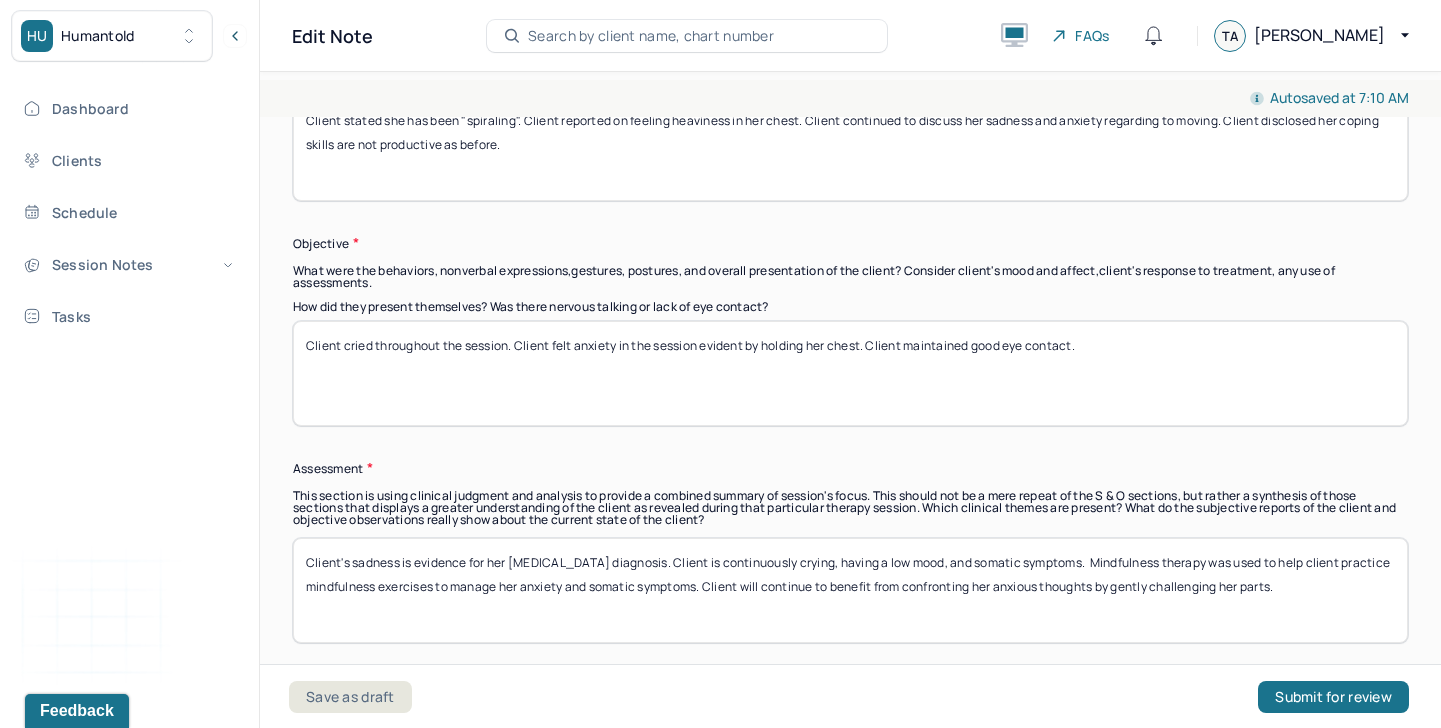 drag, startPoint x: 957, startPoint y: 586, endPoint x: 1415, endPoint y: 641, distance: 461.2906 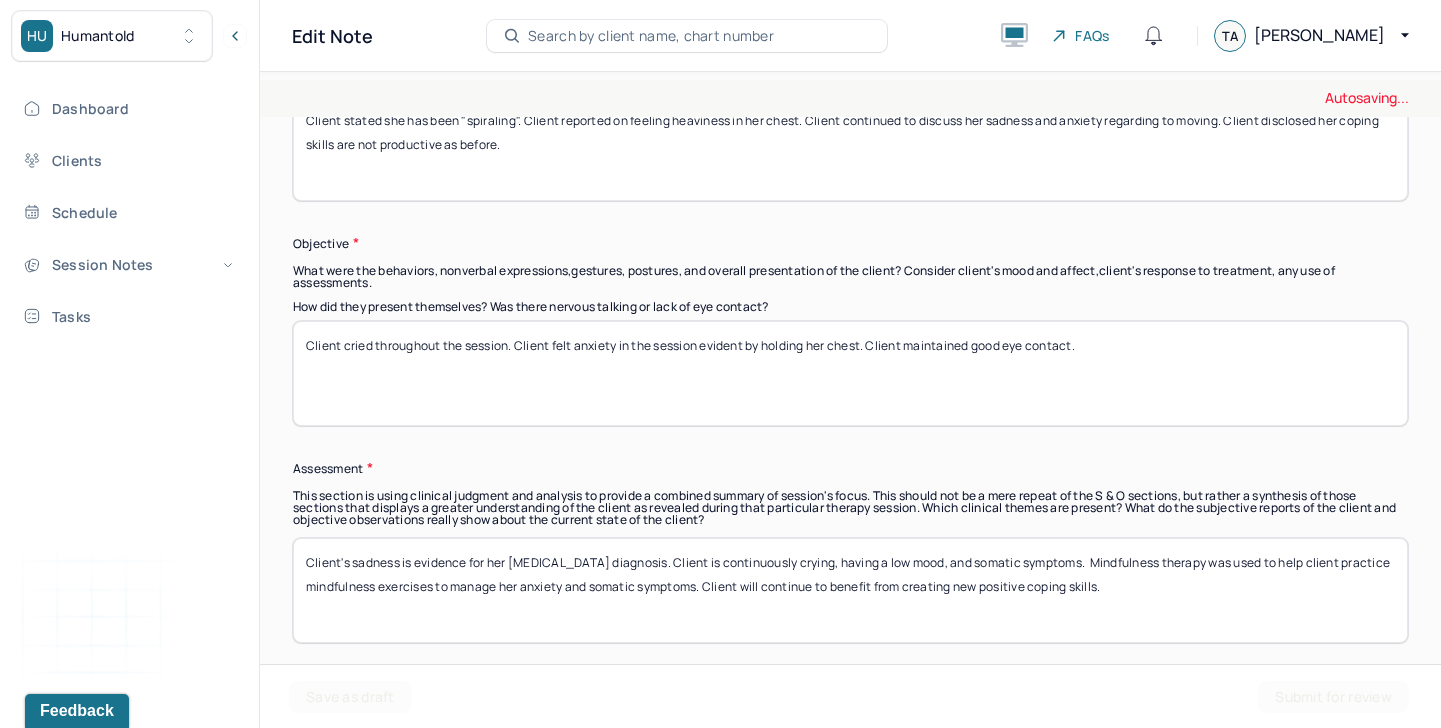 scroll, scrollTop: 1610, scrollLeft: 0, axis: vertical 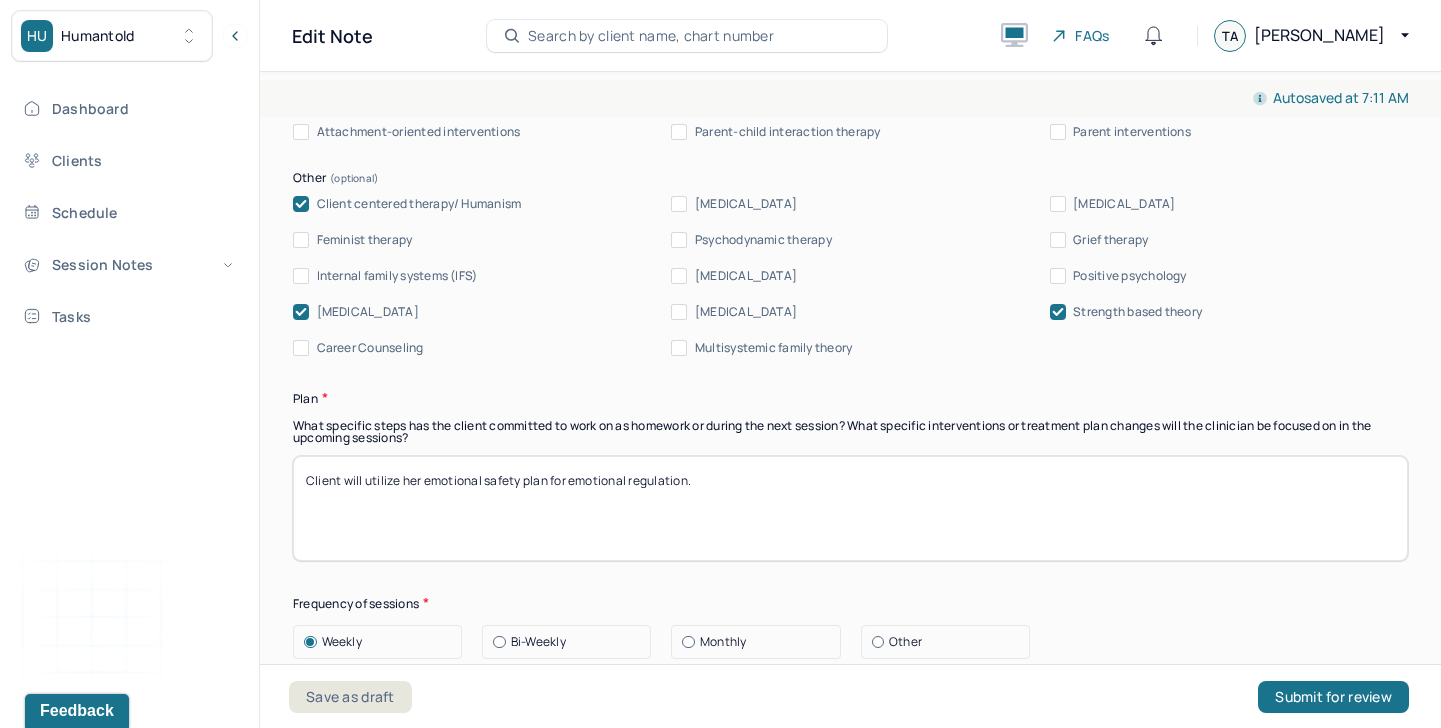 type on "Client's sadness is evidence for her [MEDICAL_DATA] diagnosis. Client is continuously crying, having a low mood, and somatic symptoms.  Mindfulness therapy was used to help client practice mindfulness exercises to manage her anxiety and somatic symptoms. Client will continue to benefit from creating new positive coping skills." 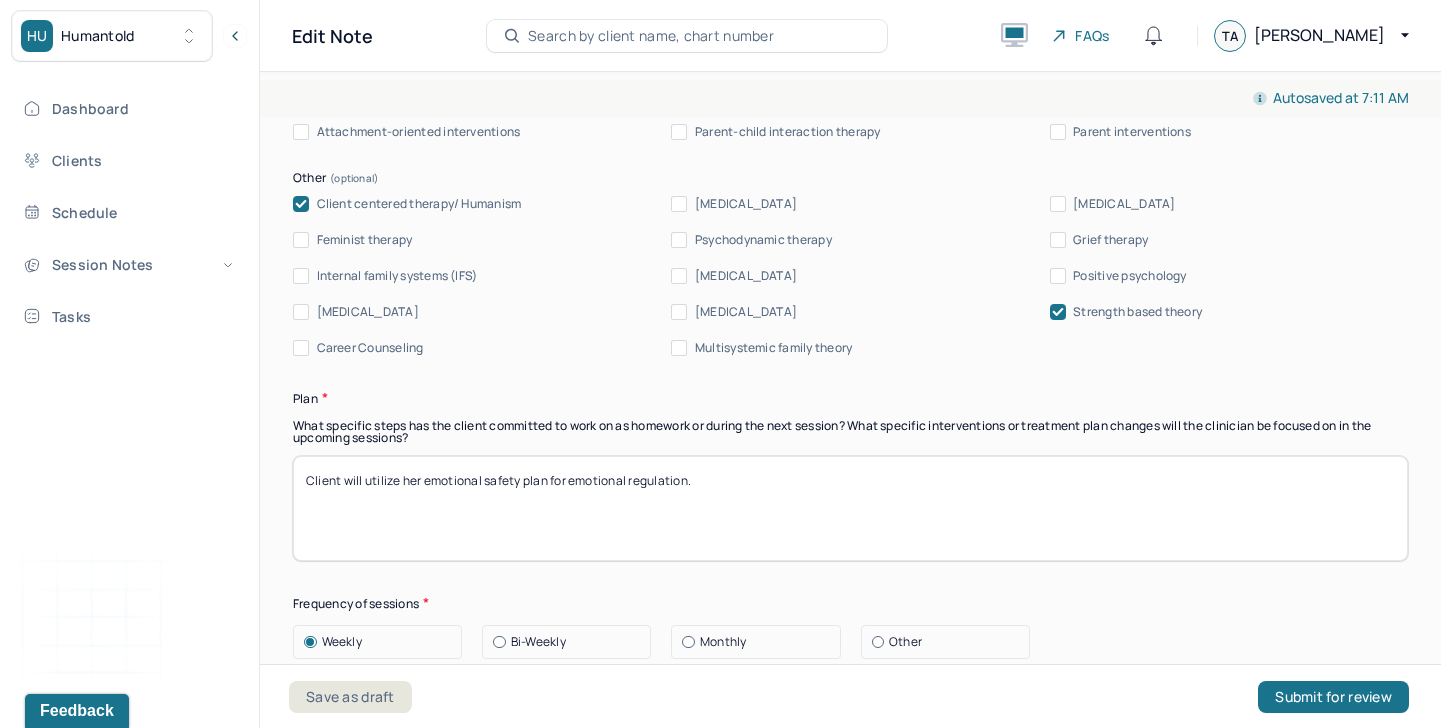 click on "Client centered therapy/ Humanism [MEDICAL_DATA] [MEDICAL_DATA] Feminist therapy Psychodynamic therapy Grief therapy Internal family systems (IFS) [MEDICAL_DATA] Positive psychology [MEDICAL_DATA] [MEDICAL_DATA] Strength based theory Career Counseling Multisystemic family theory" at bounding box center (850, 276) 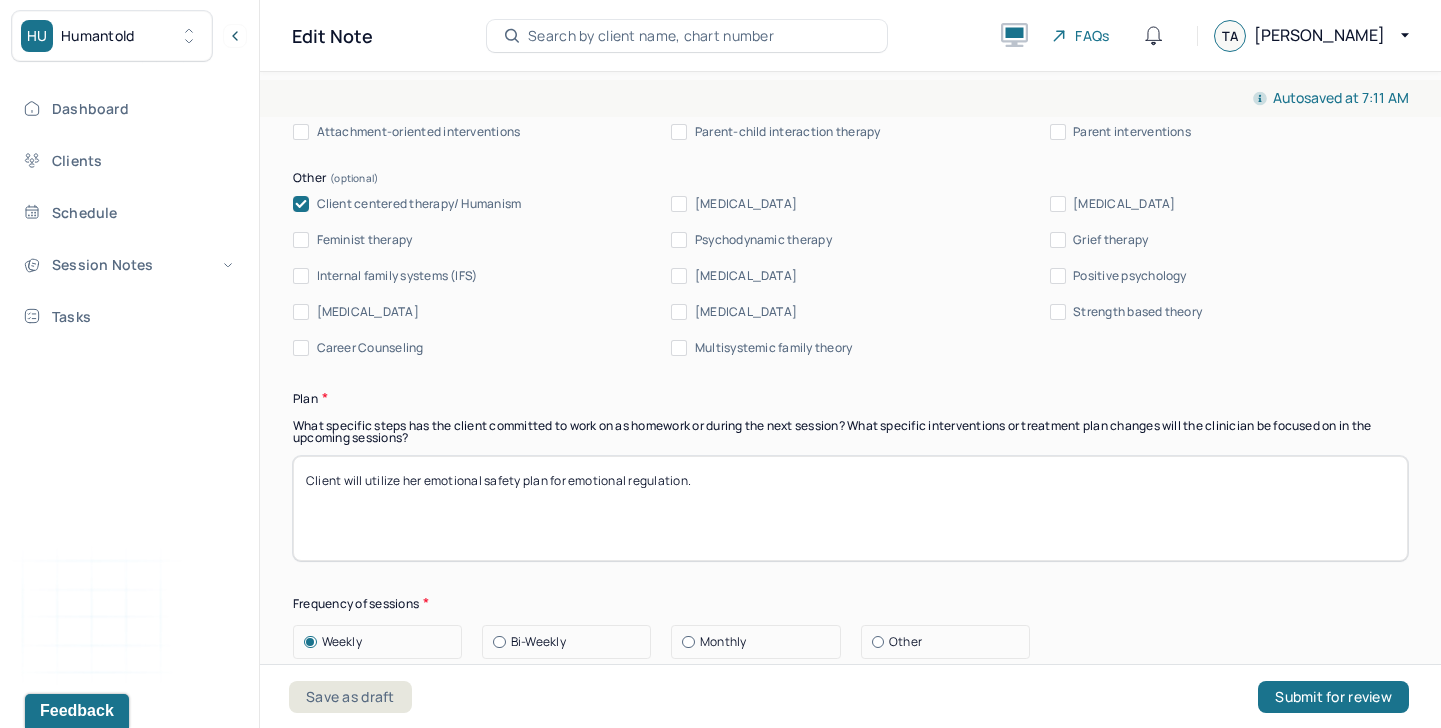 click on "Client will utilize her emotional safety plan for emotional regulation." at bounding box center (850, 508) 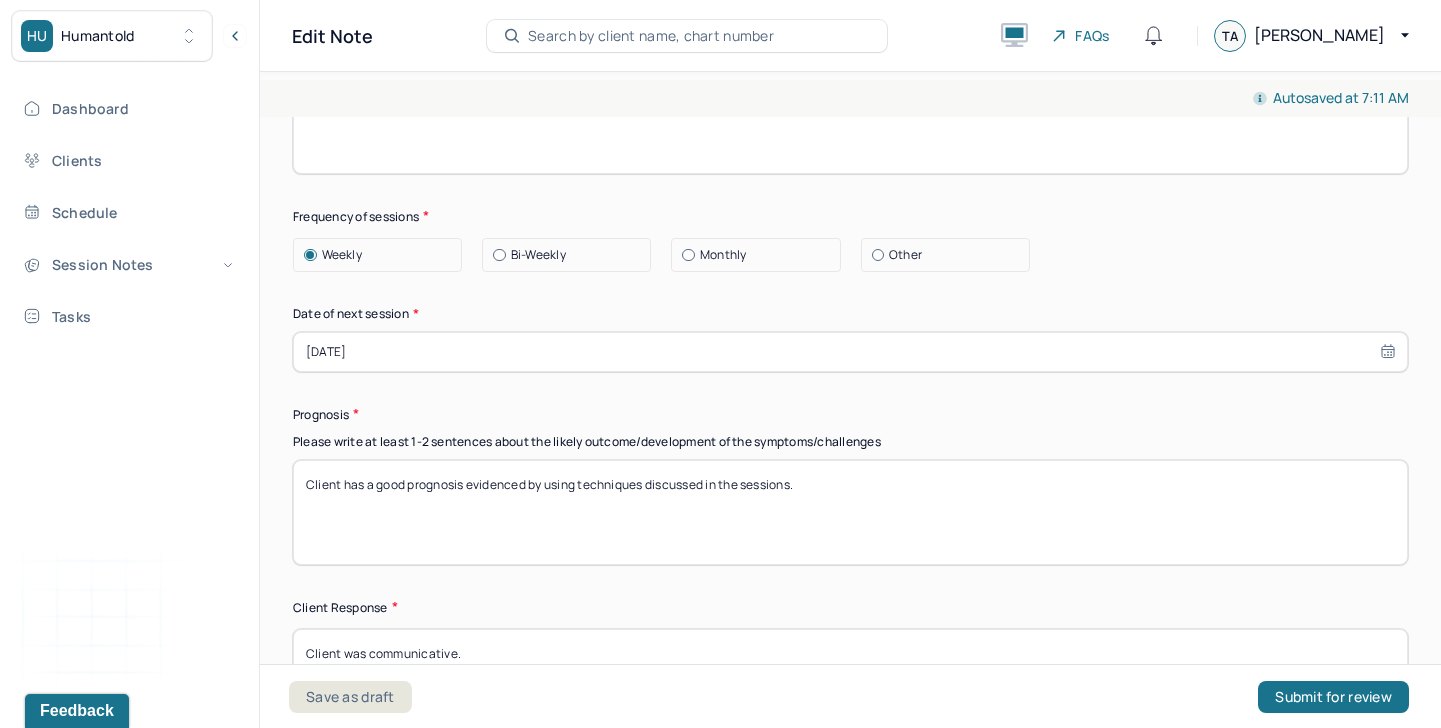scroll, scrollTop: 2518, scrollLeft: 0, axis: vertical 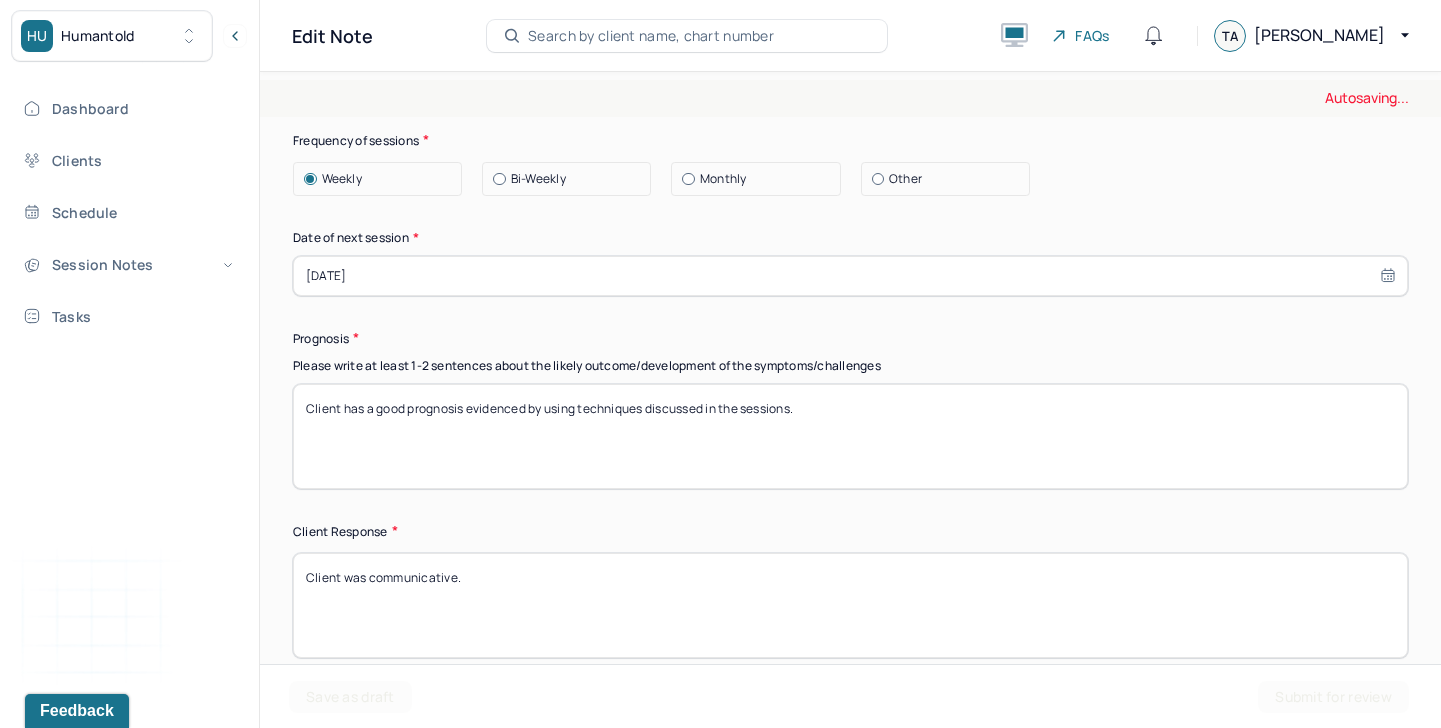 type on "Client will continue using mindfulness exercises." 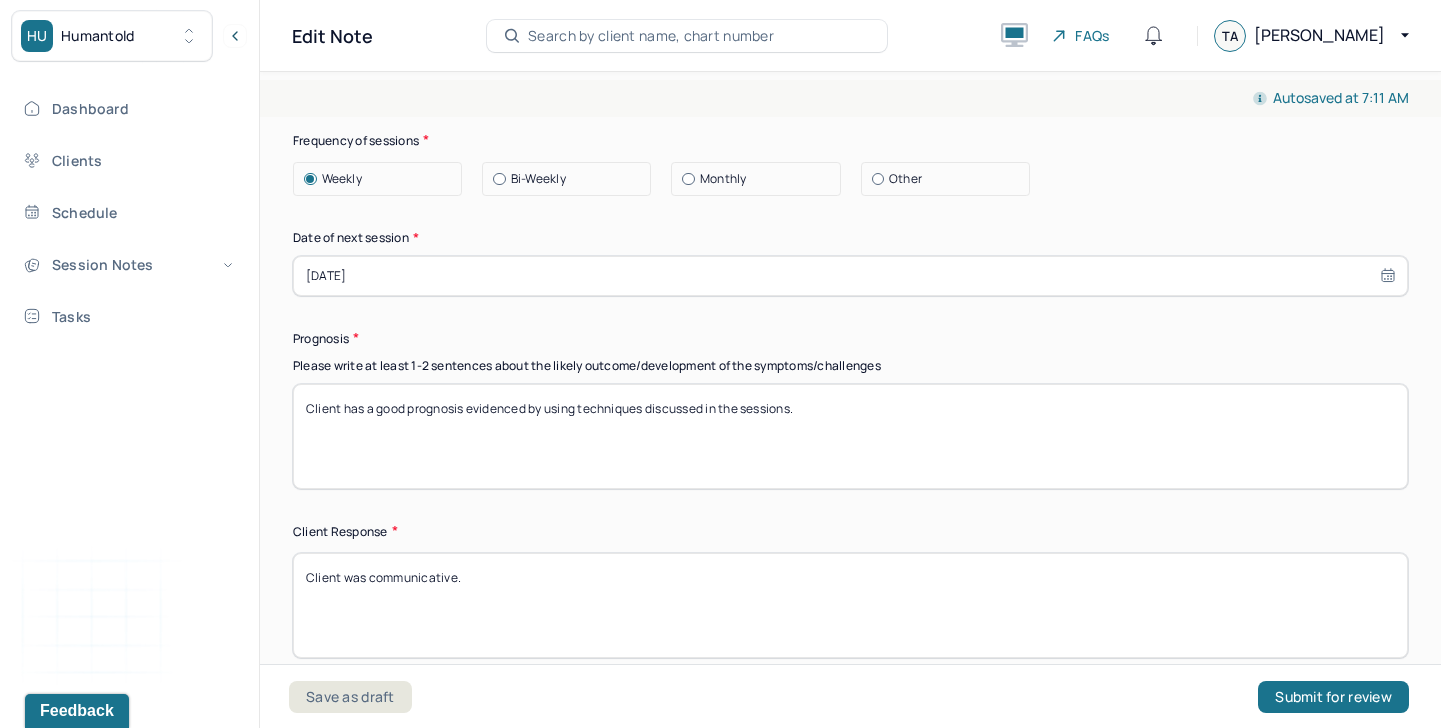 drag, startPoint x: 906, startPoint y: 392, endPoint x: 558, endPoint y: 398, distance: 348.05173 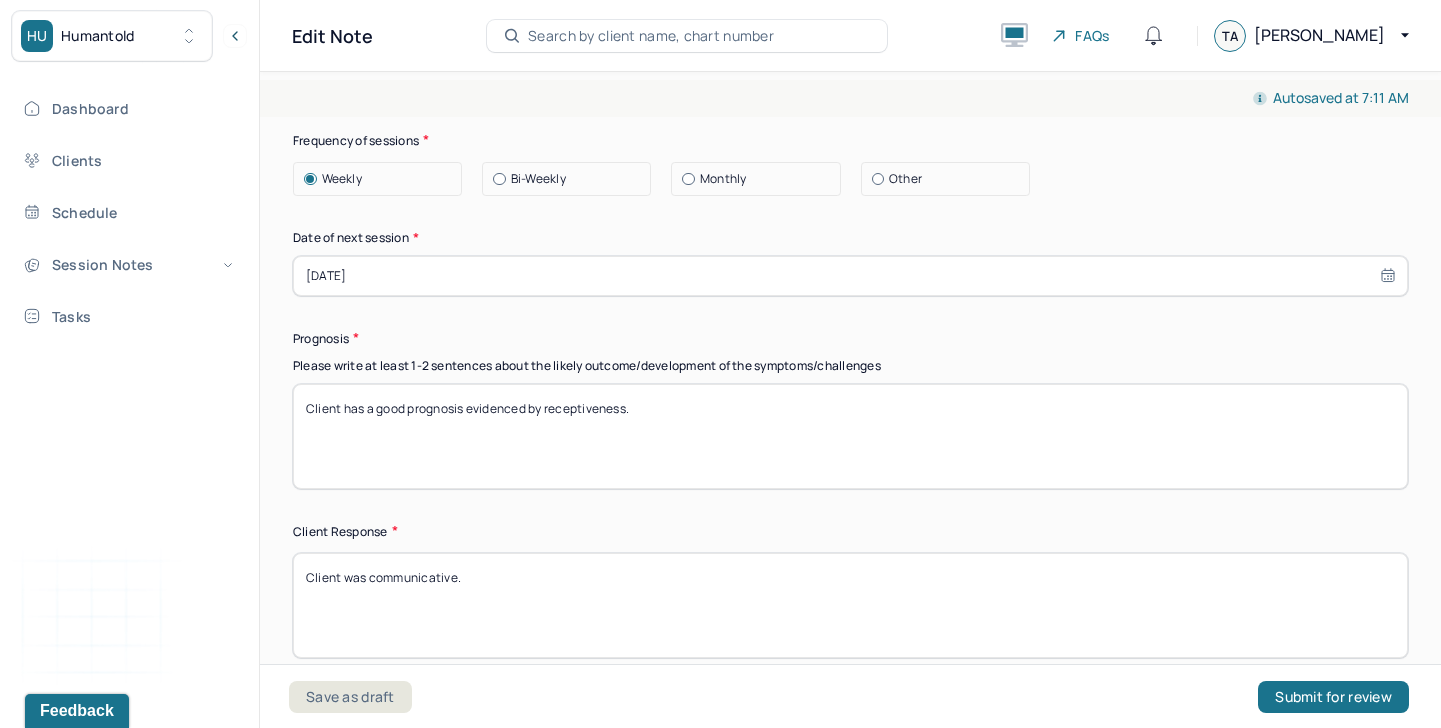 type on "Client has a good prognosis evidenced by receptiveness." 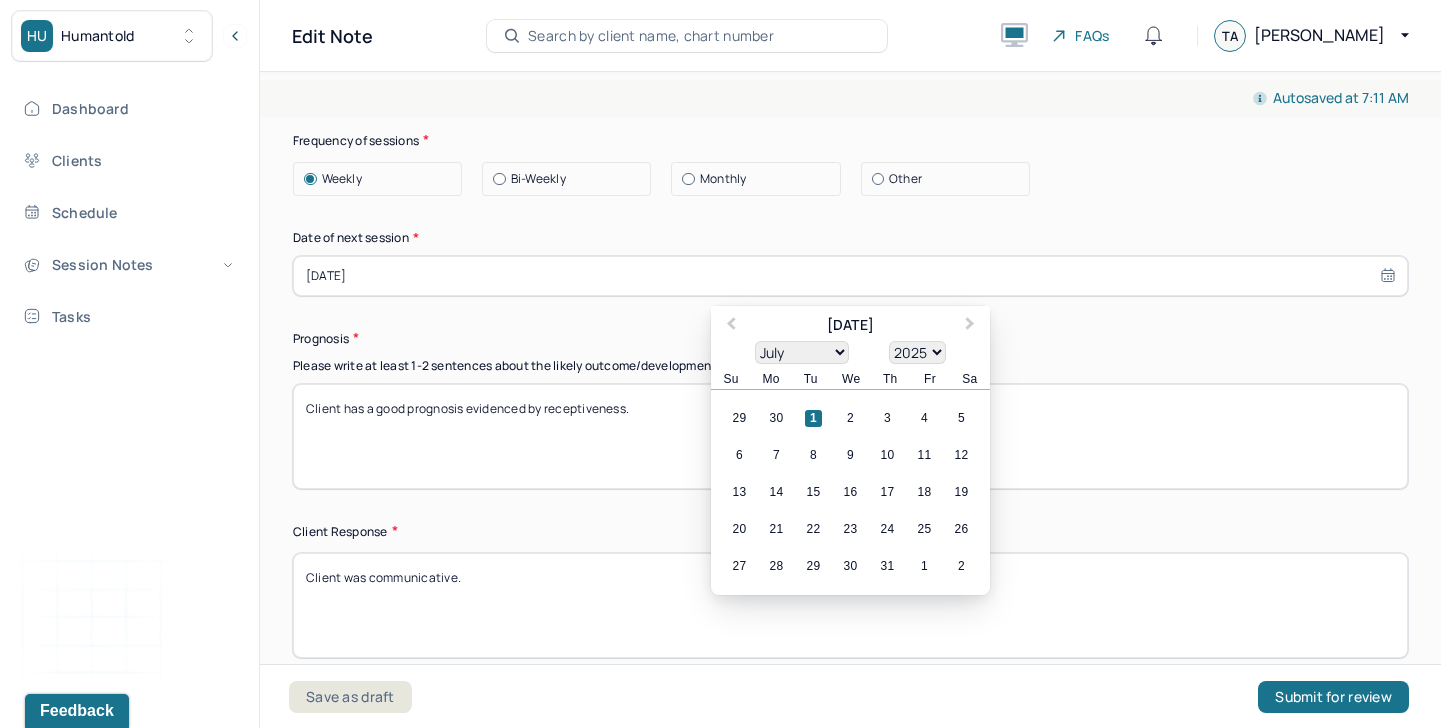 click on "[DATE]" at bounding box center (850, 276) 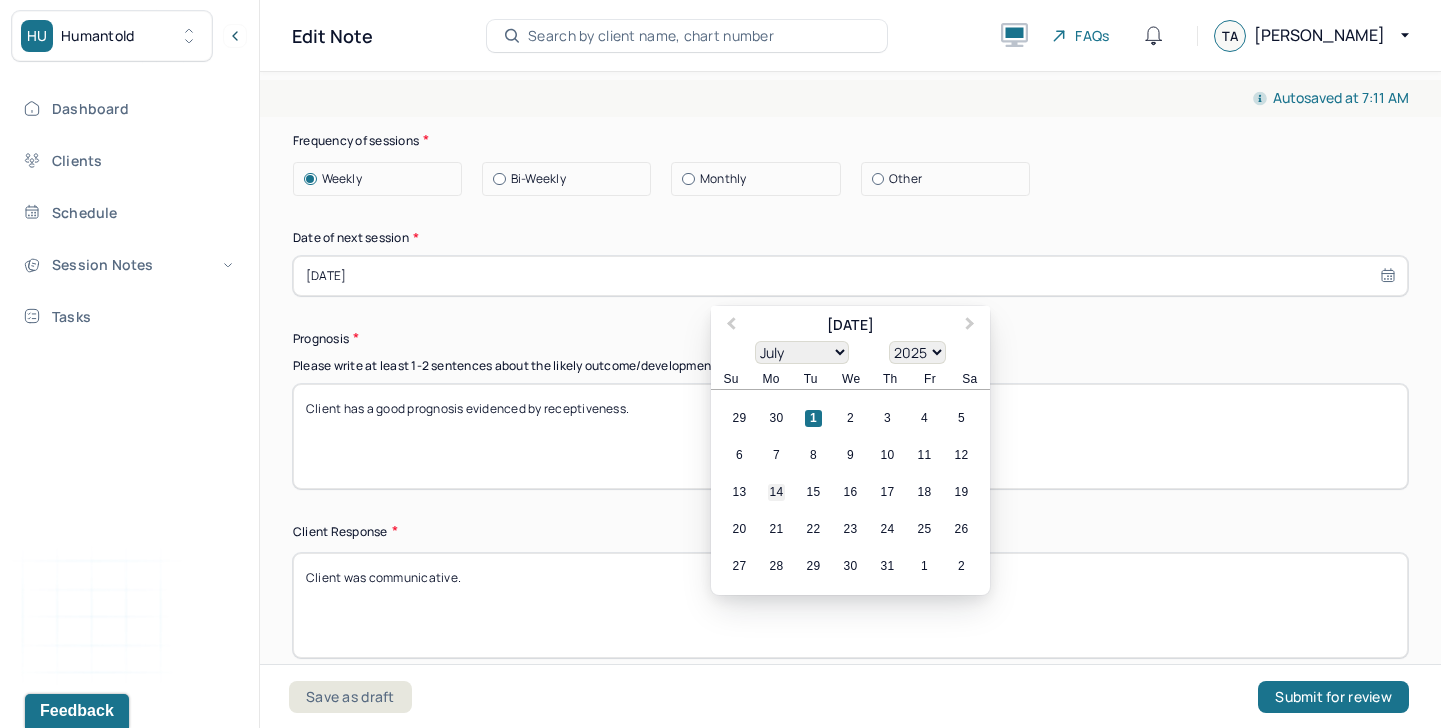 click on "14" at bounding box center [776, 492] 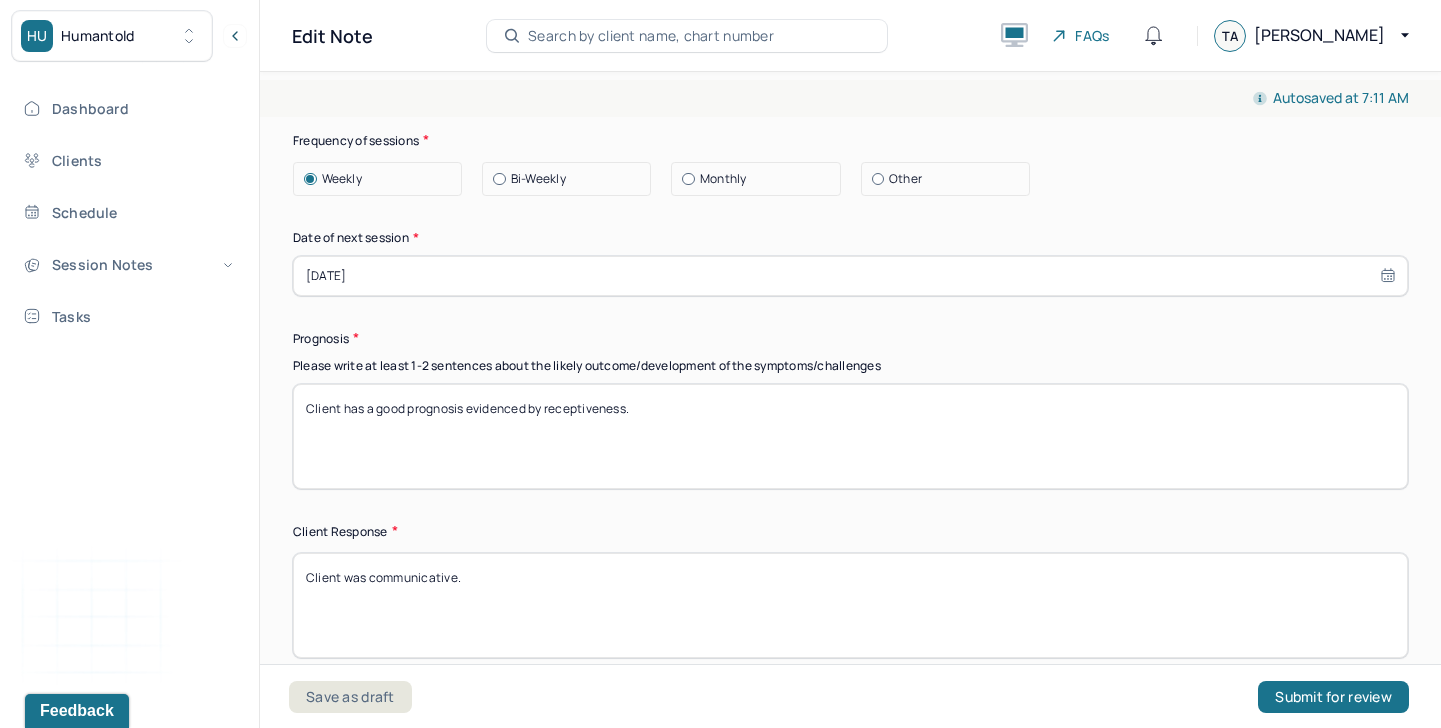 click on "Client has a good prognosis evidenced by receptiveness." at bounding box center (850, 436) 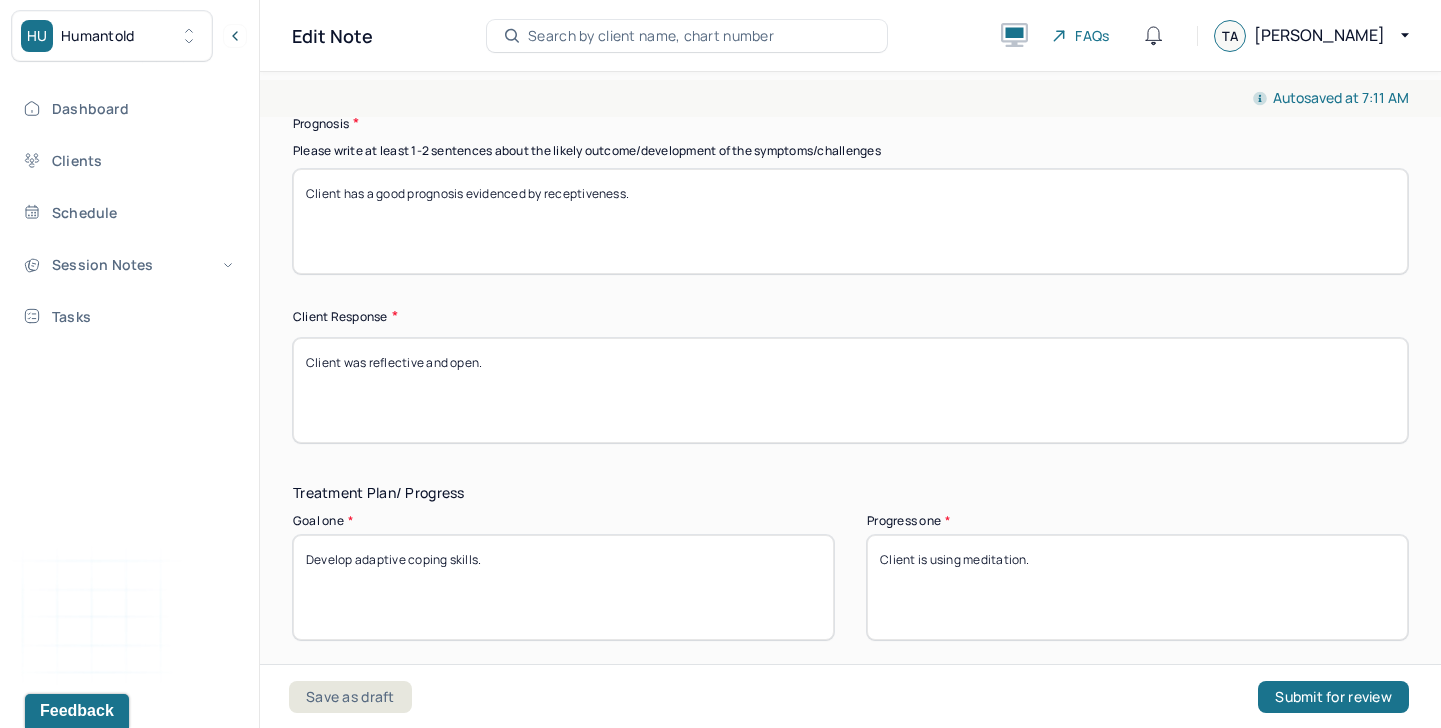 scroll, scrollTop: 2981, scrollLeft: 0, axis: vertical 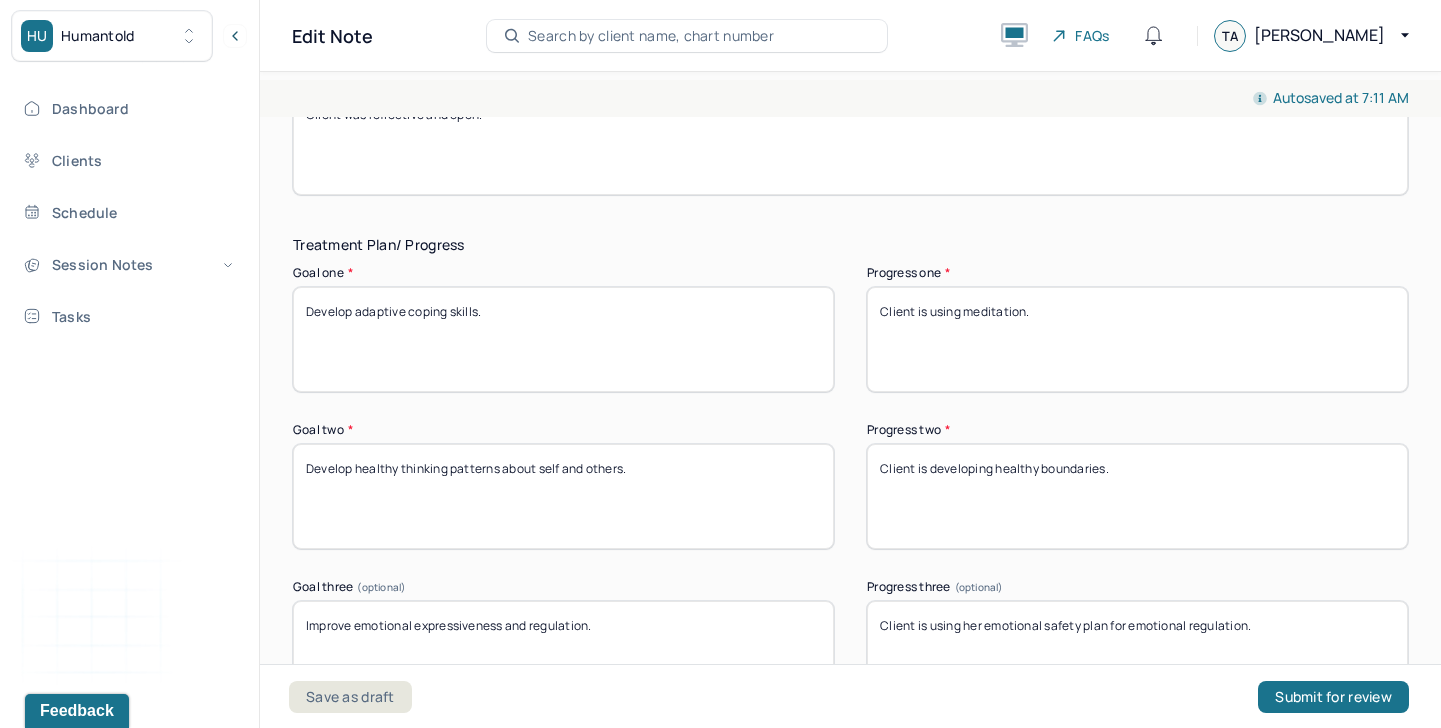 type on "Client was reflective and open." 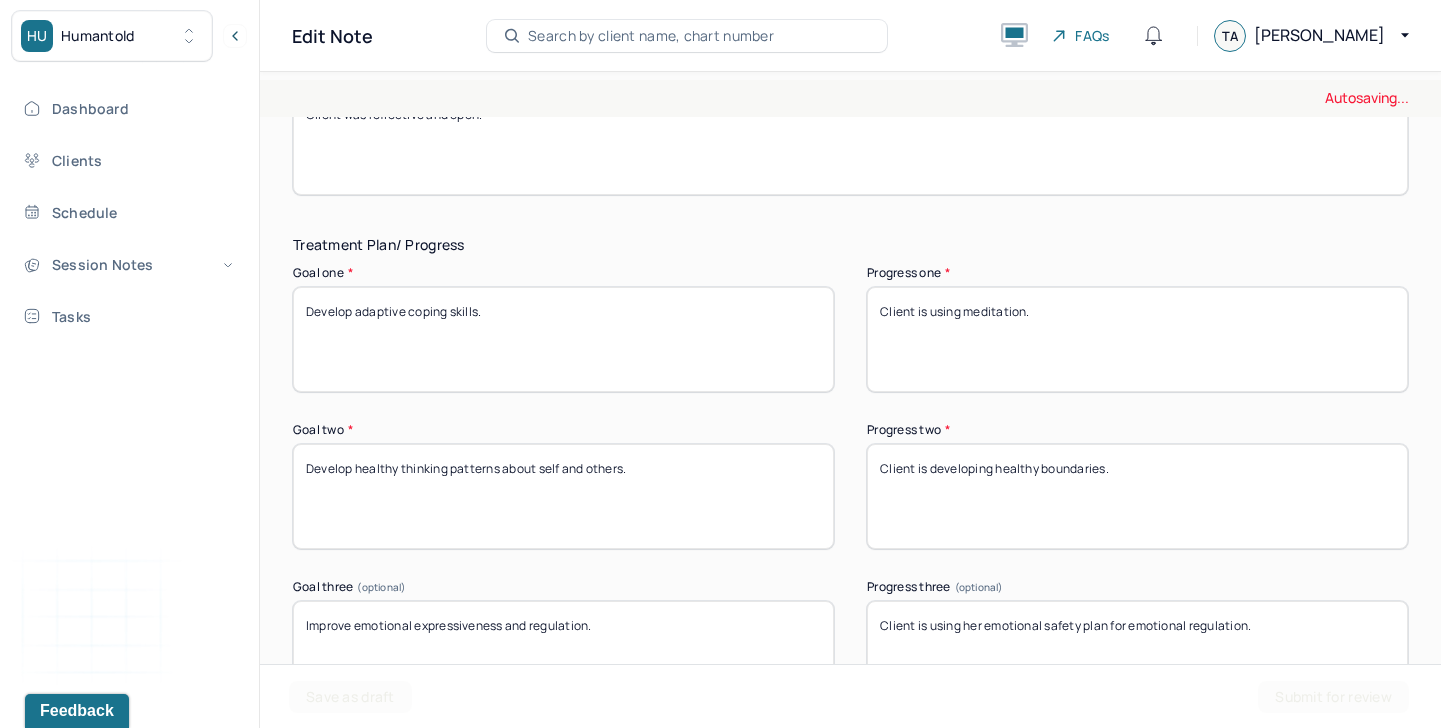 click on "Client is using meditation." at bounding box center (1137, 339) 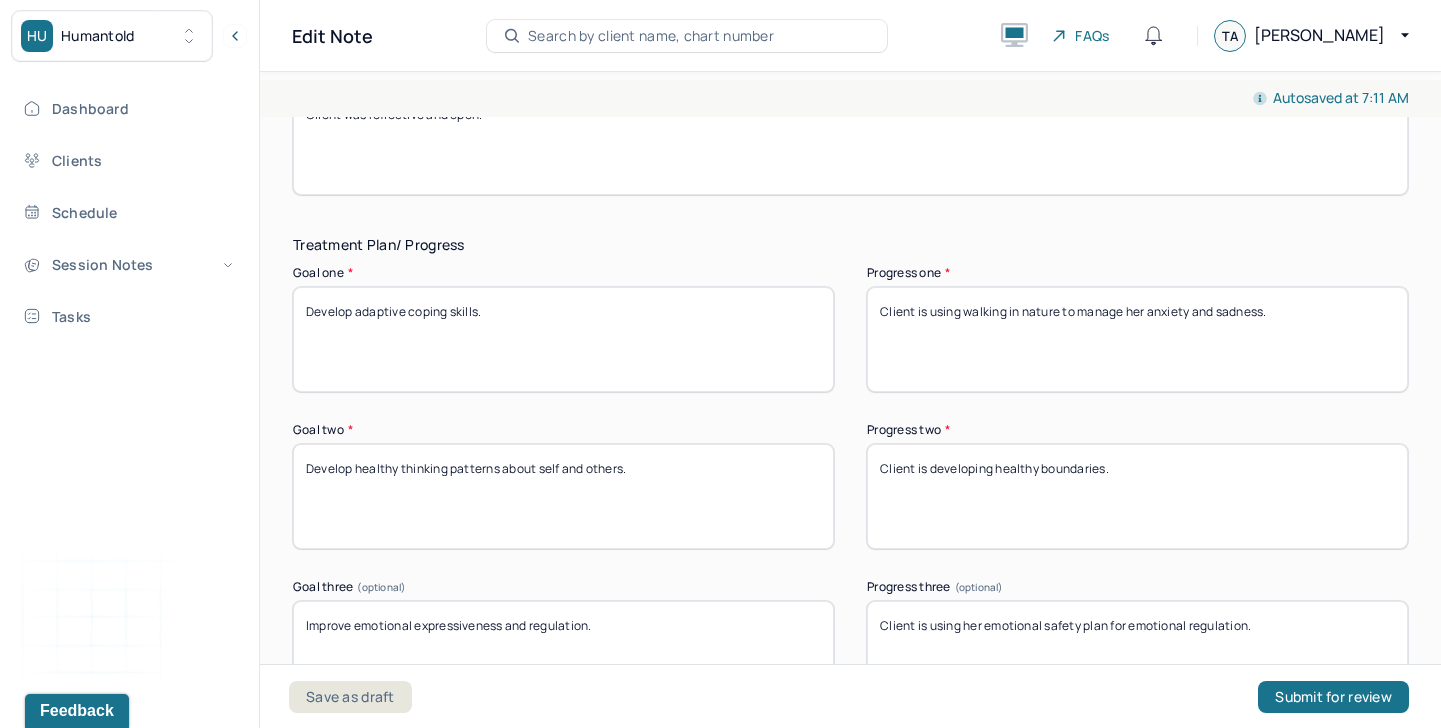 type on "Client is using walking in nature to manage her anxiety and sadness." 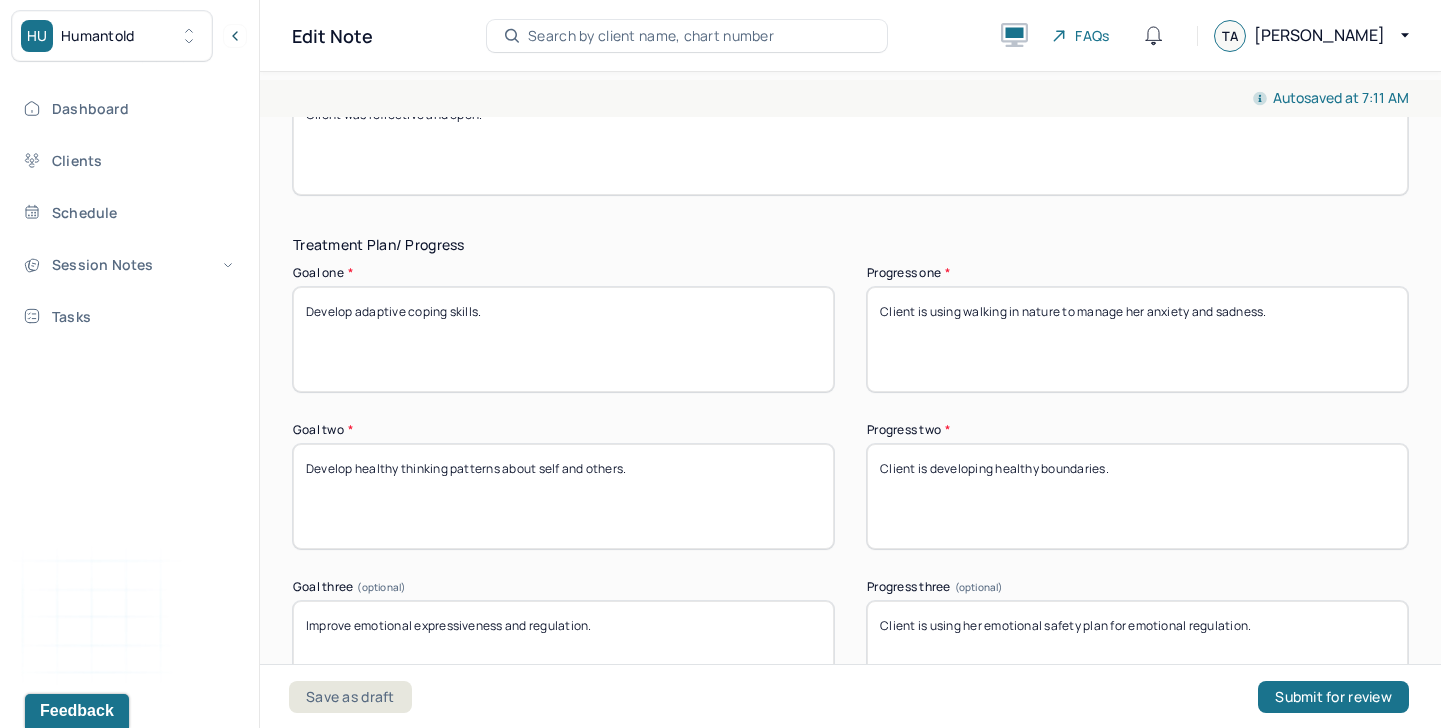 click on "Client is developing healthy boundaries." at bounding box center (1137, 496) 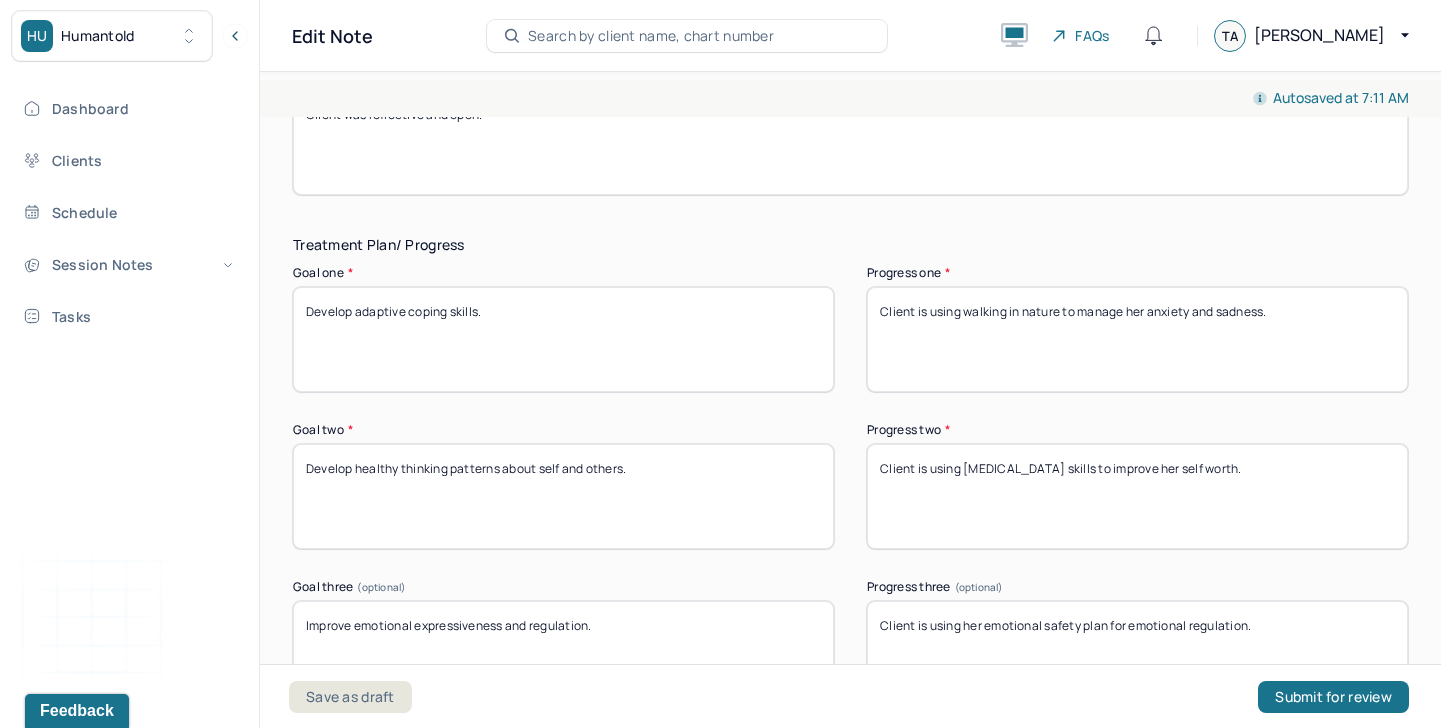 scroll, scrollTop: 3208, scrollLeft: 0, axis: vertical 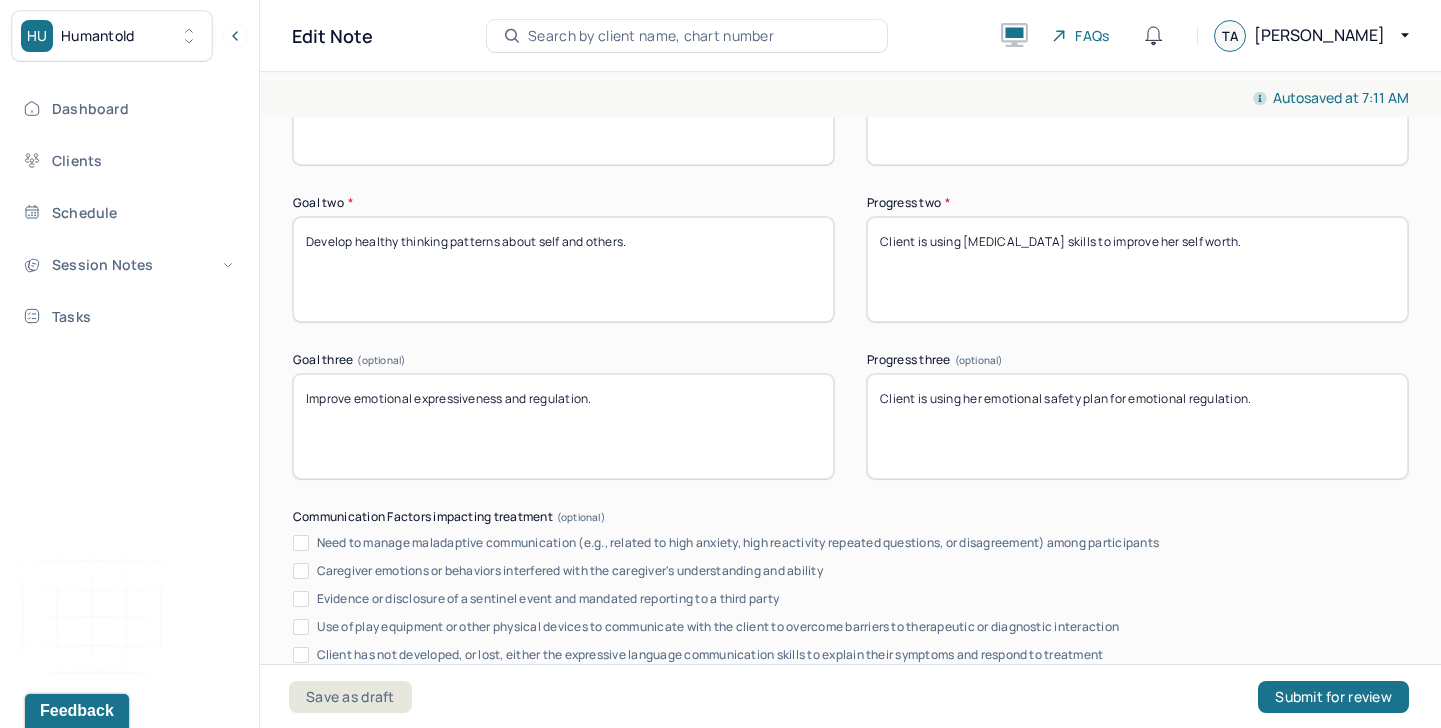 type on "Client is using [MEDICAL_DATA] skills to improve her self worth." 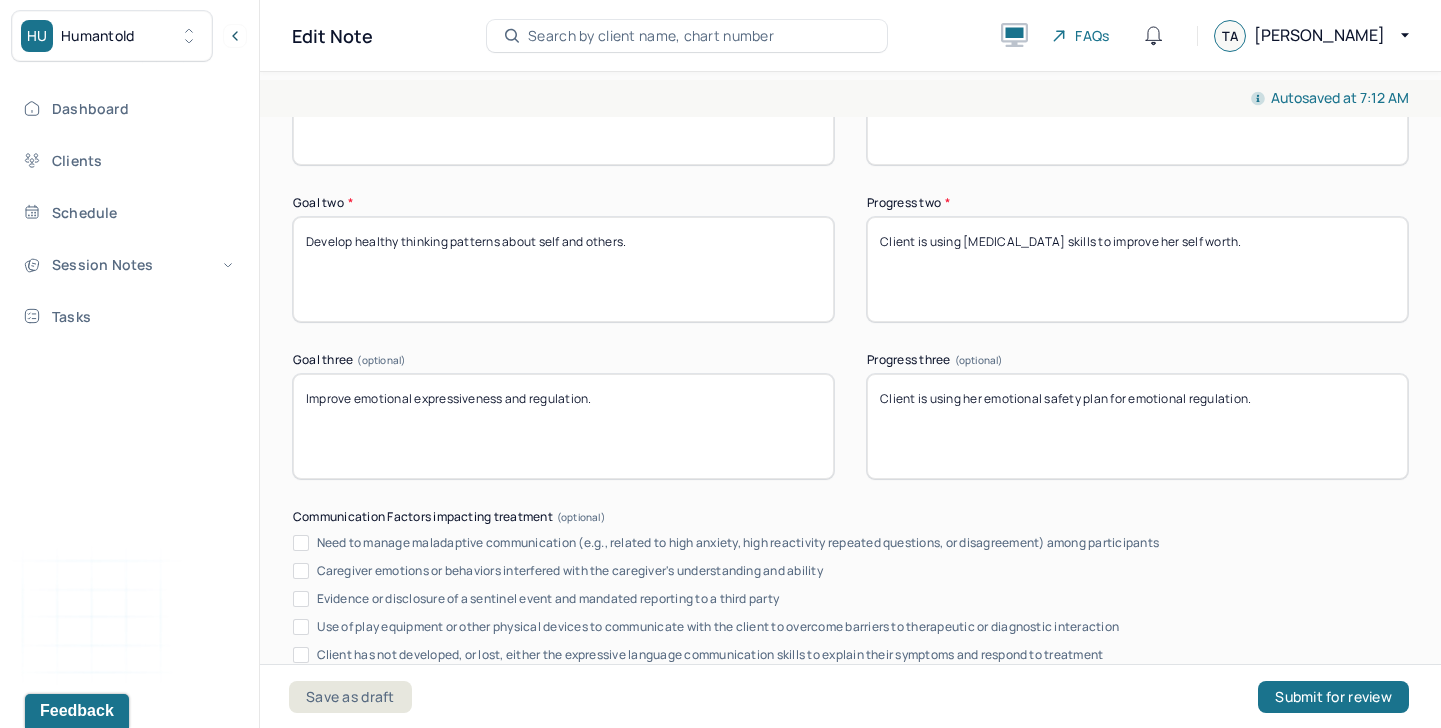 drag, startPoint x: 1274, startPoint y: 406, endPoint x: 925, endPoint y: 399, distance: 349.0702 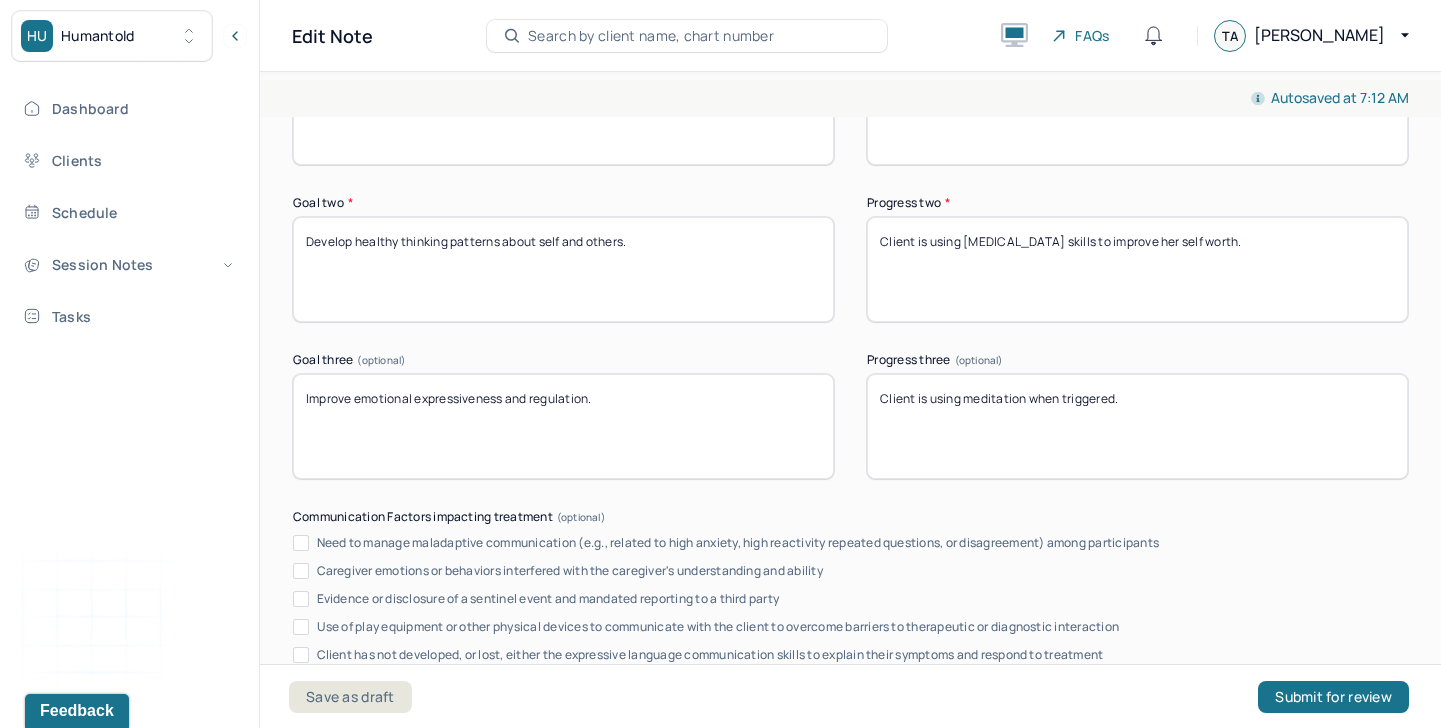 scroll, scrollTop: 3678, scrollLeft: 0, axis: vertical 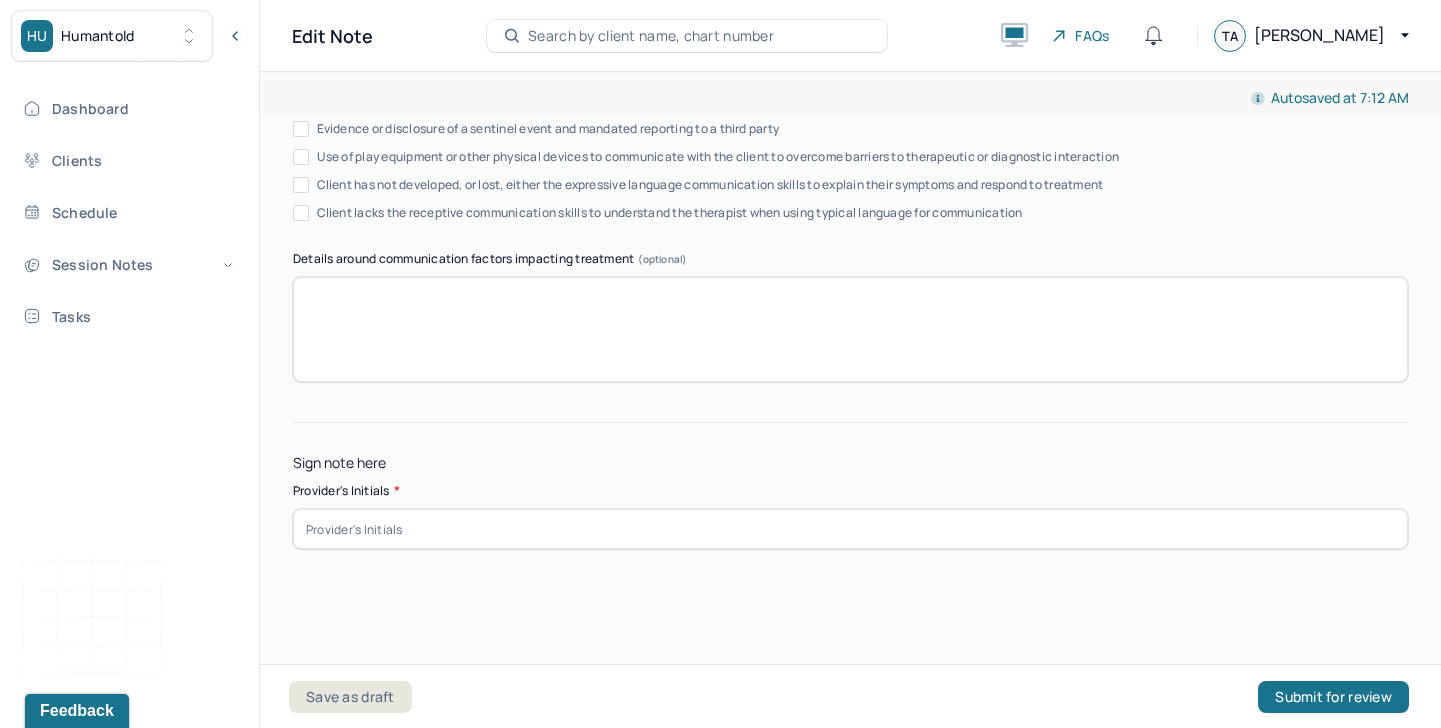 type on "Client is using meditation when triggered." 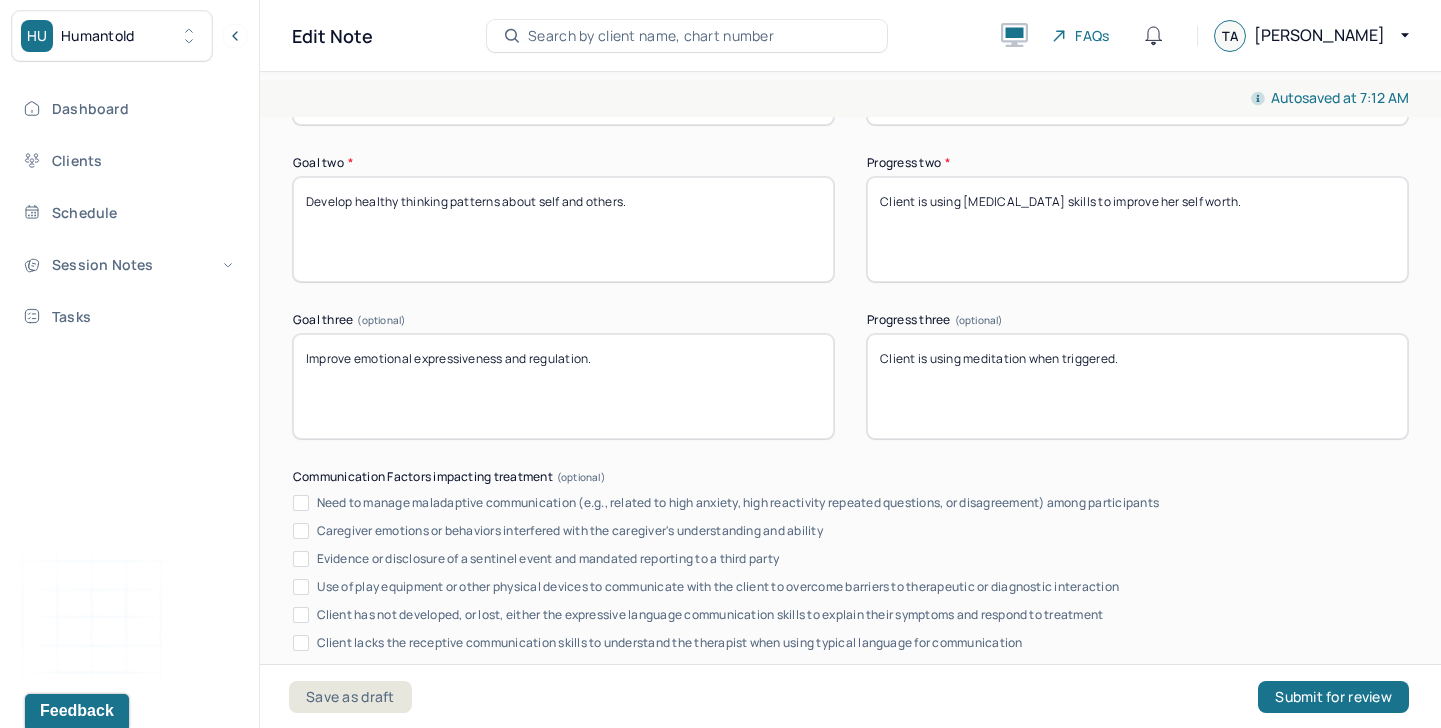 scroll, scrollTop: 3678, scrollLeft: 0, axis: vertical 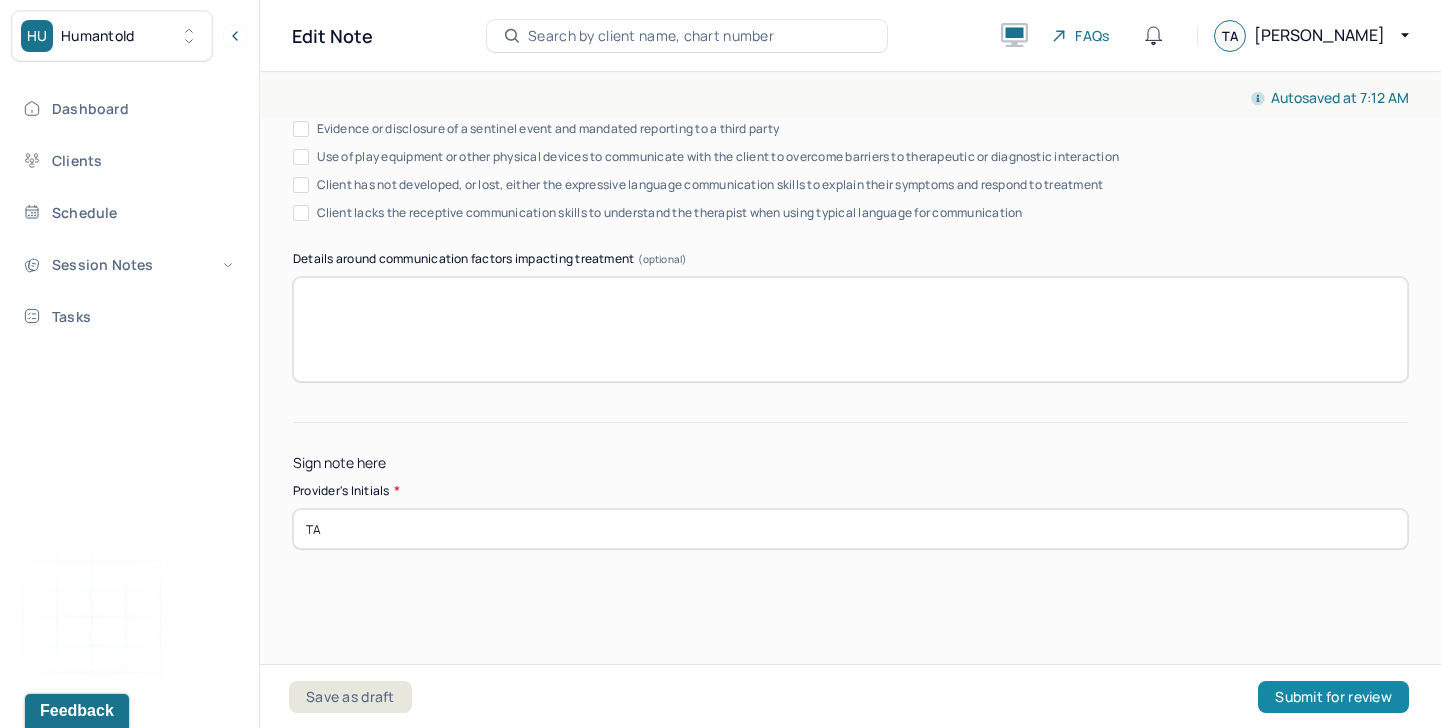 type on "TA" 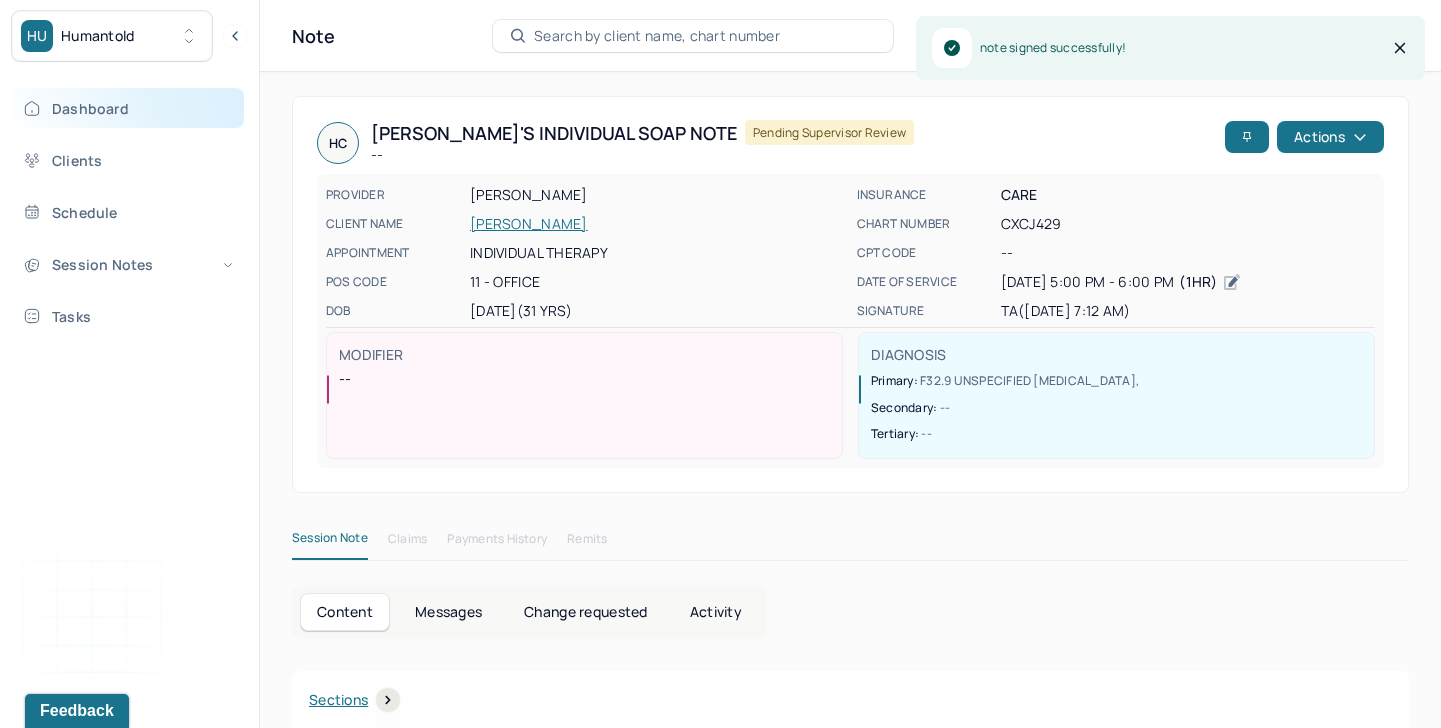 click on "Dashboard" at bounding box center (128, 108) 